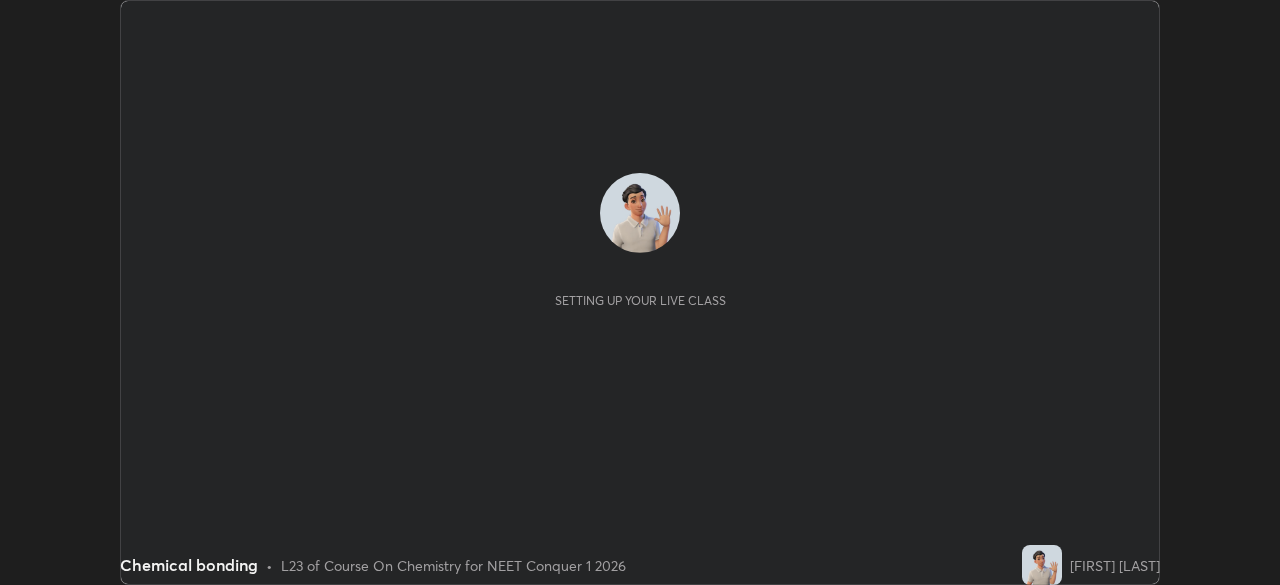scroll, scrollTop: 0, scrollLeft: 0, axis: both 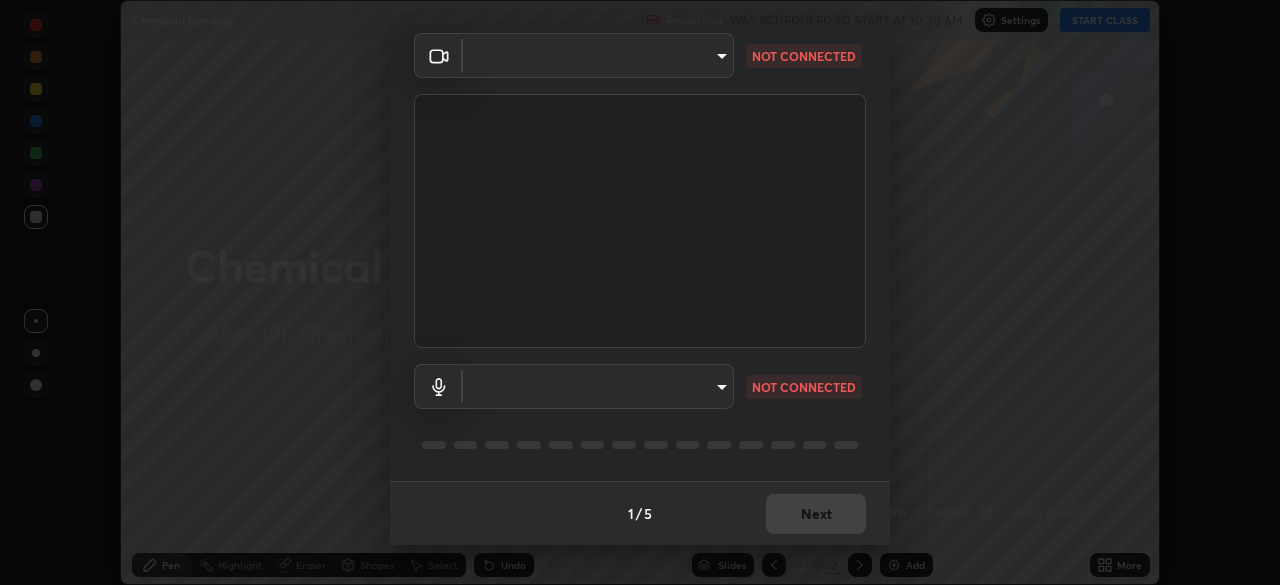 type on "bbfd6cf7026d504dd468edf870e60777175f15071da0e6f82e0d5b970fd68df4" 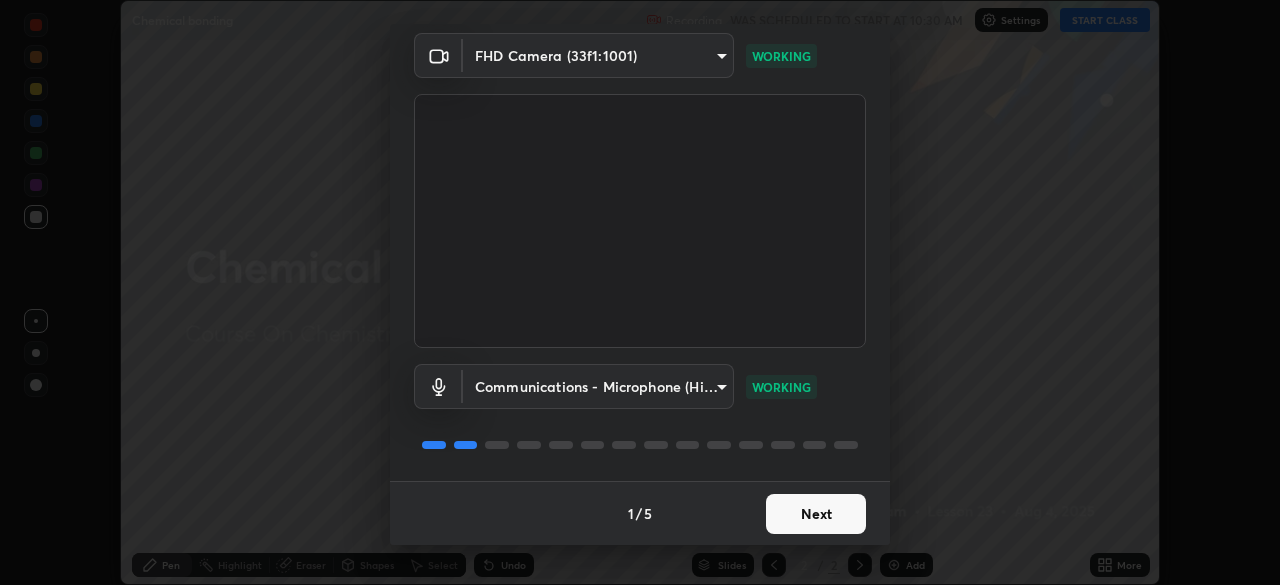 click on "Next" at bounding box center (816, 514) 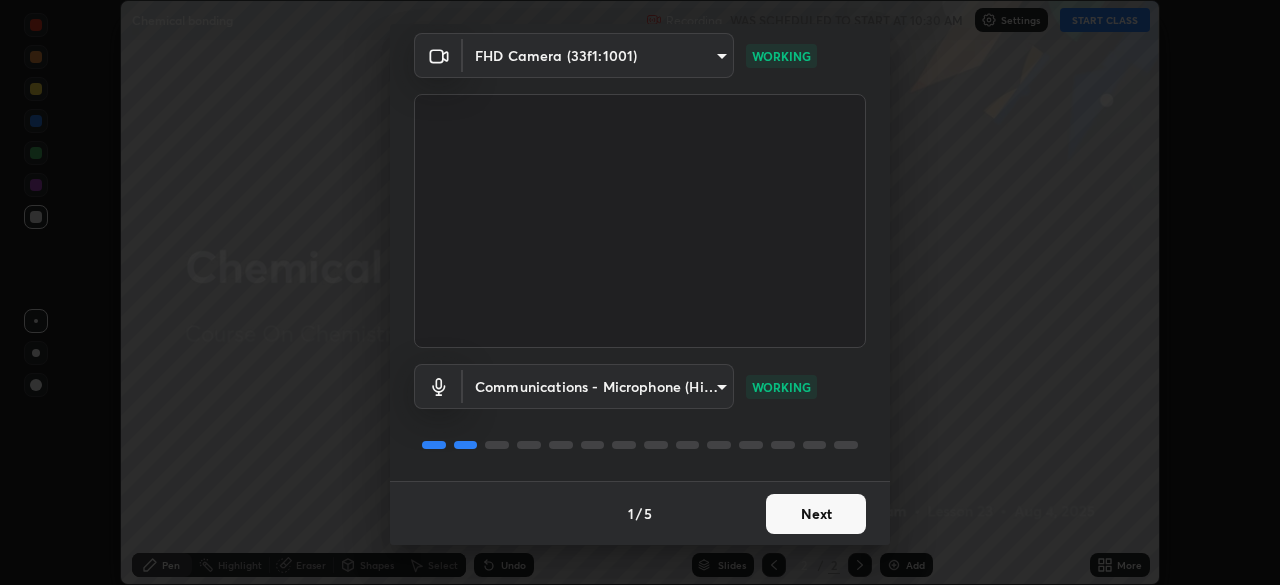 scroll, scrollTop: 0, scrollLeft: 0, axis: both 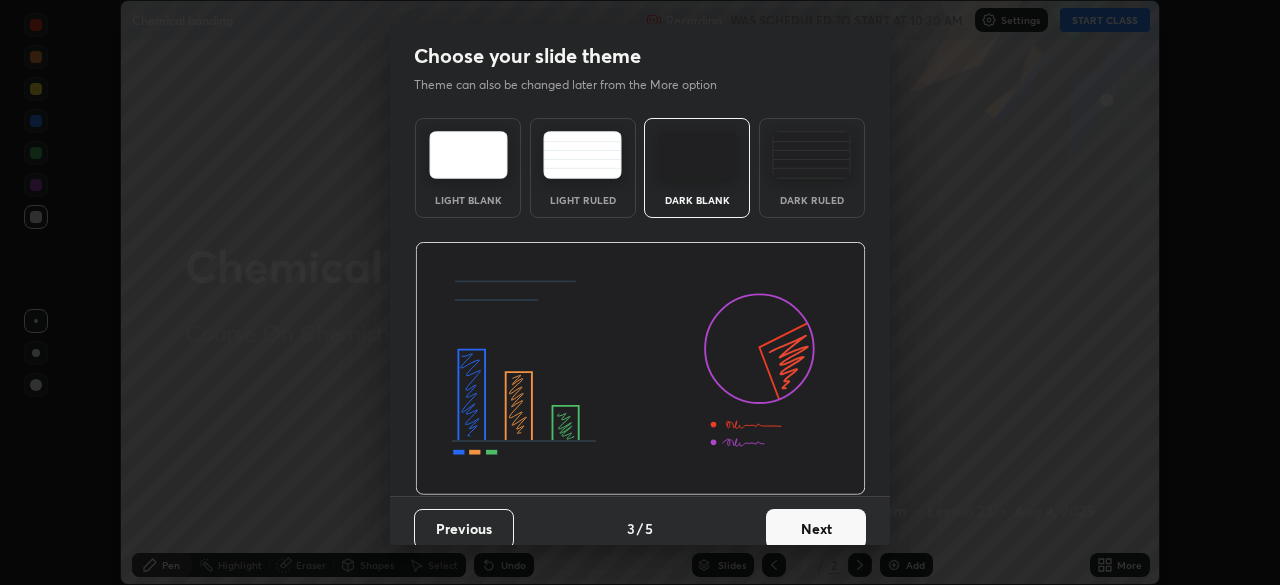 click on "Next" at bounding box center [816, 529] 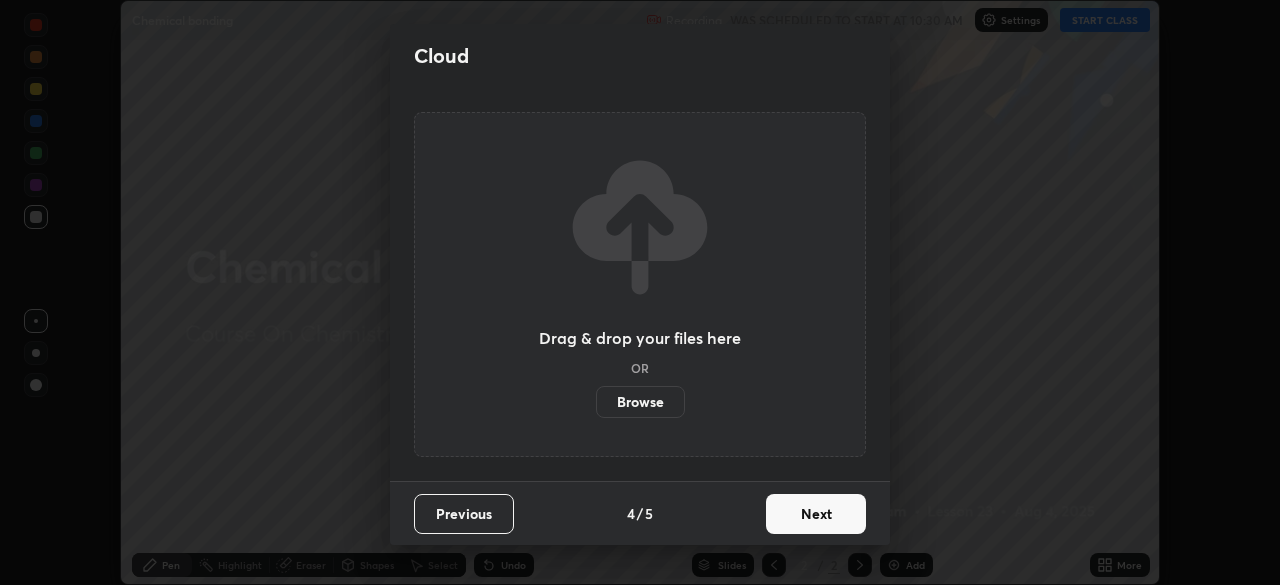 click on "Next" at bounding box center (816, 514) 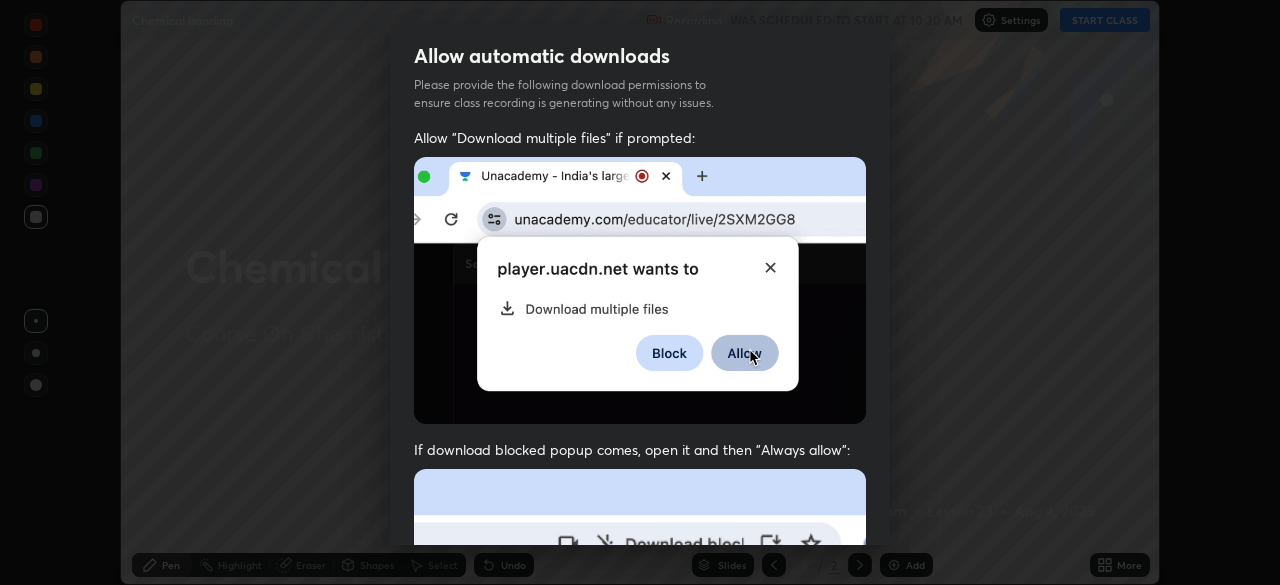 click on "Previous 5 / 5 Done" at bounding box center (640, 1002) 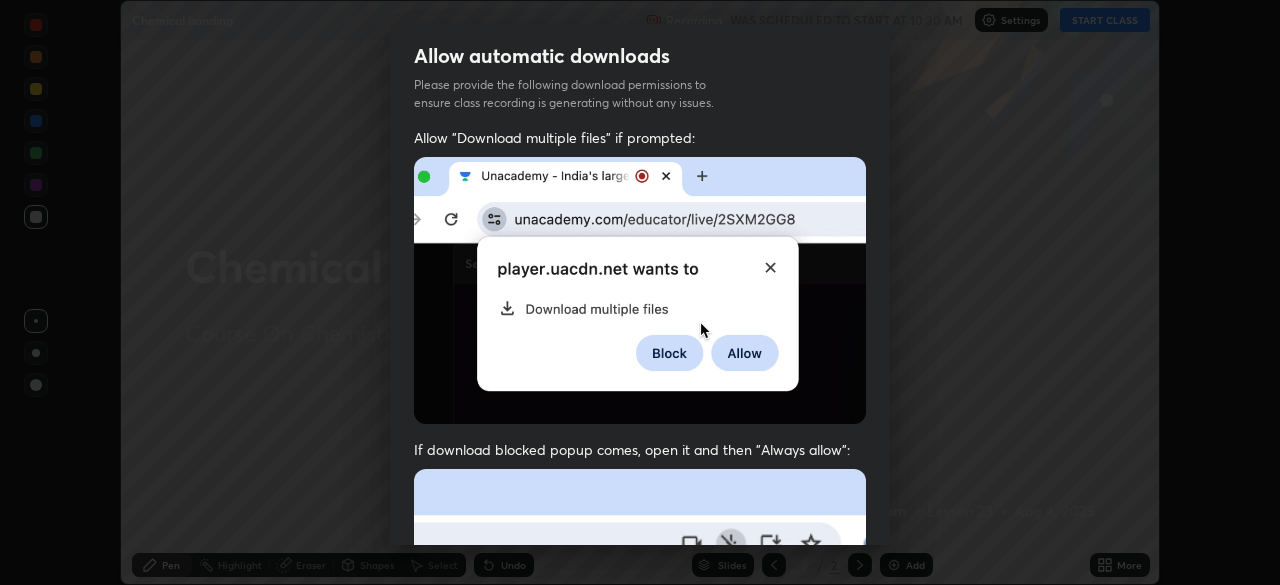 click on "Previous 5 / 5 Done" at bounding box center [640, 1002] 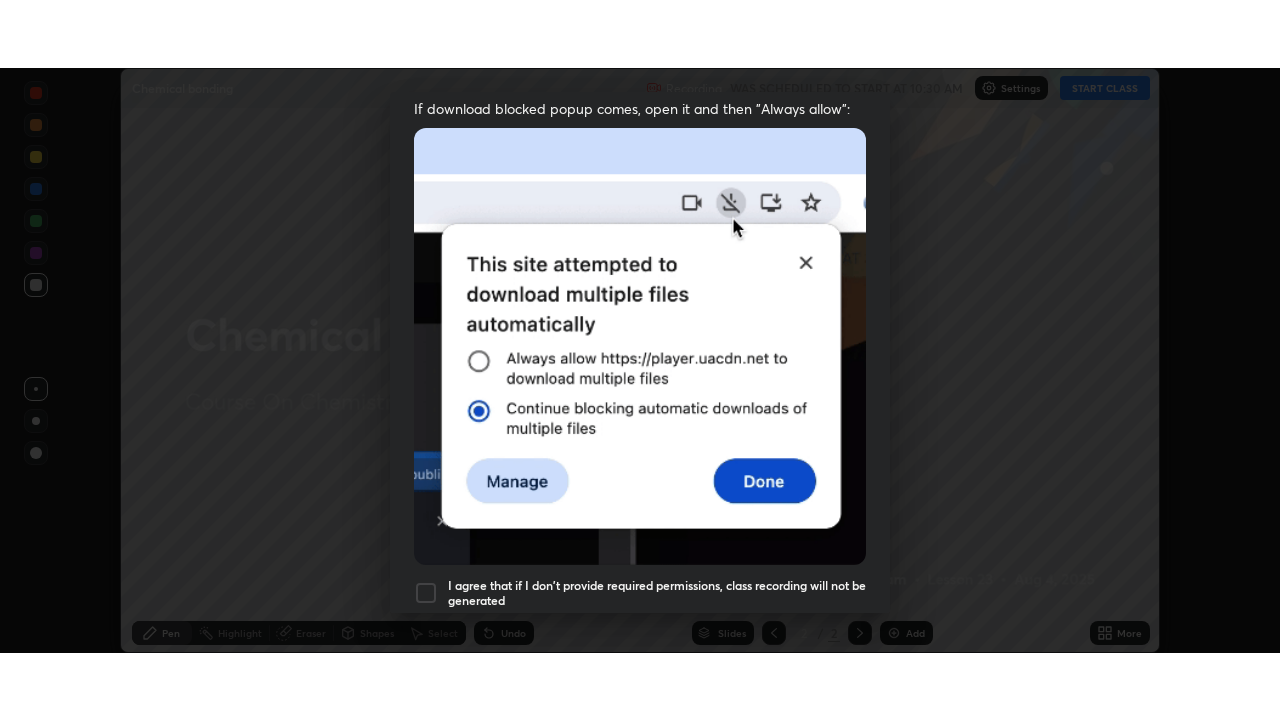 scroll, scrollTop: 479, scrollLeft: 0, axis: vertical 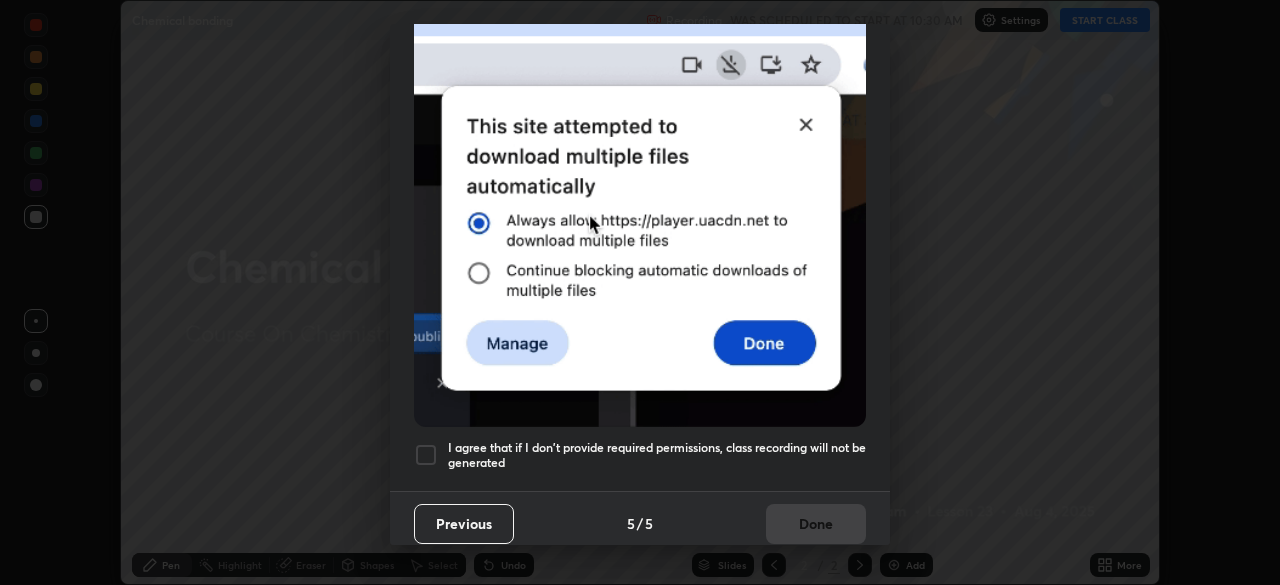 click on "I agree that if I don't provide required permissions, class recording will not be generated" at bounding box center [657, 455] 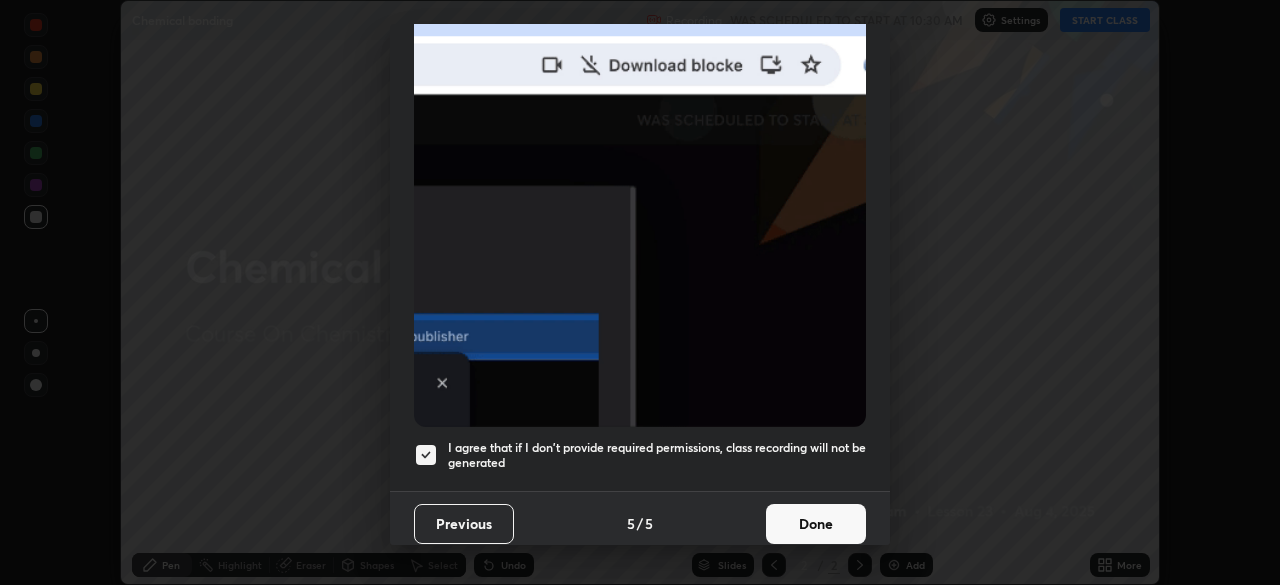 click on "Done" at bounding box center (816, 524) 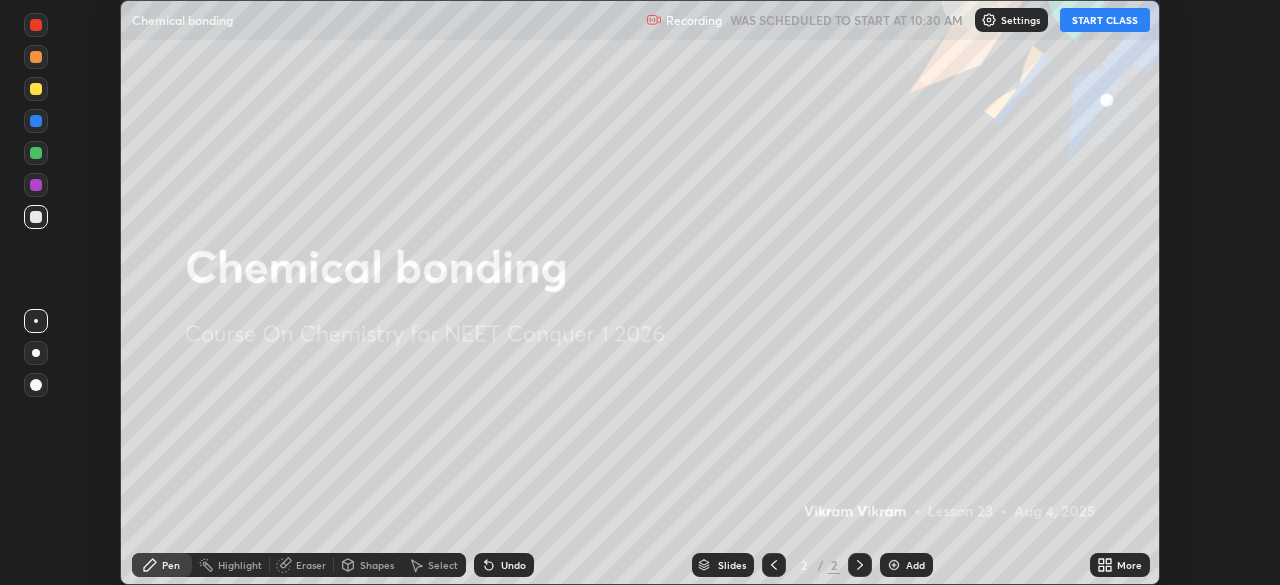 click on "START CLASS" at bounding box center [1105, 20] 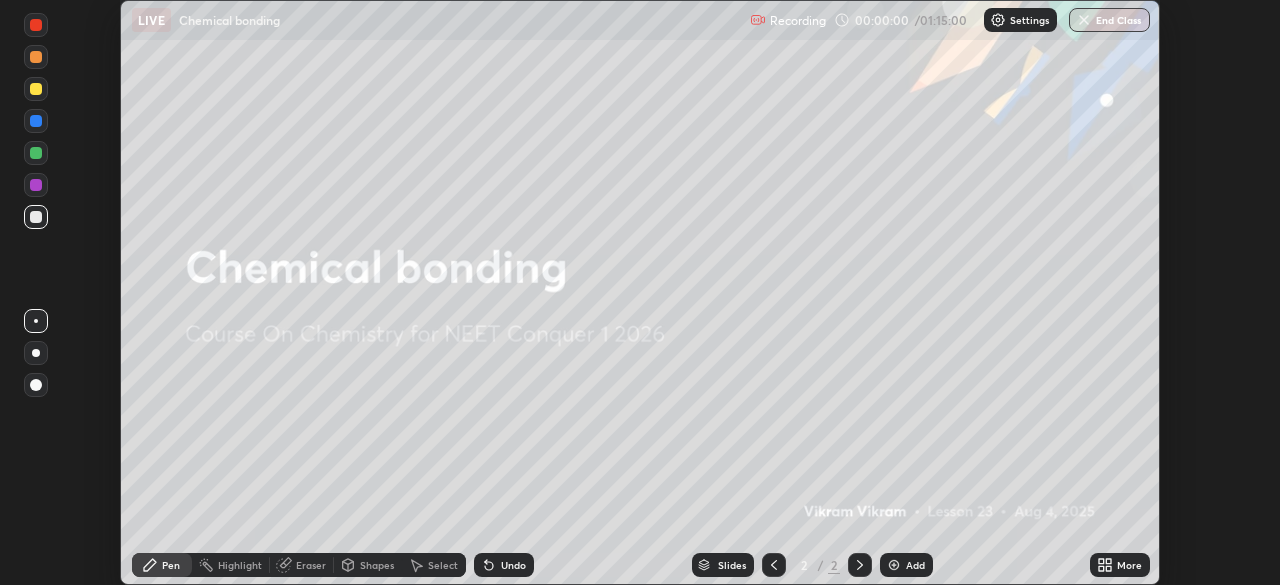 click on "Add" at bounding box center [915, 565] 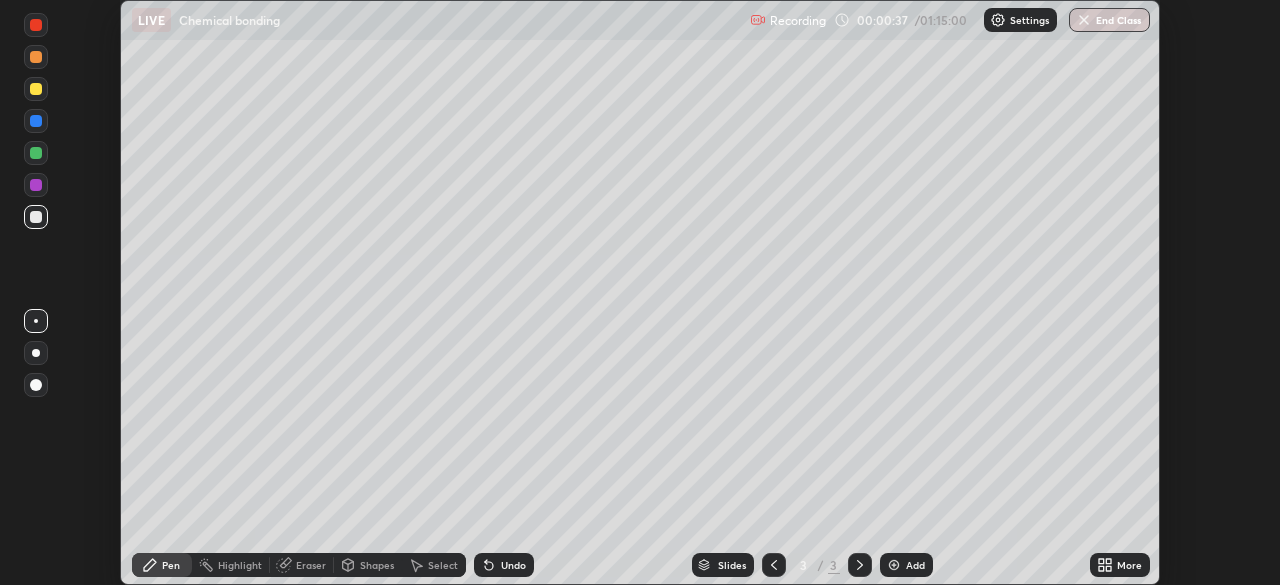 click on "Undo" at bounding box center (504, 565) 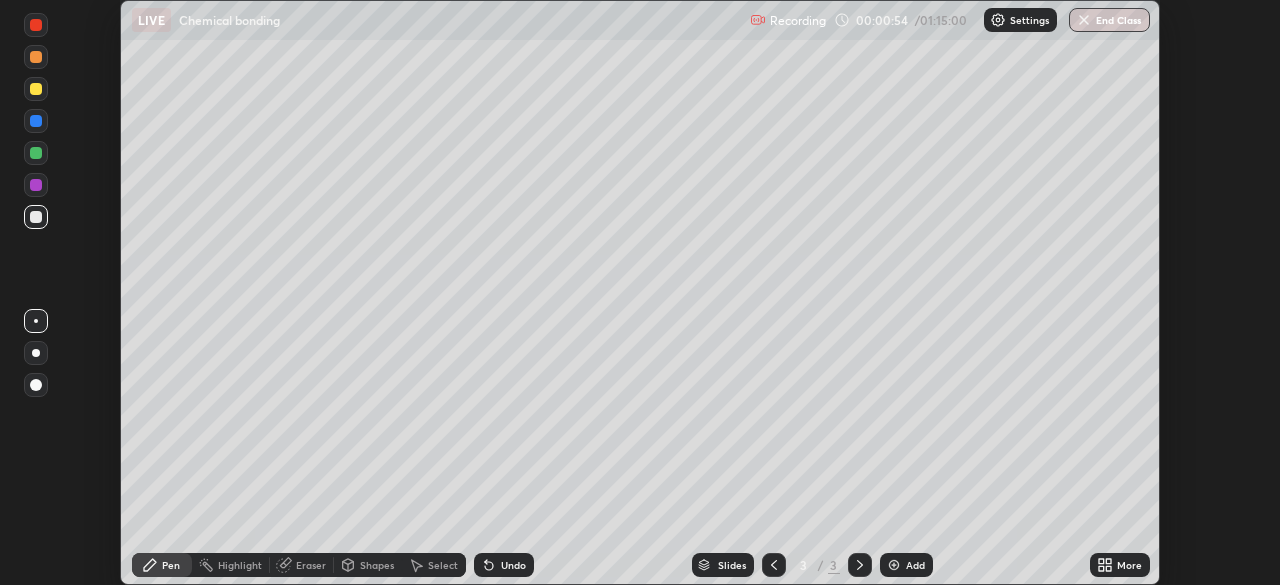 click on "Undo" at bounding box center (504, 565) 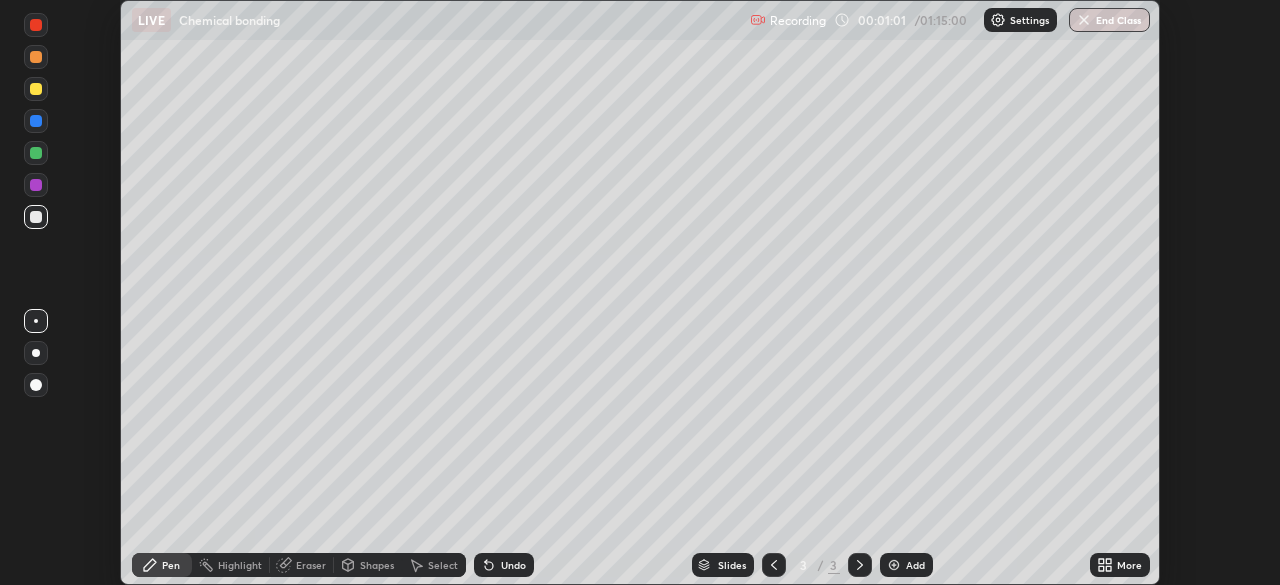click on "Undo" at bounding box center (513, 565) 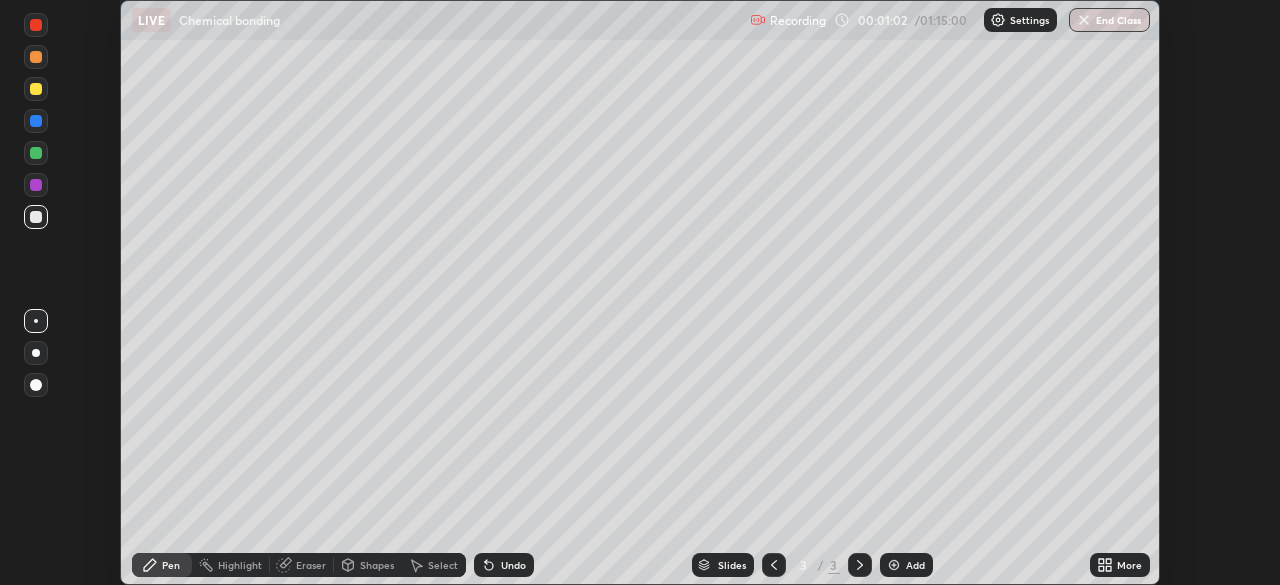 click on "Undo" at bounding box center [513, 565] 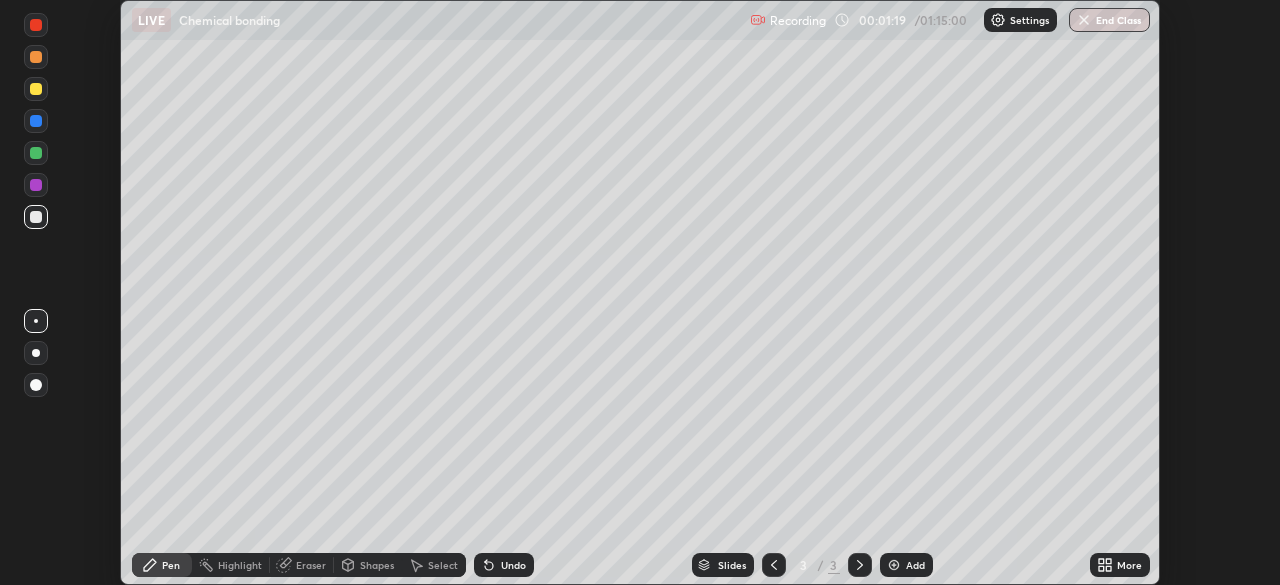 click at bounding box center [36, 153] 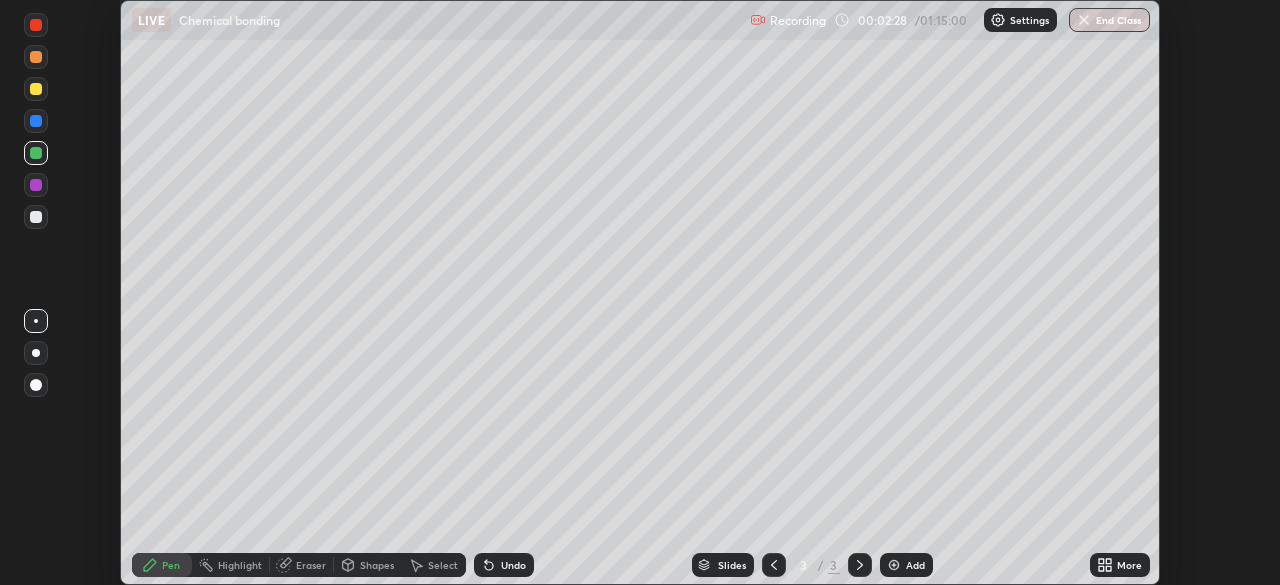 click on "Select" at bounding box center [434, 565] 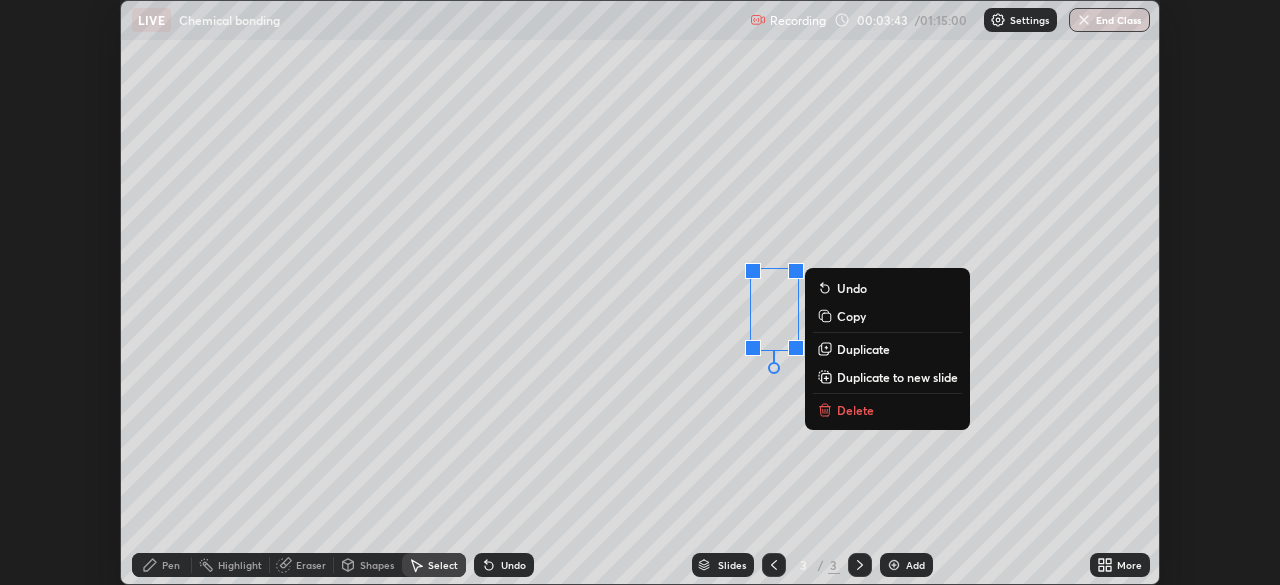 click on "Eraser" at bounding box center [311, 565] 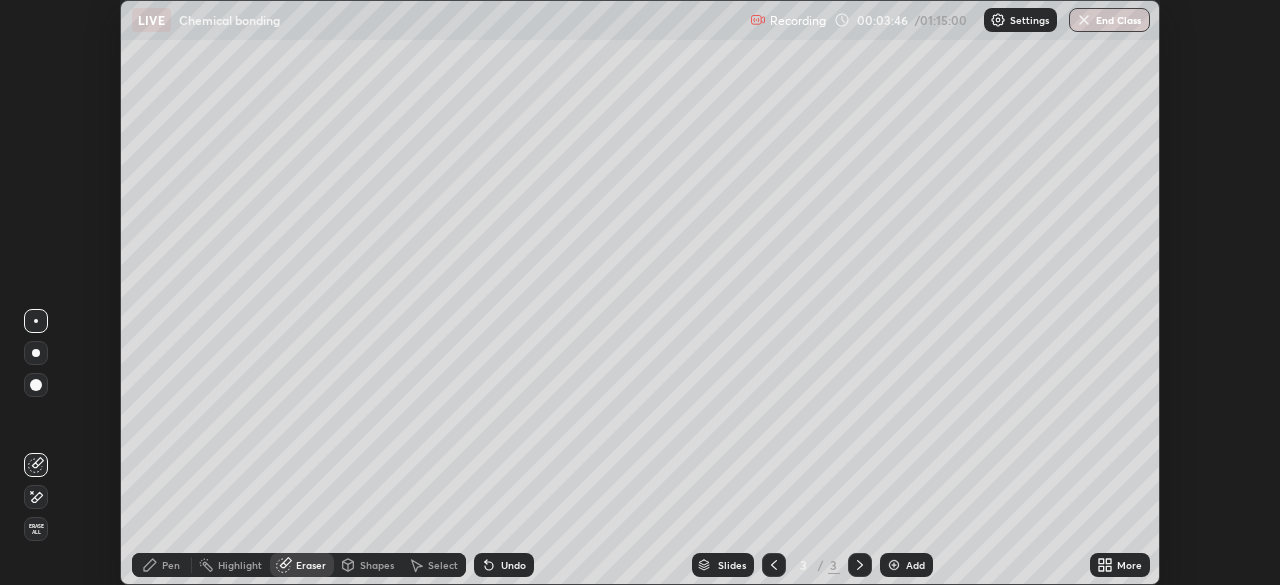 click 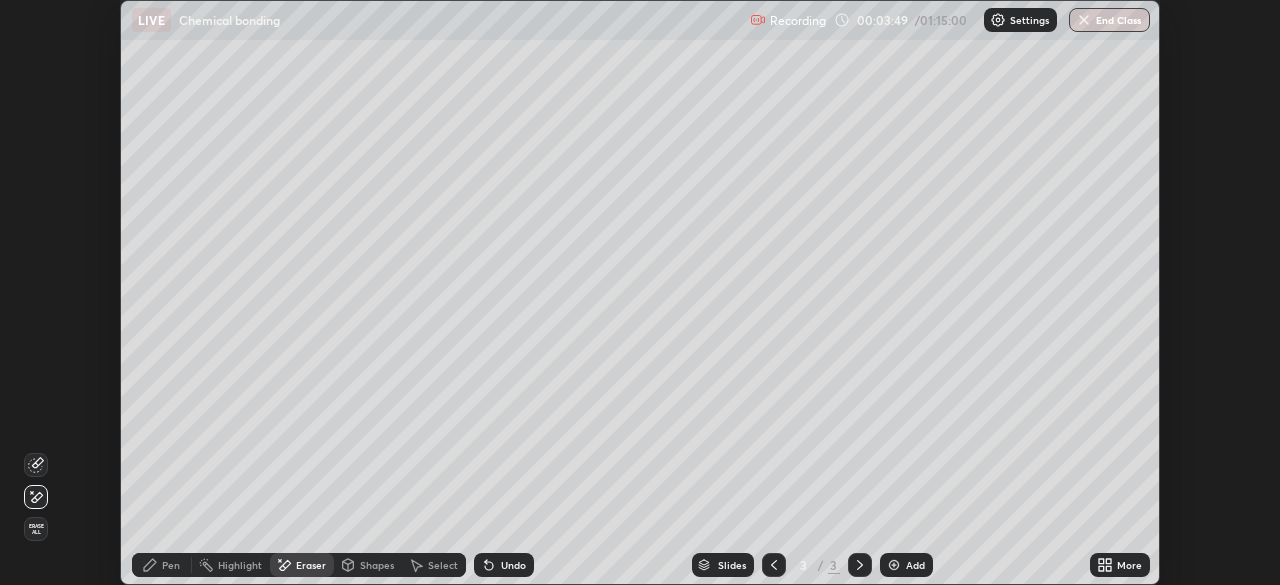 click 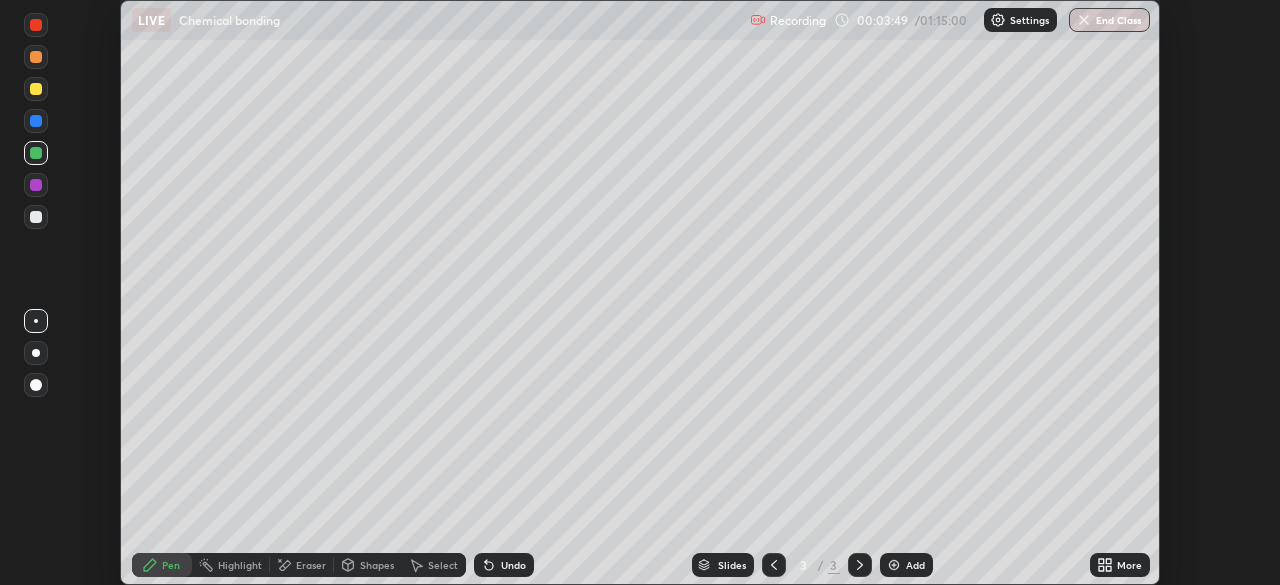 click 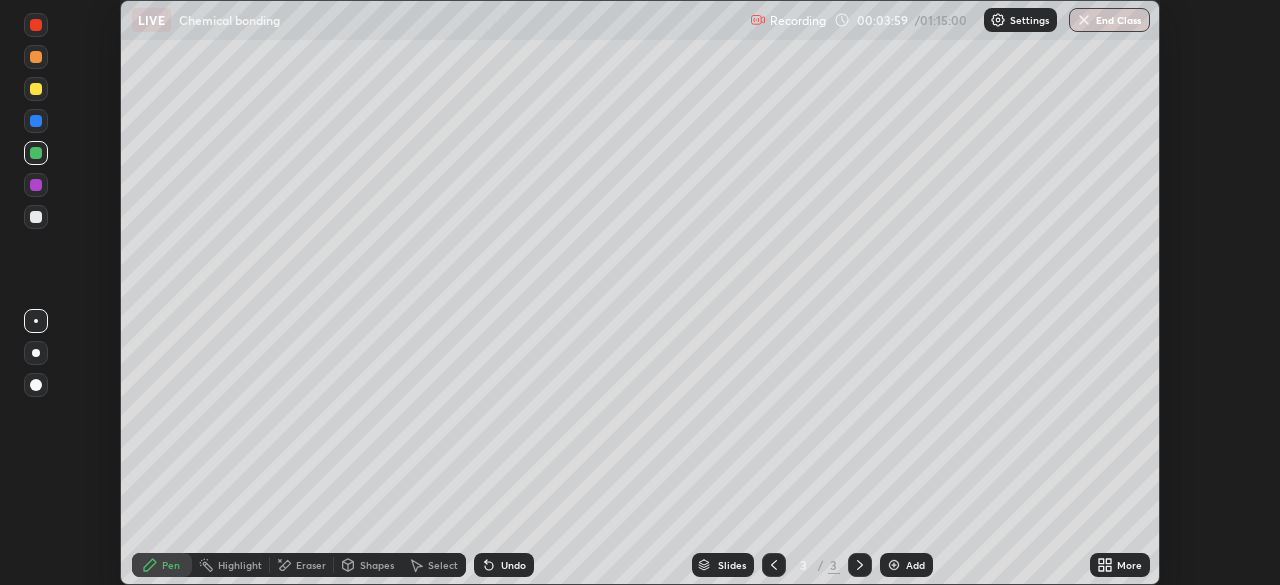 click at bounding box center (36, 217) 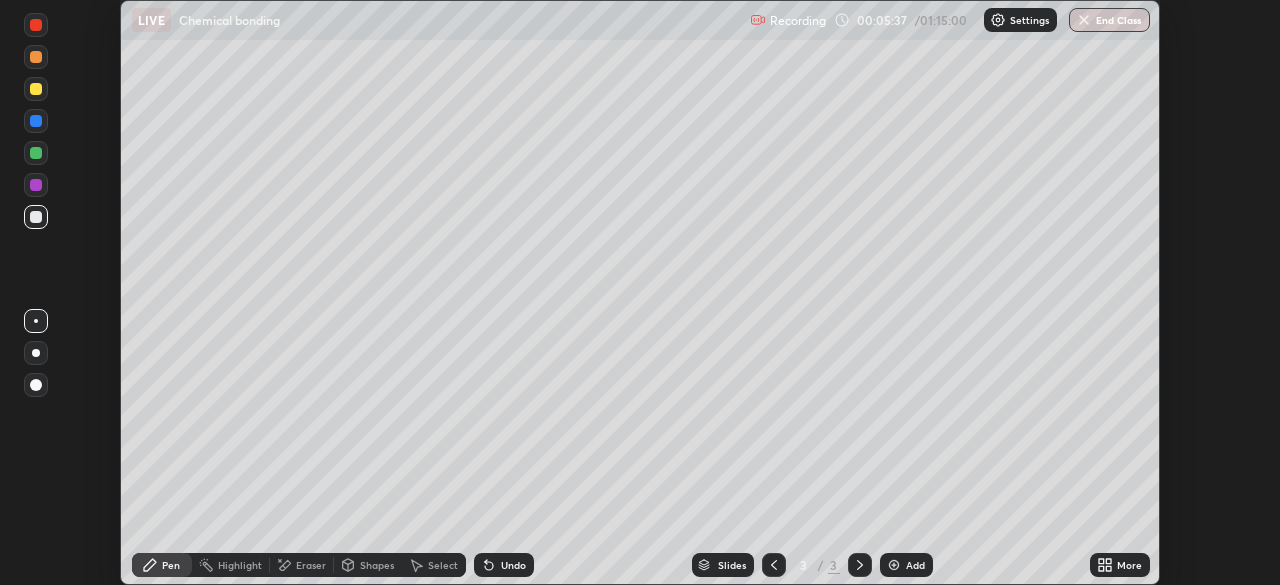 click on "Add" at bounding box center [915, 565] 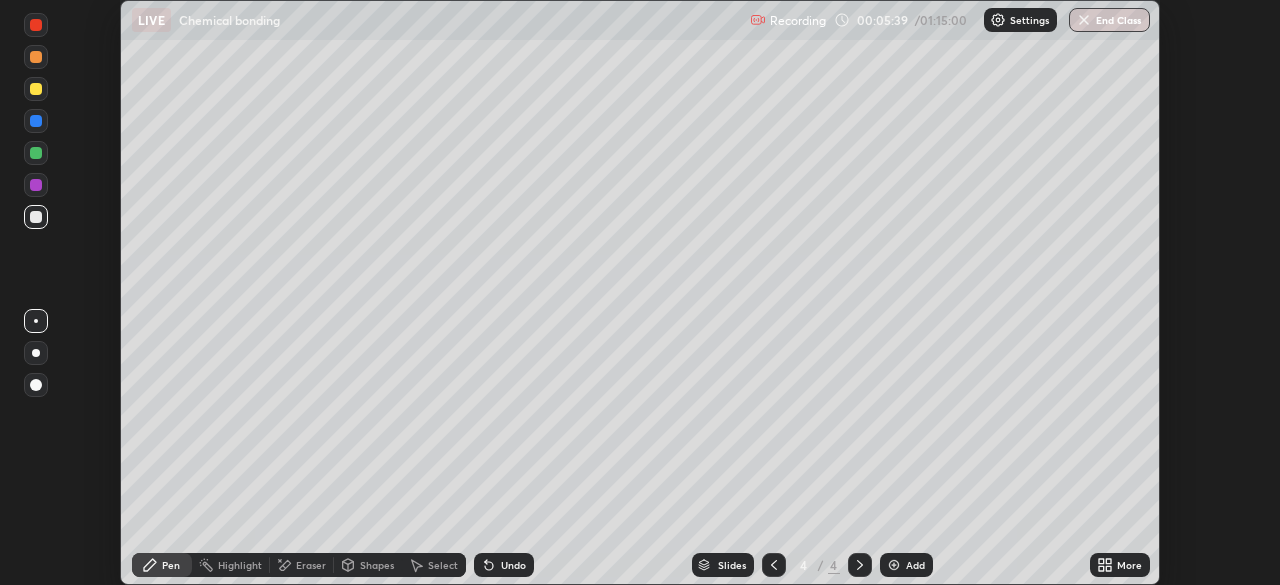 click on "Eraser" at bounding box center (311, 565) 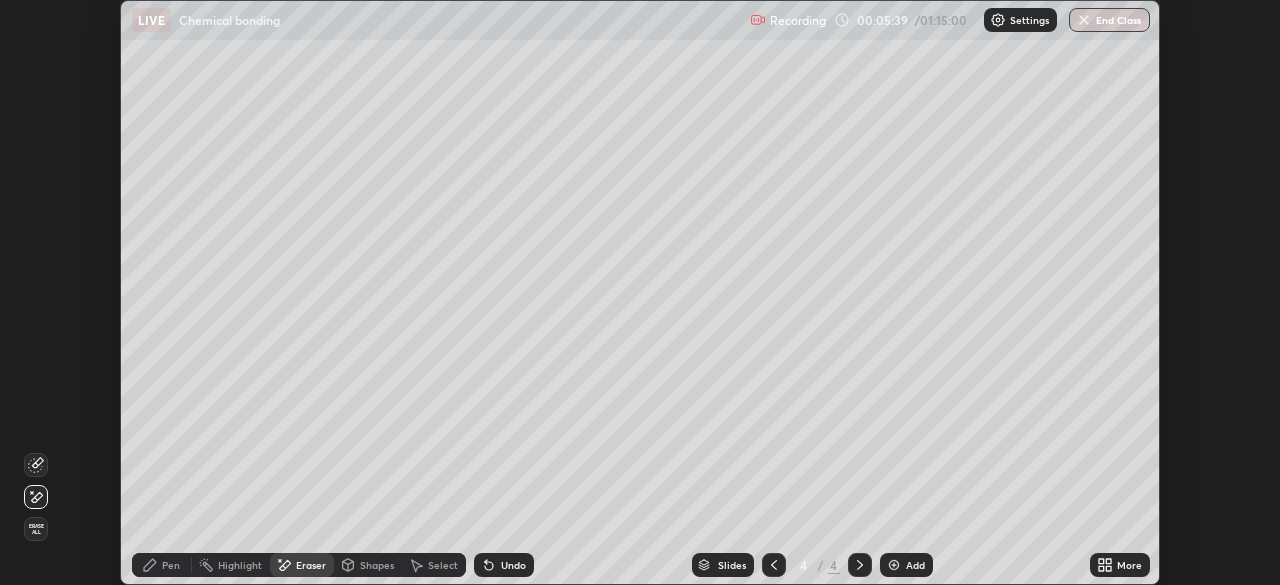 click on "Highlight" at bounding box center [240, 565] 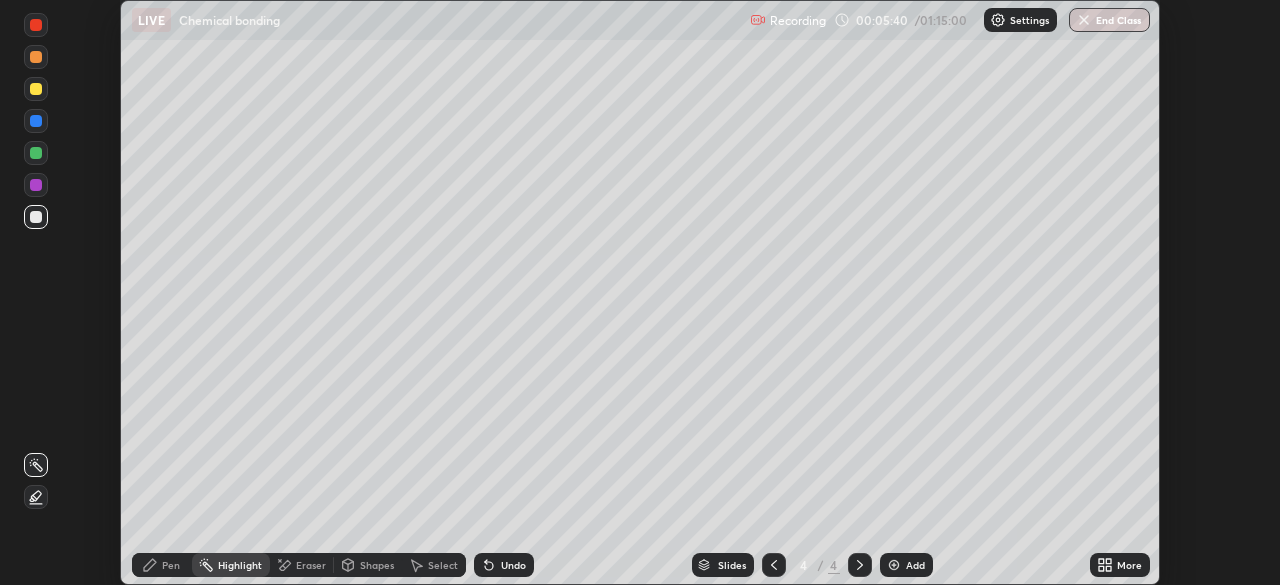 click on "Shapes" at bounding box center [377, 565] 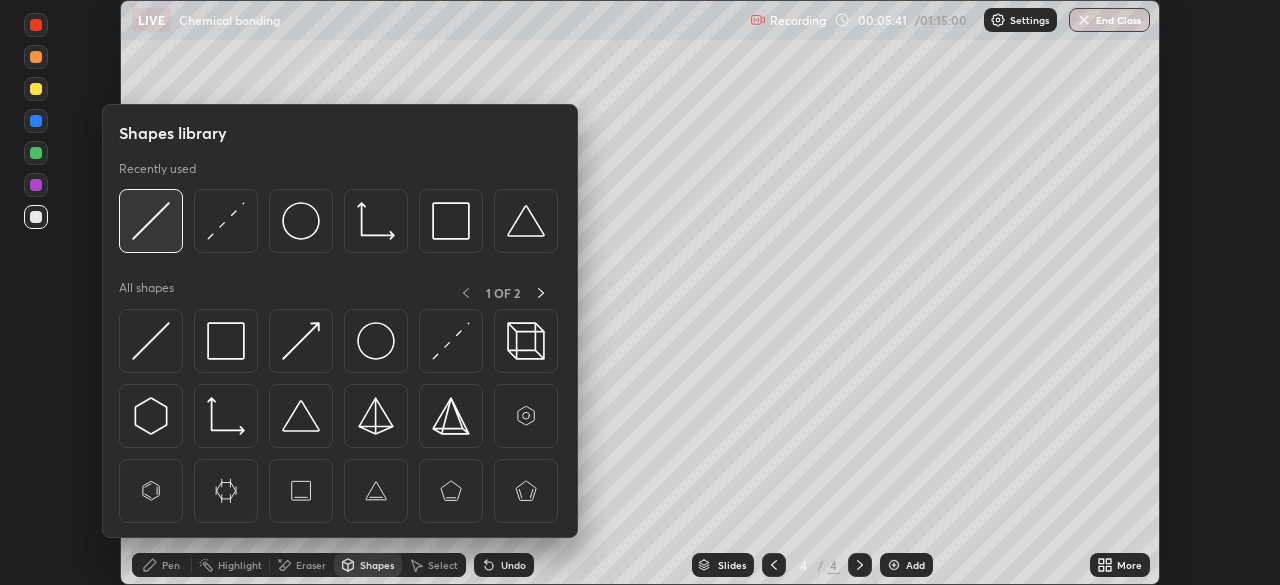 click at bounding box center [151, 221] 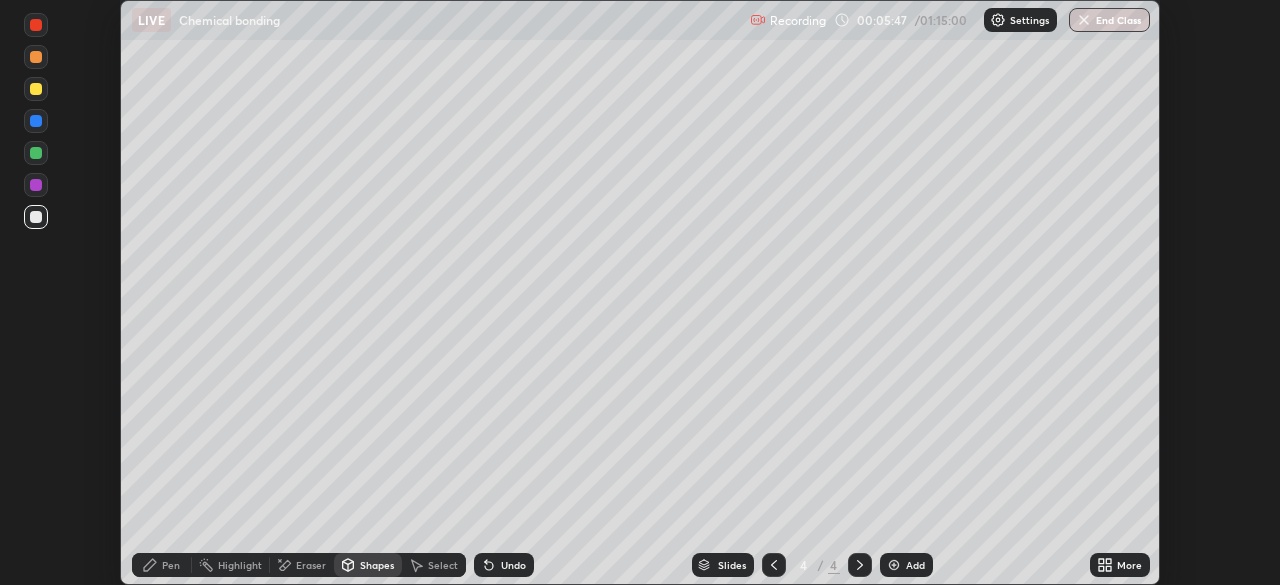 click on "Pen" at bounding box center (171, 565) 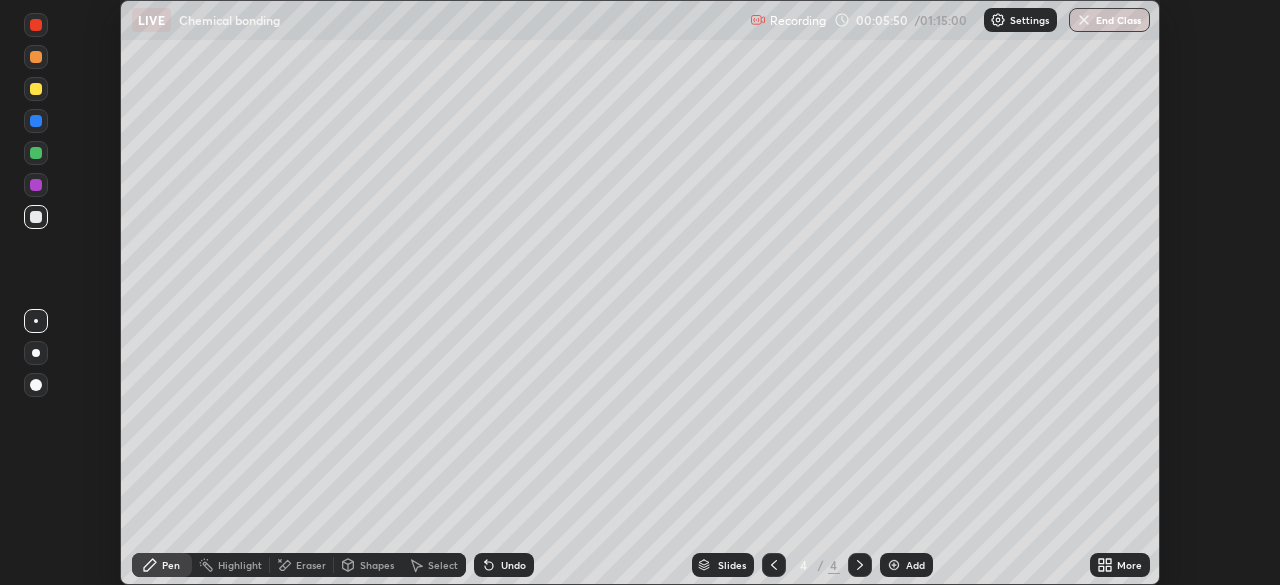 click at bounding box center [36, 217] 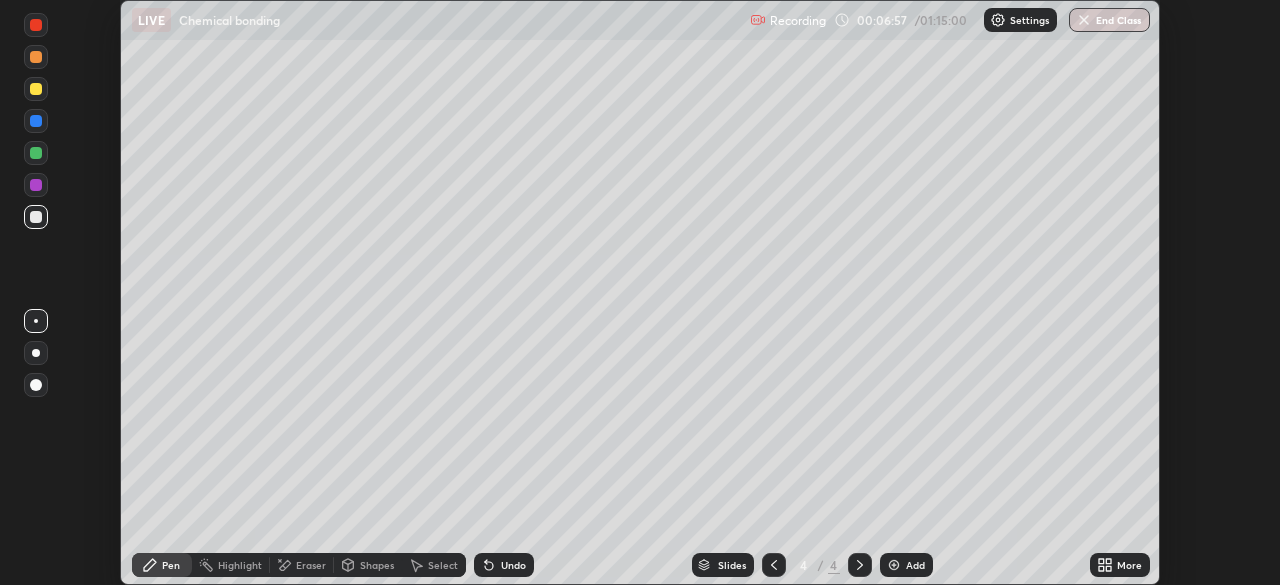 click at bounding box center [36, 185] 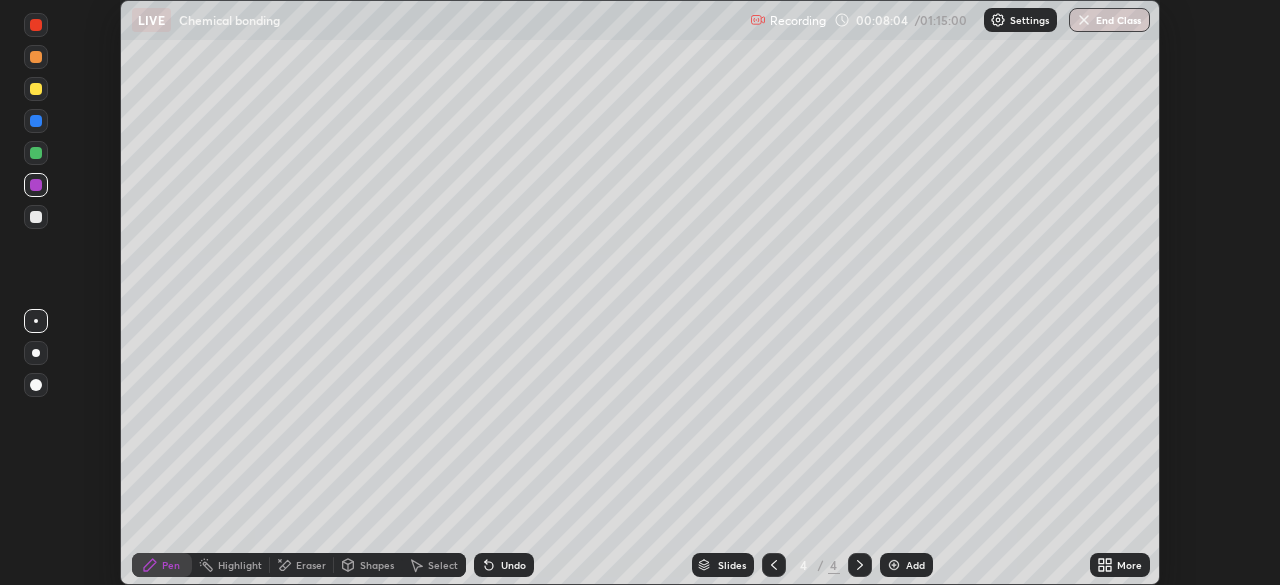 click on "Shapes" at bounding box center [368, 565] 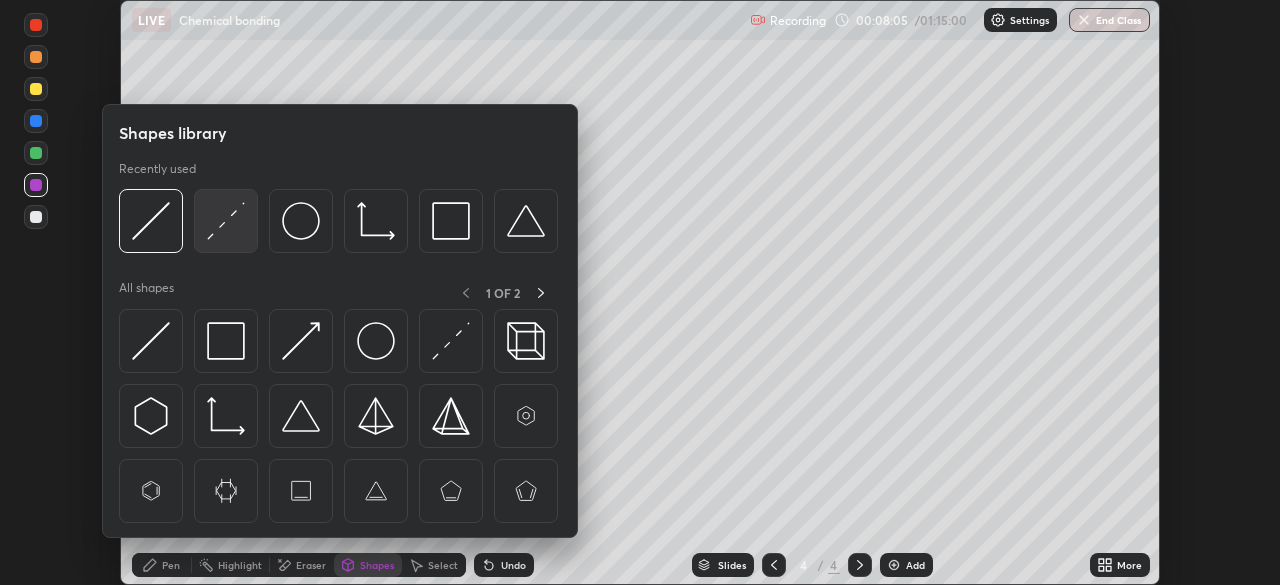 click at bounding box center (226, 221) 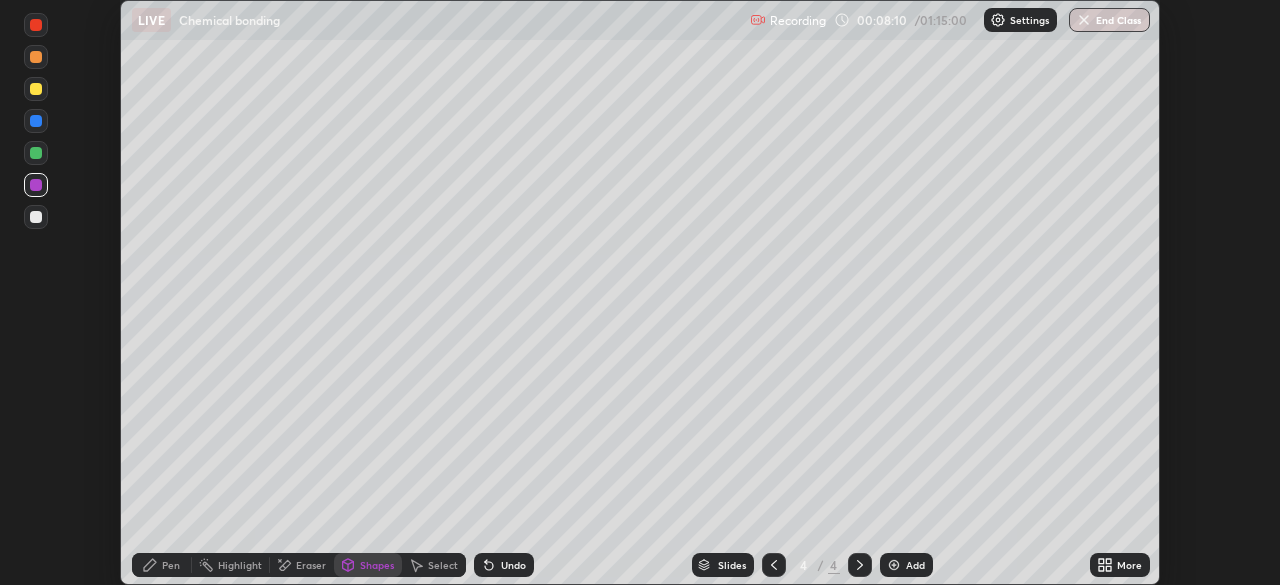 click on "Pen" at bounding box center (171, 565) 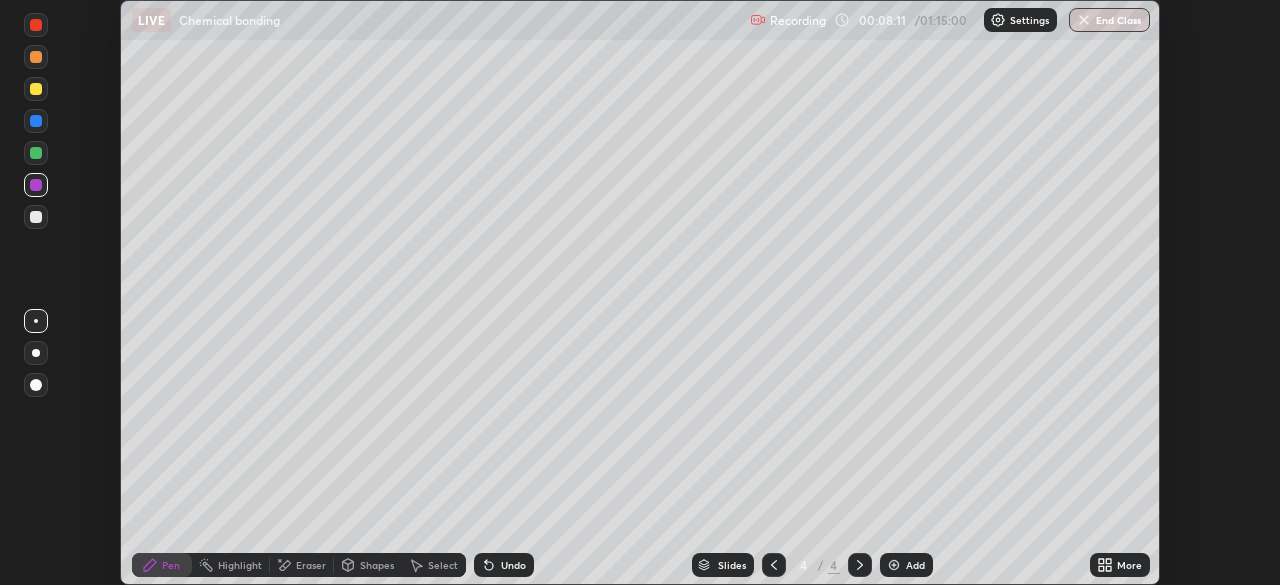 click at bounding box center [36, 153] 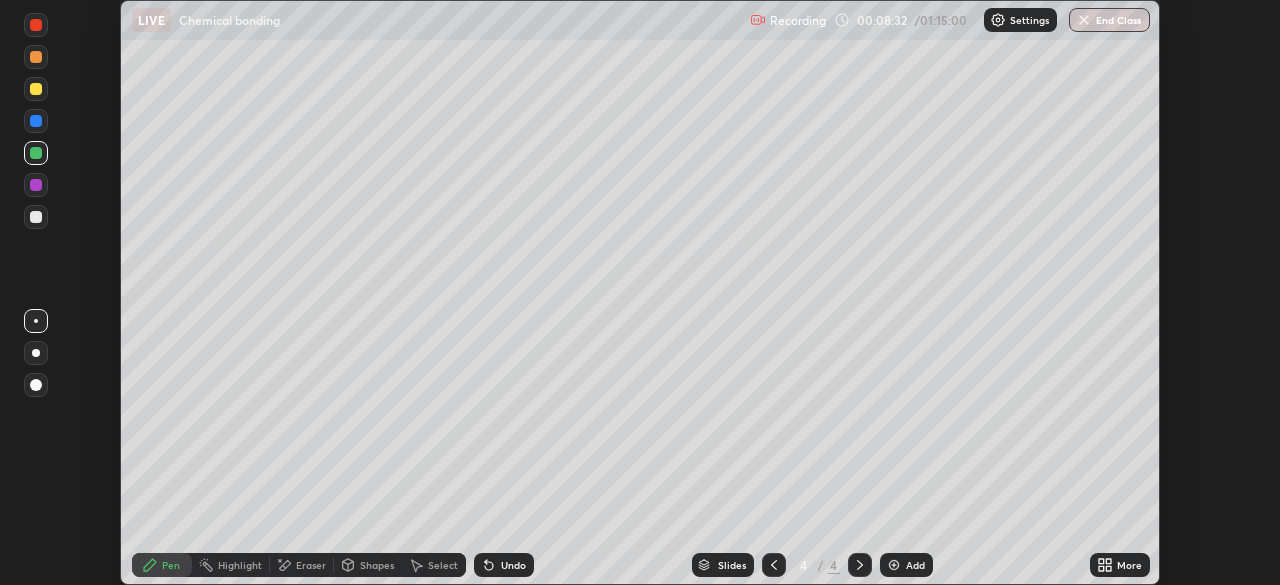 click at bounding box center [36, 185] 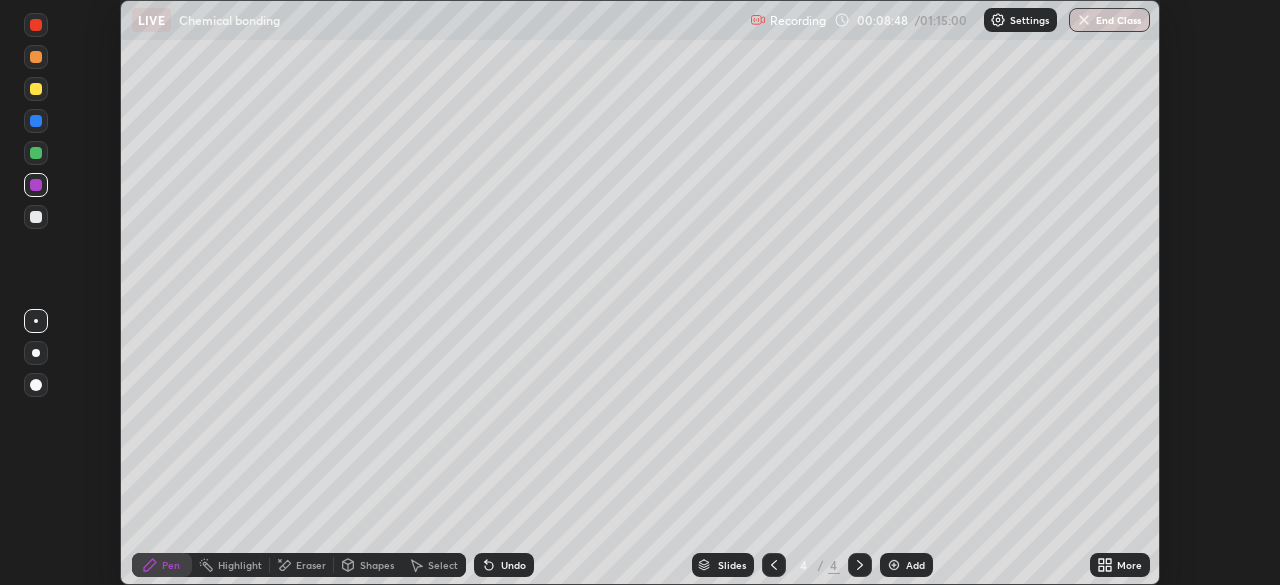 click on "Shapes" at bounding box center (368, 565) 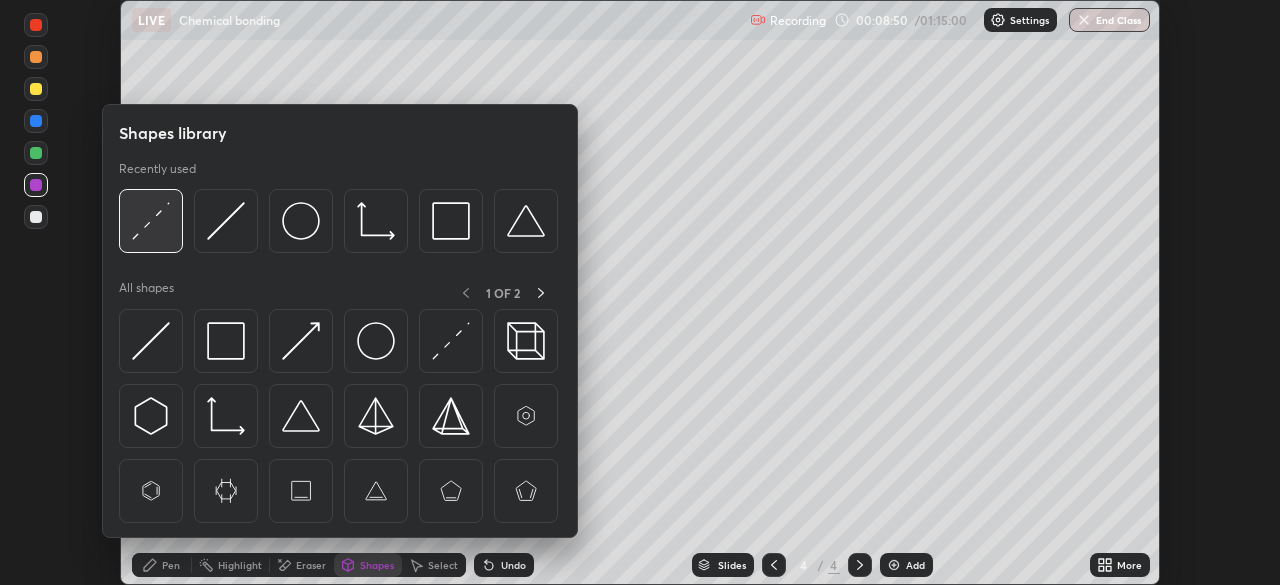 click at bounding box center [151, 221] 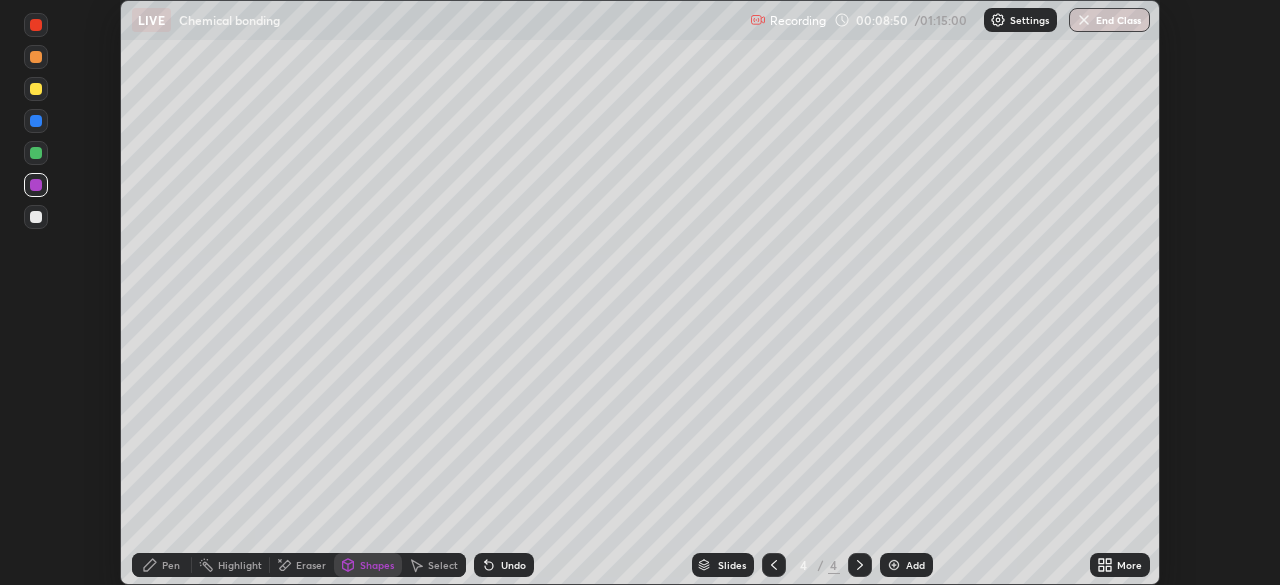 click at bounding box center [36, 153] 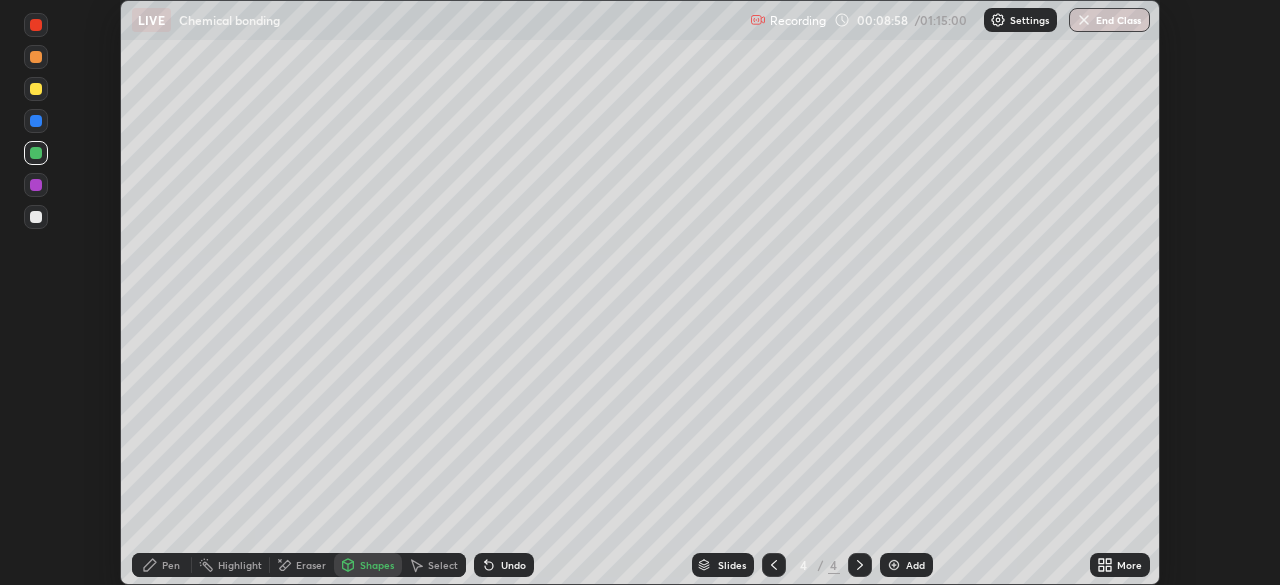 click at bounding box center [36, 185] 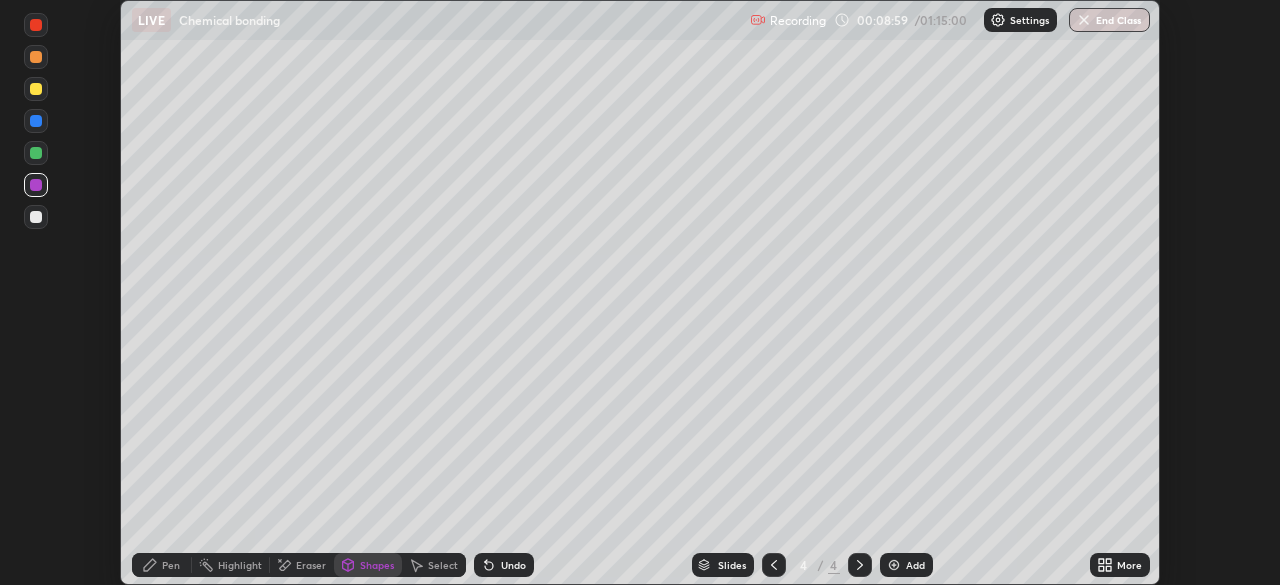 click at bounding box center (36, 153) 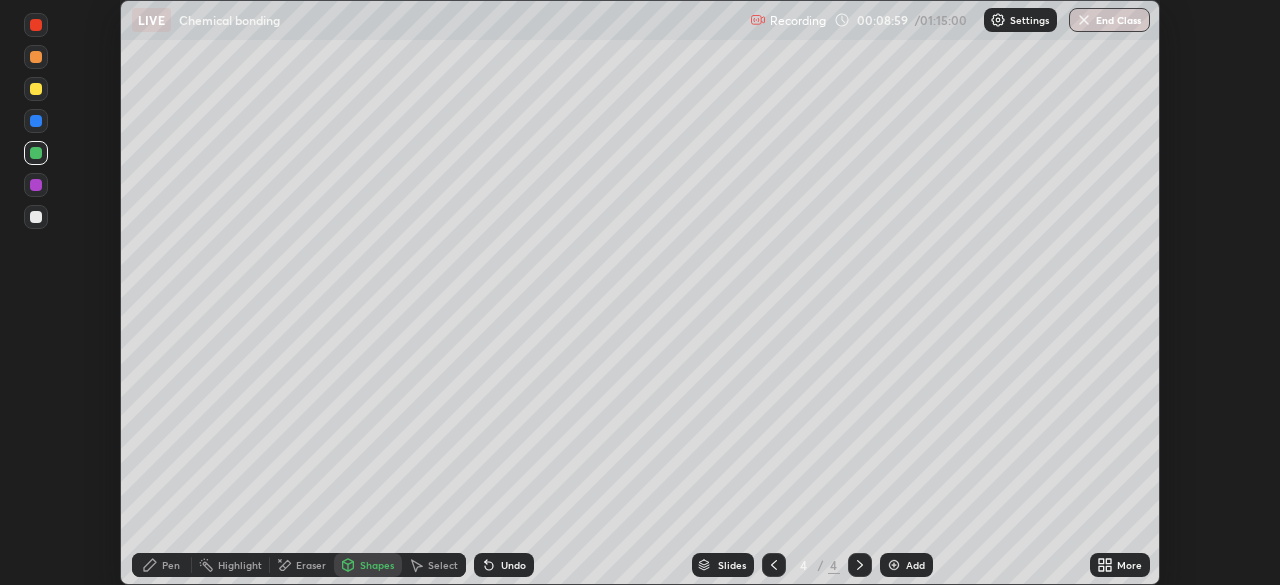 click on "Pen" at bounding box center [171, 565] 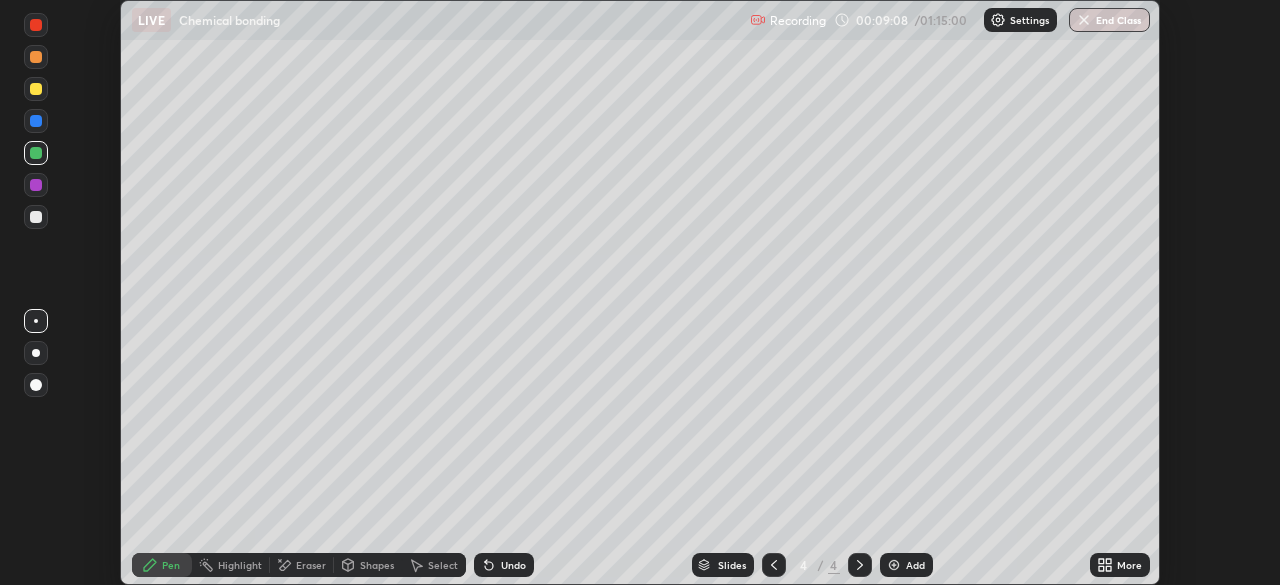 click at bounding box center (36, 185) 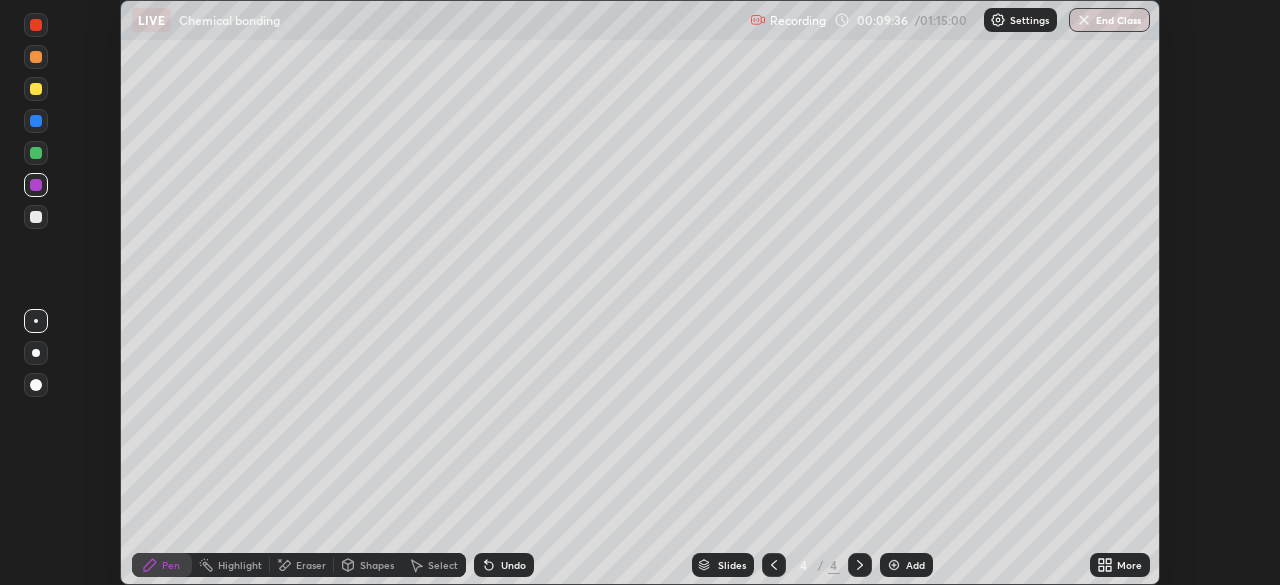 click at bounding box center (36, 153) 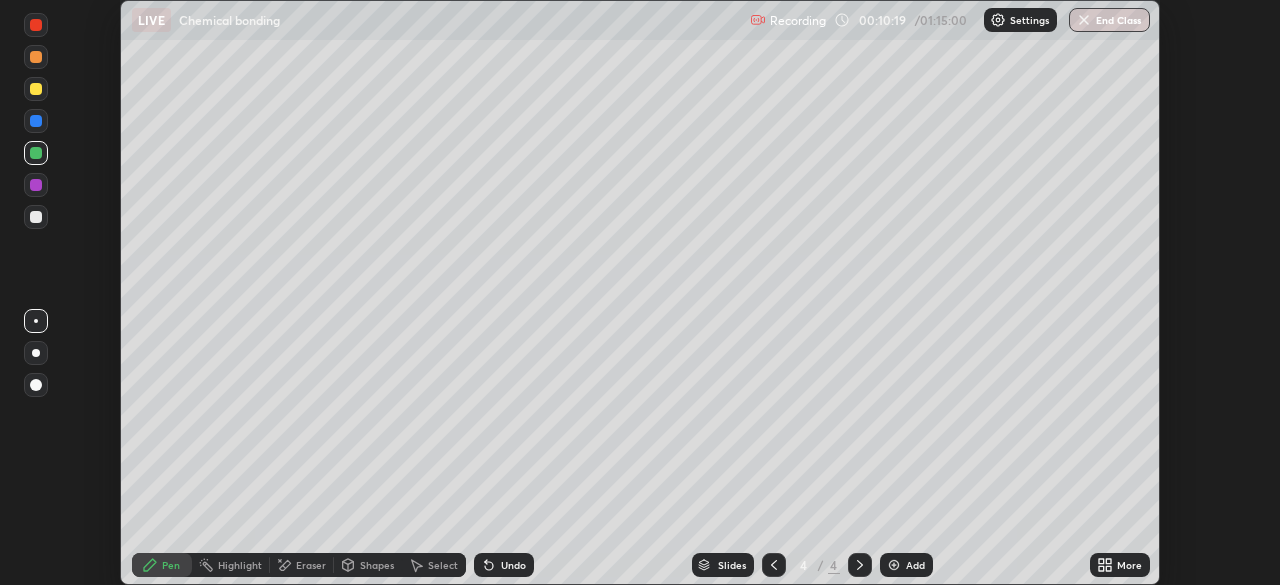 click at bounding box center [36, 121] 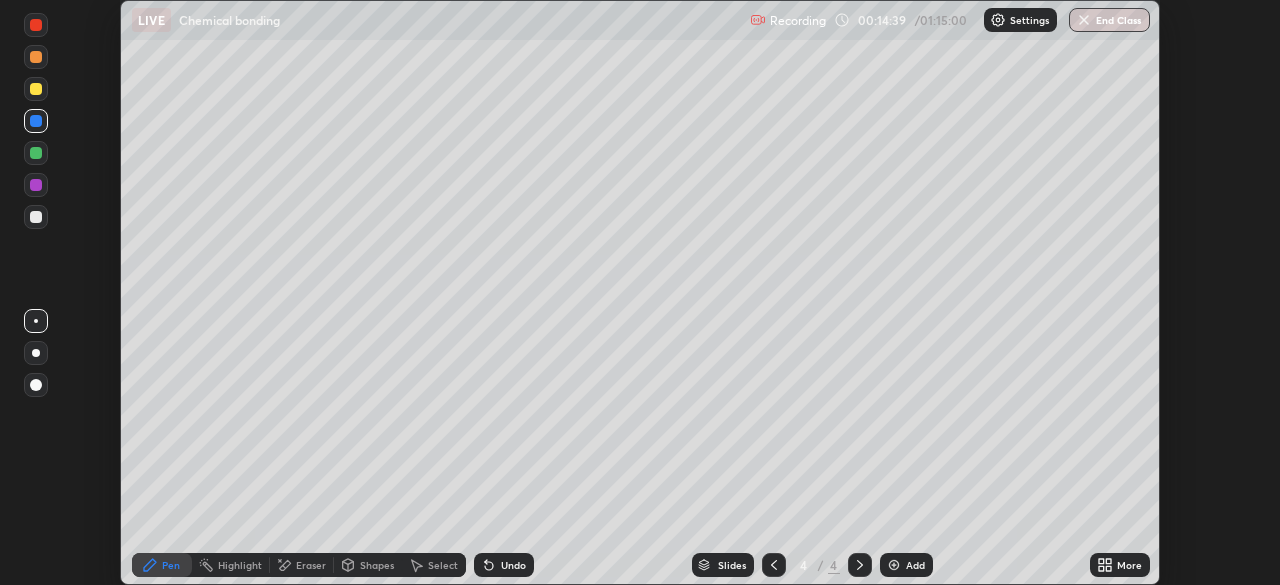 click at bounding box center [36, 153] 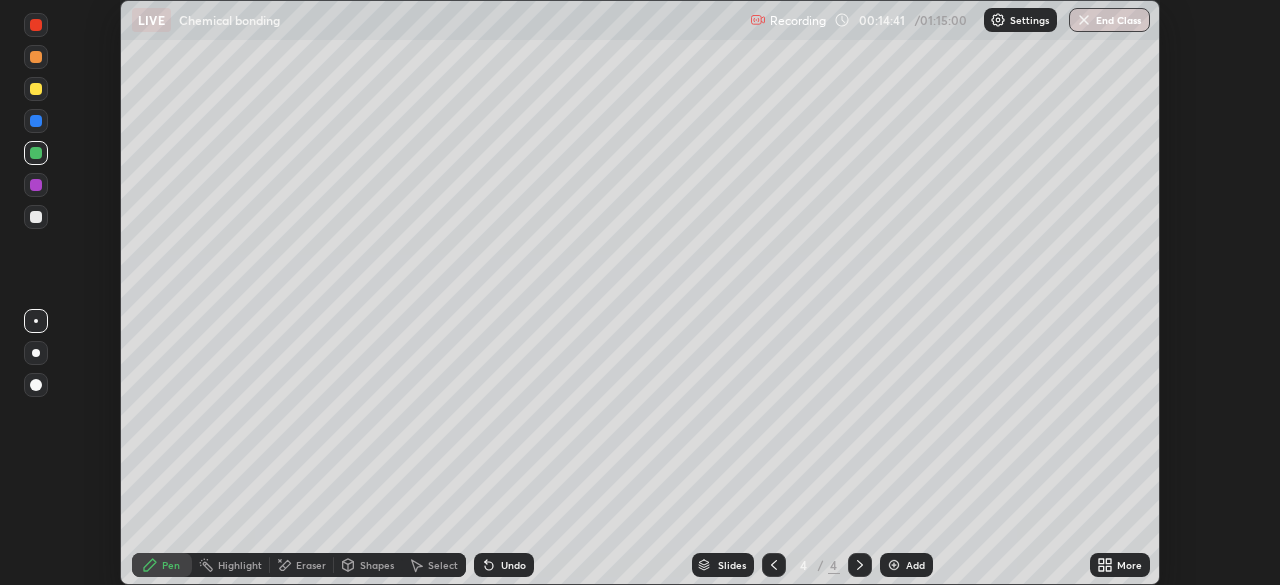 click at bounding box center [36, 217] 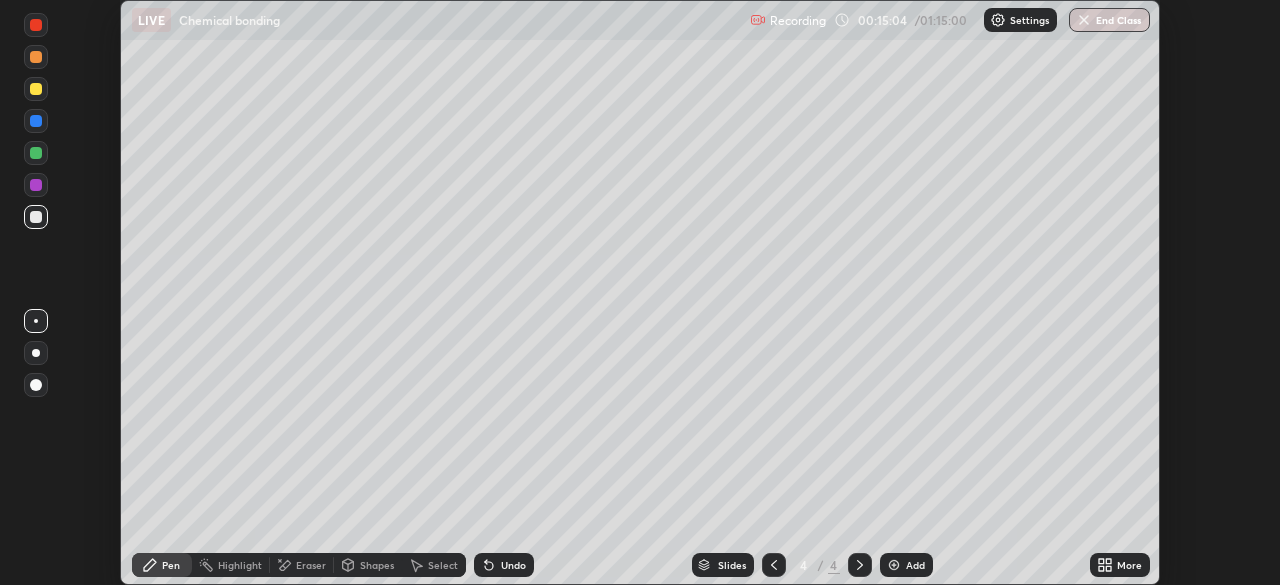 click on "Undo" at bounding box center [504, 565] 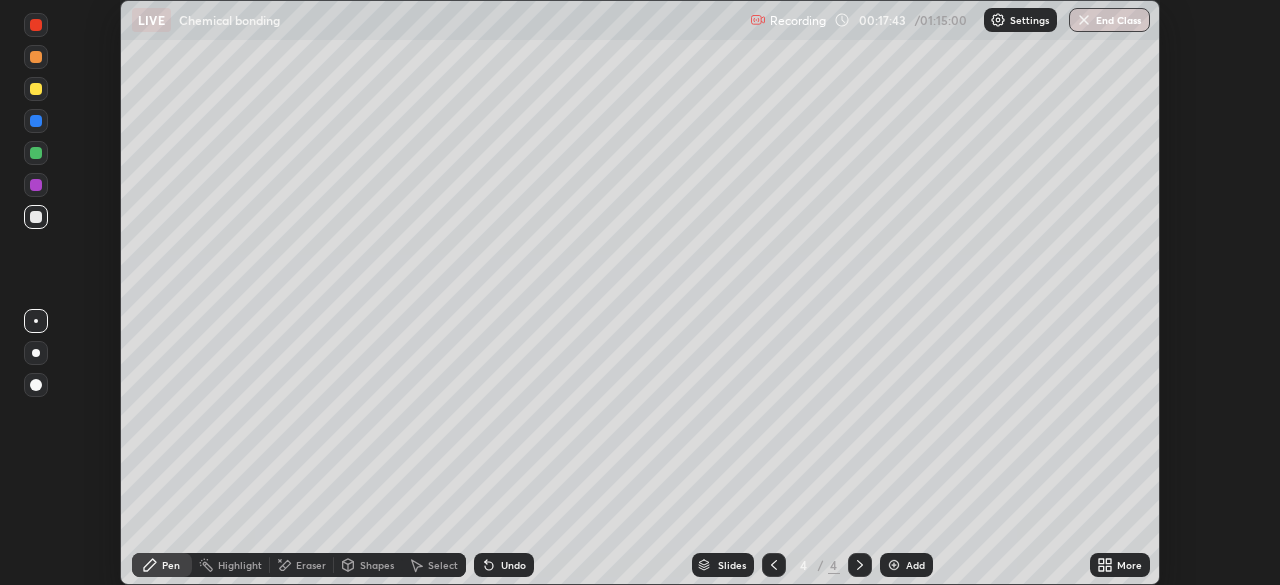 click on "Add" at bounding box center [915, 565] 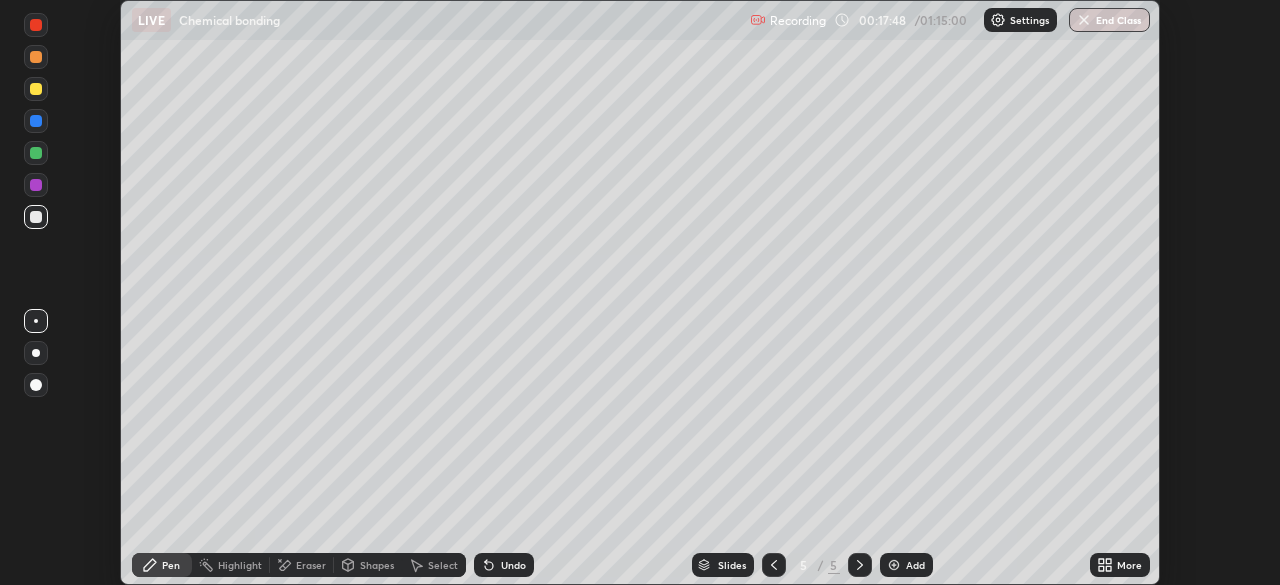 click at bounding box center (36, 89) 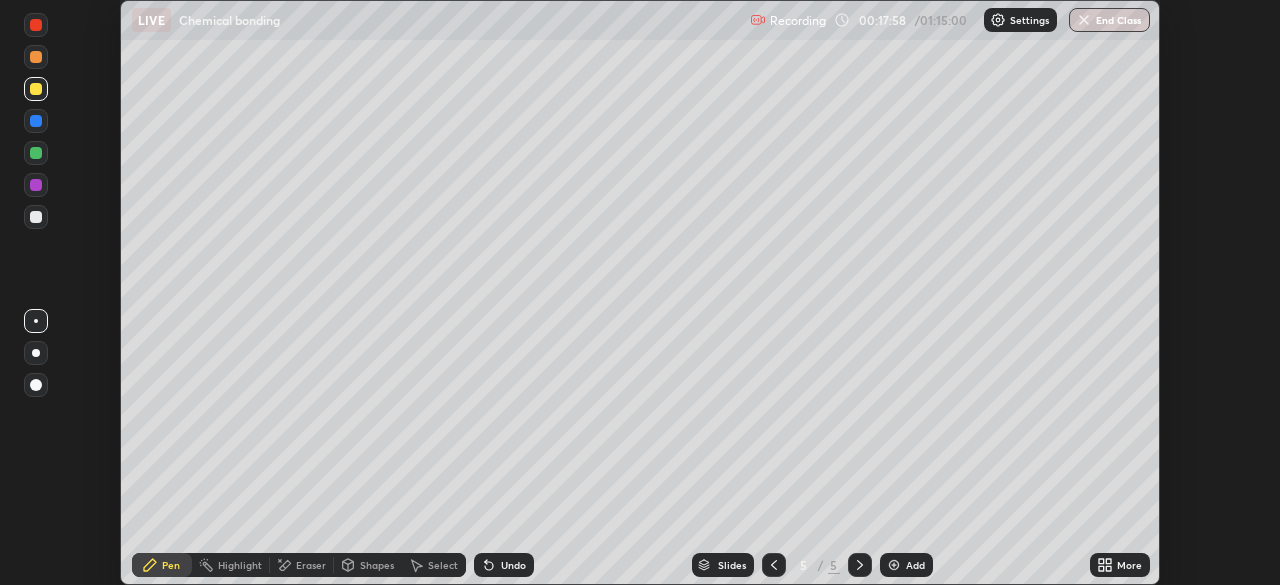 click at bounding box center [36, 217] 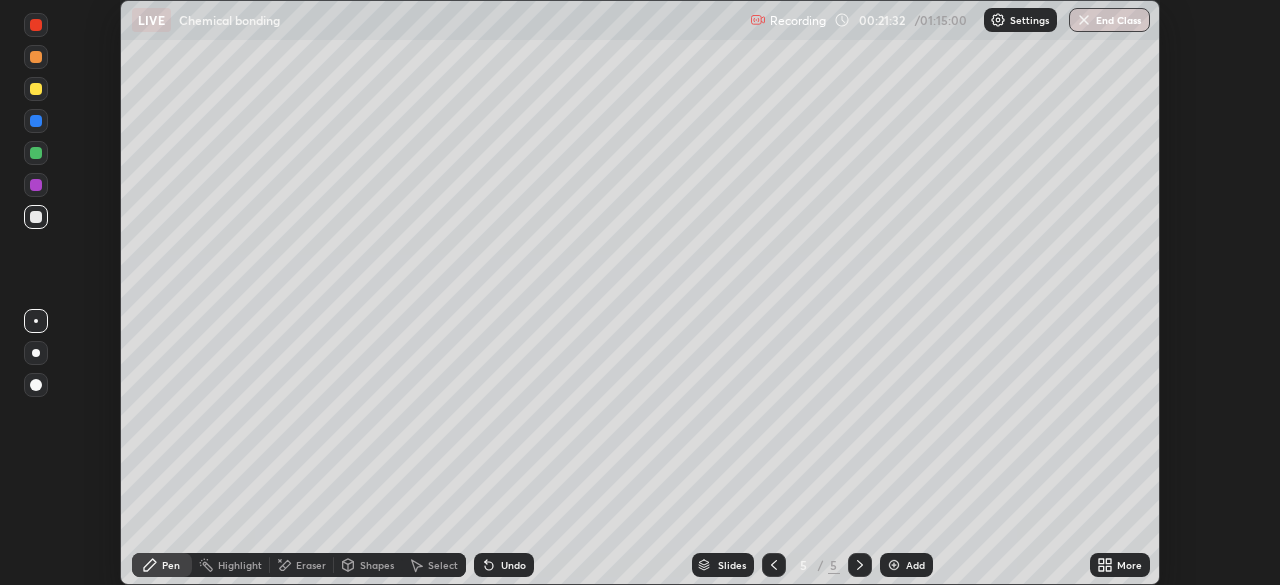 click at bounding box center (36, 121) 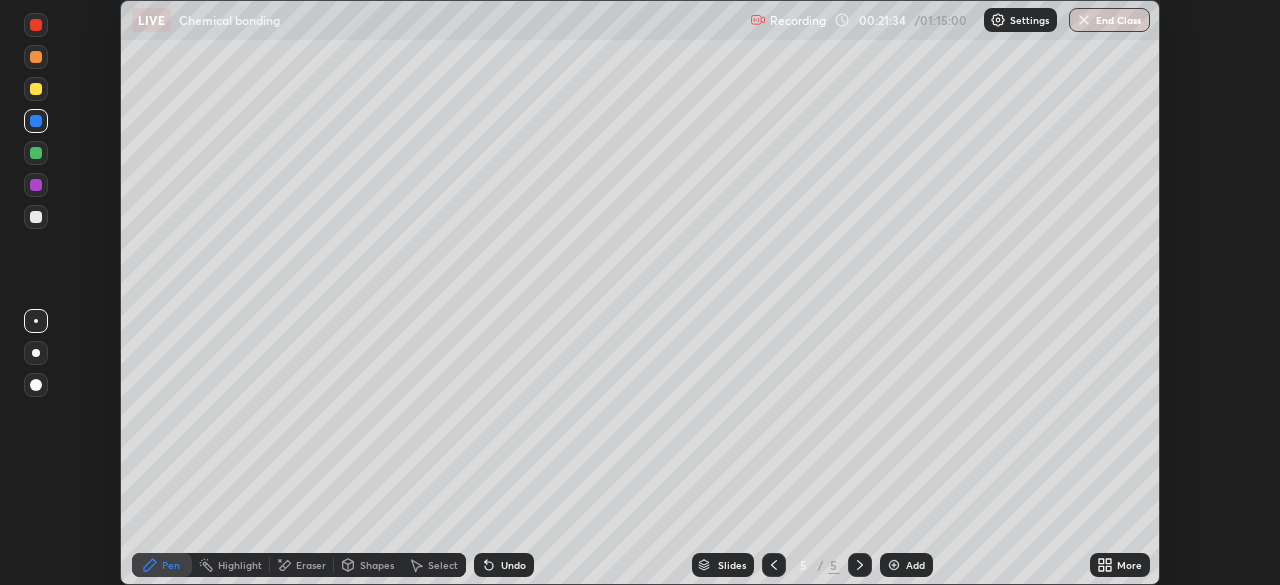 click at bounding box center (36, 57) 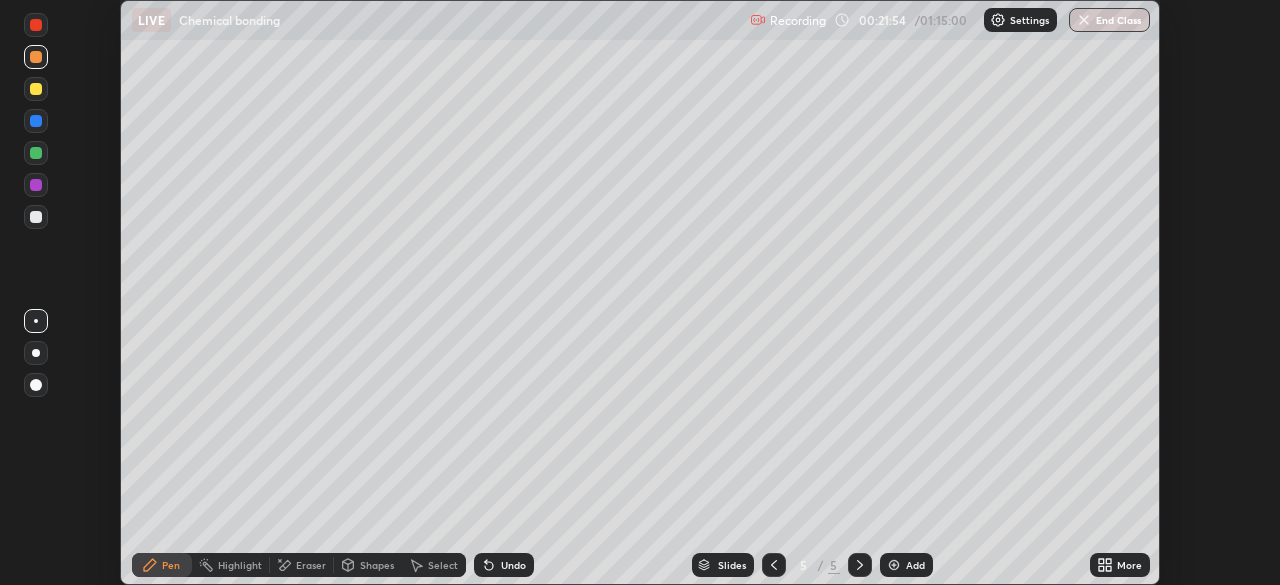 click at bounding box center [36, 217] 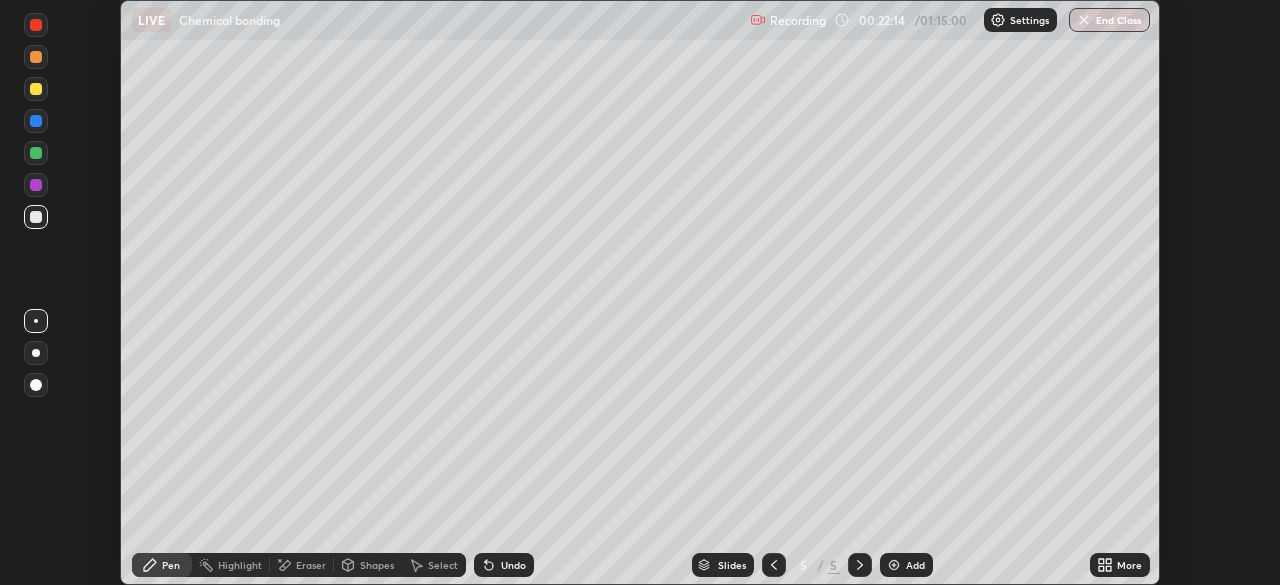 click on "Shapes" at bounding box center [377, 565] 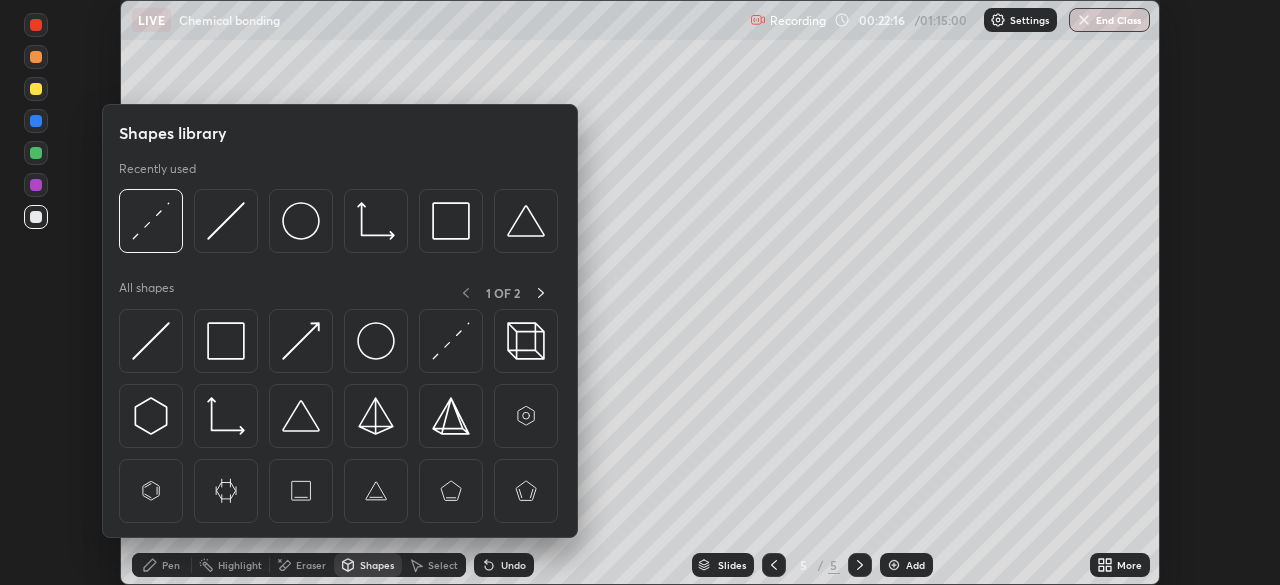 click on "Select" at bounding box center [443, 565] 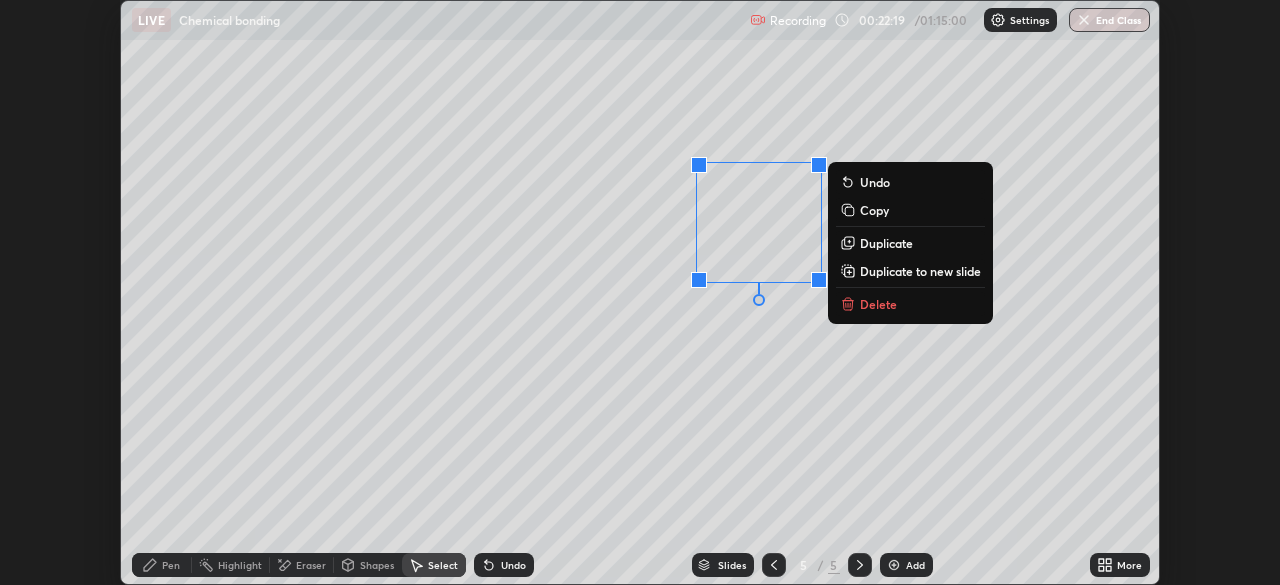 click on "Copy" at bounding box center (874, 210) 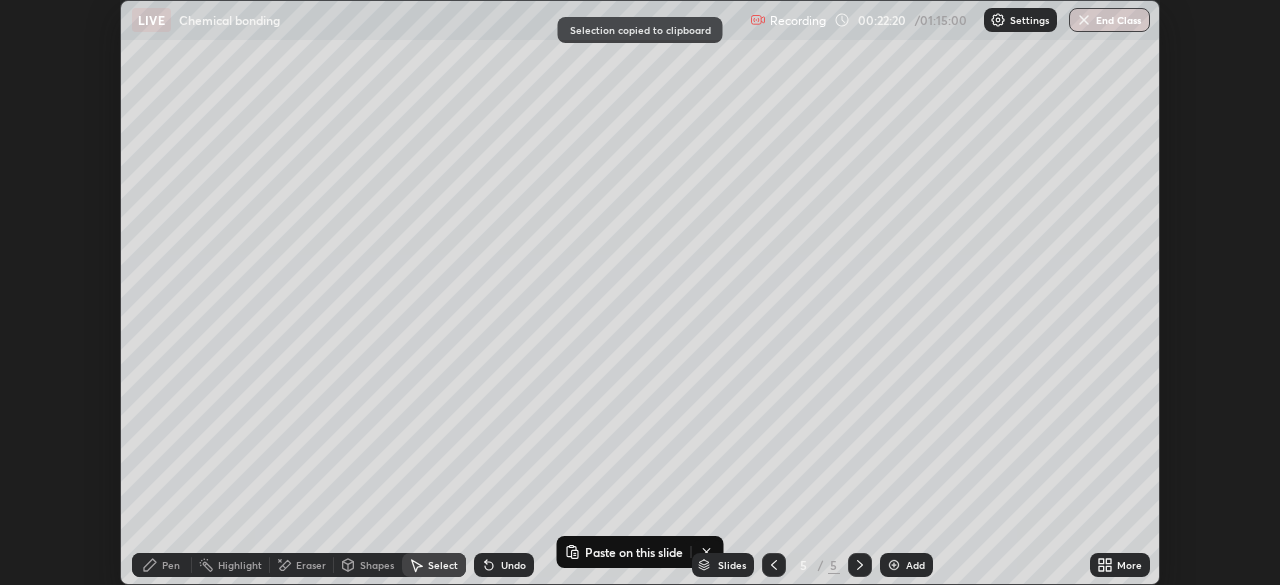 click on "0 ° Undo Copy Paste here Duplicate Duplicate to new slide Delete" at bounding box center [640, 292] 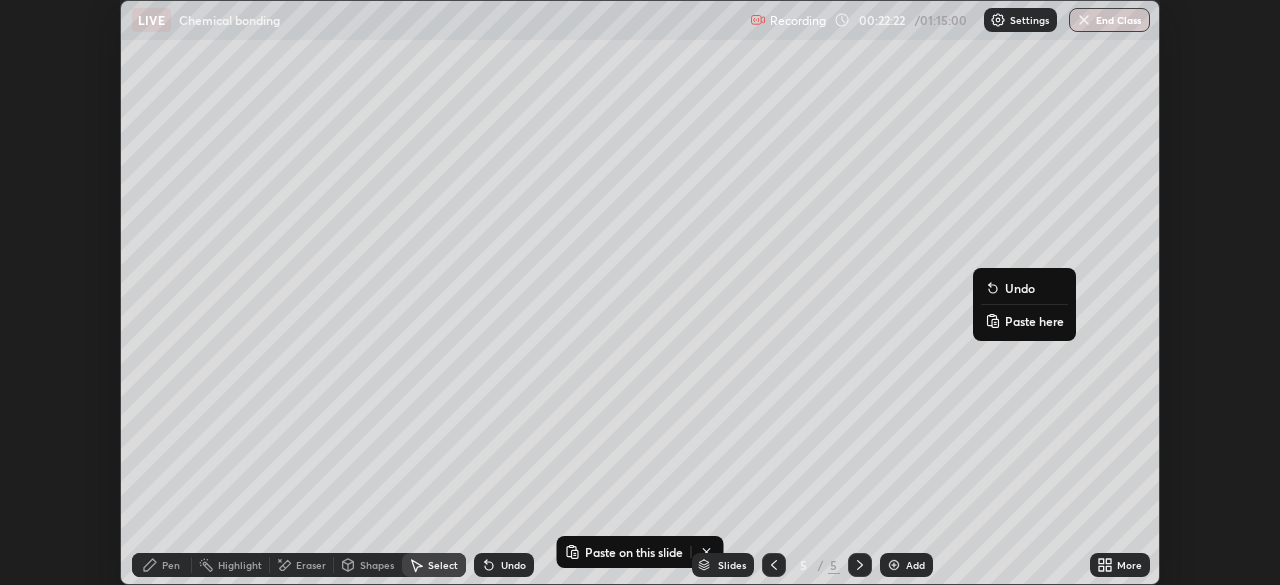 click on "Paste here" at bounding box center (1034, 321) 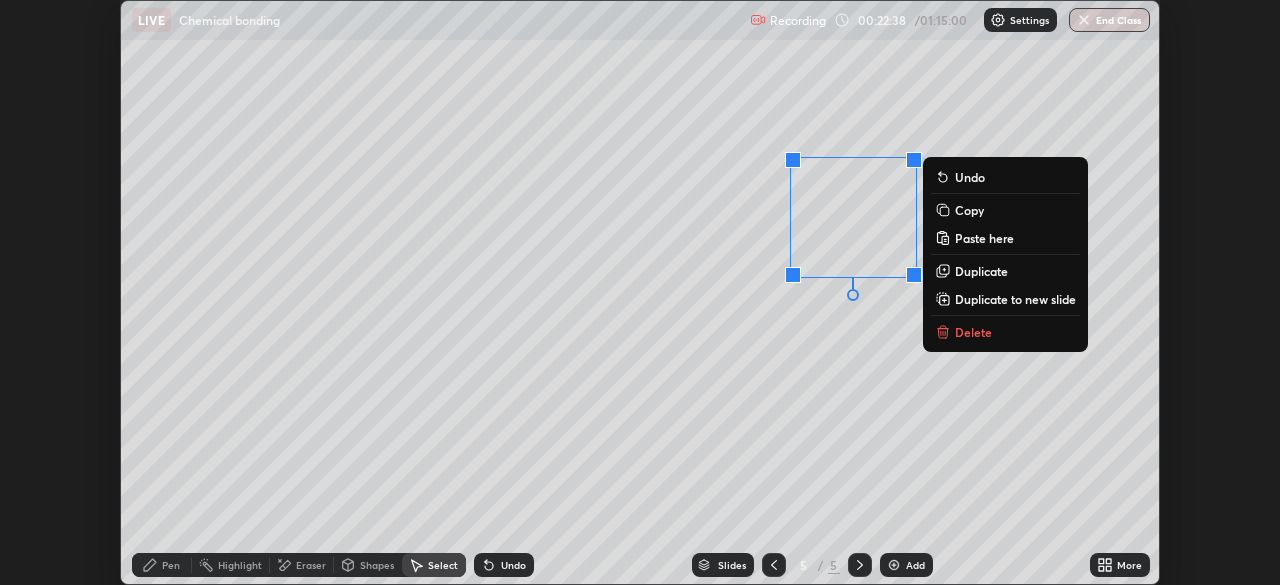 click on "0 ° Undo Copy Paste here Duplicate Duplicate to new slide Delete" at bounding box center (640, 292) 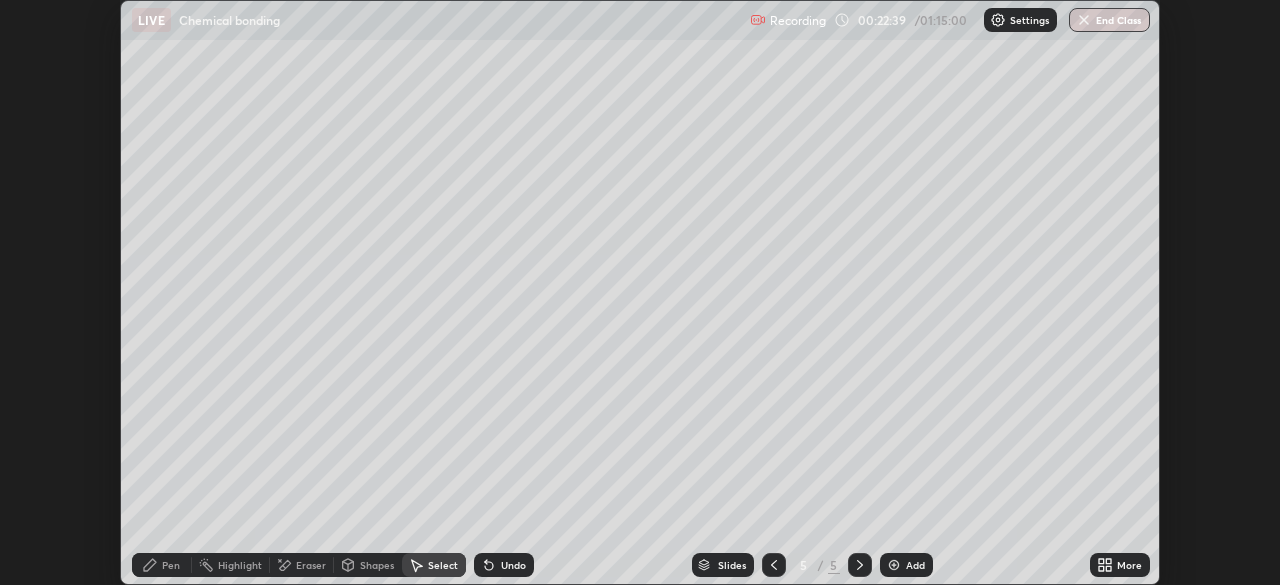 click on "Pen" at bounding box center (162, 565) 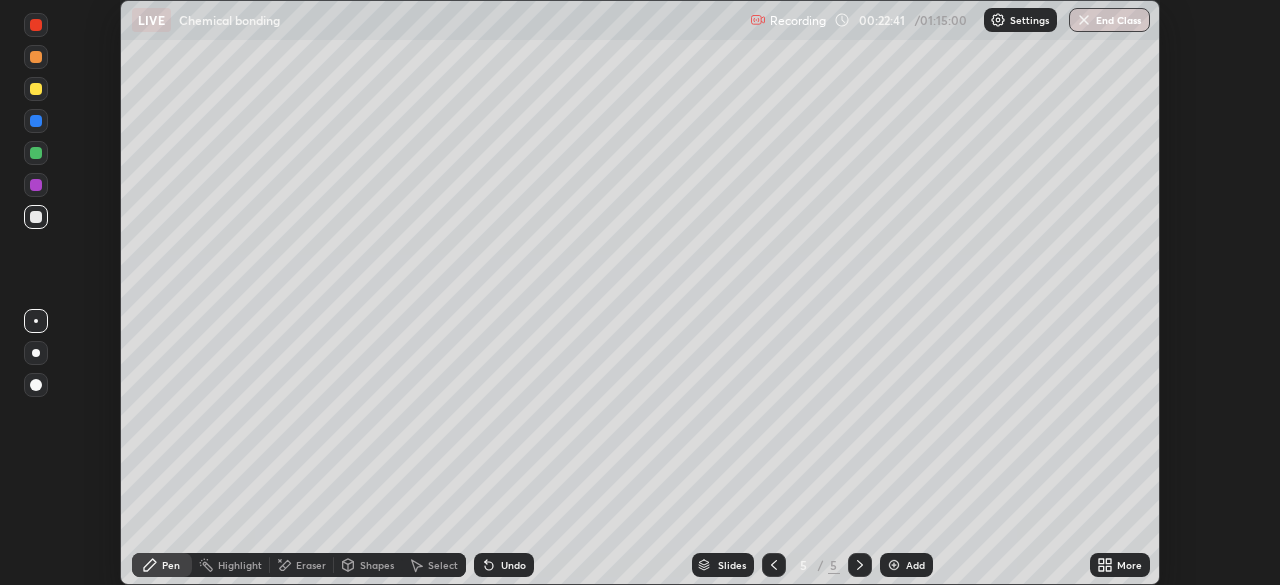 click at bounding box center (36, 89) 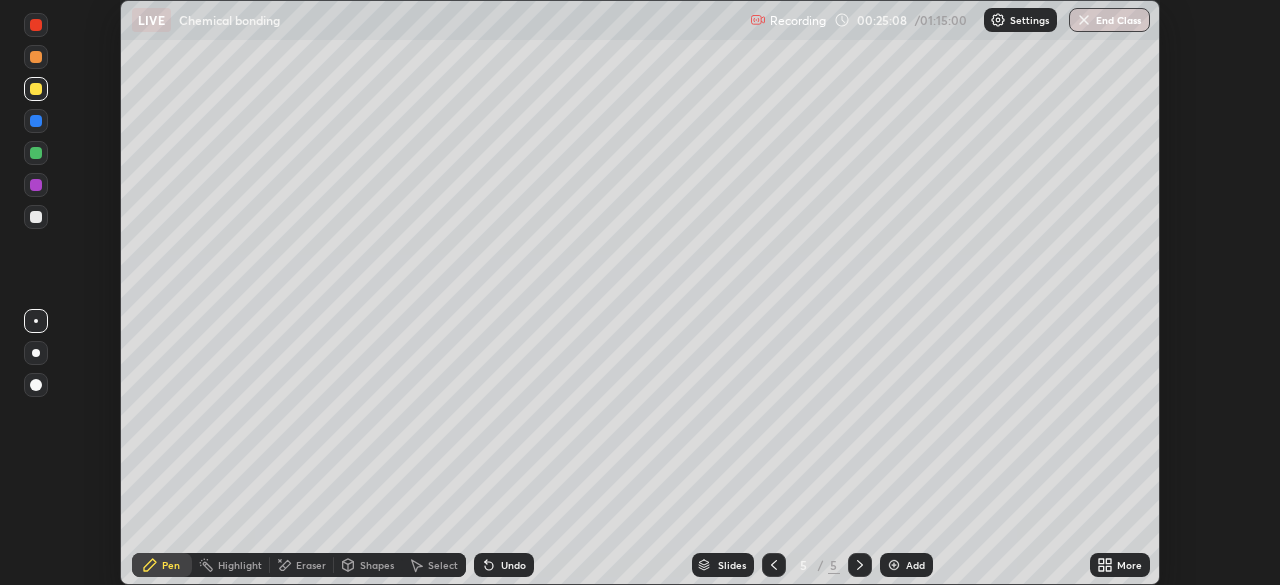click at bounding box center [894, 565] 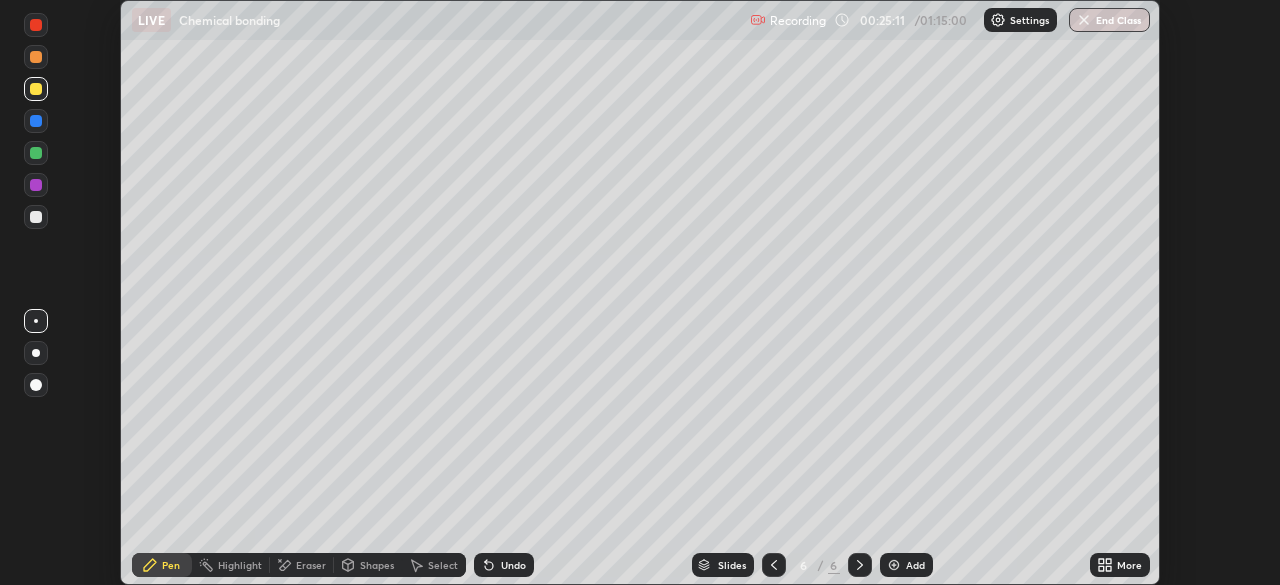 click at bounding box center [36, 153] 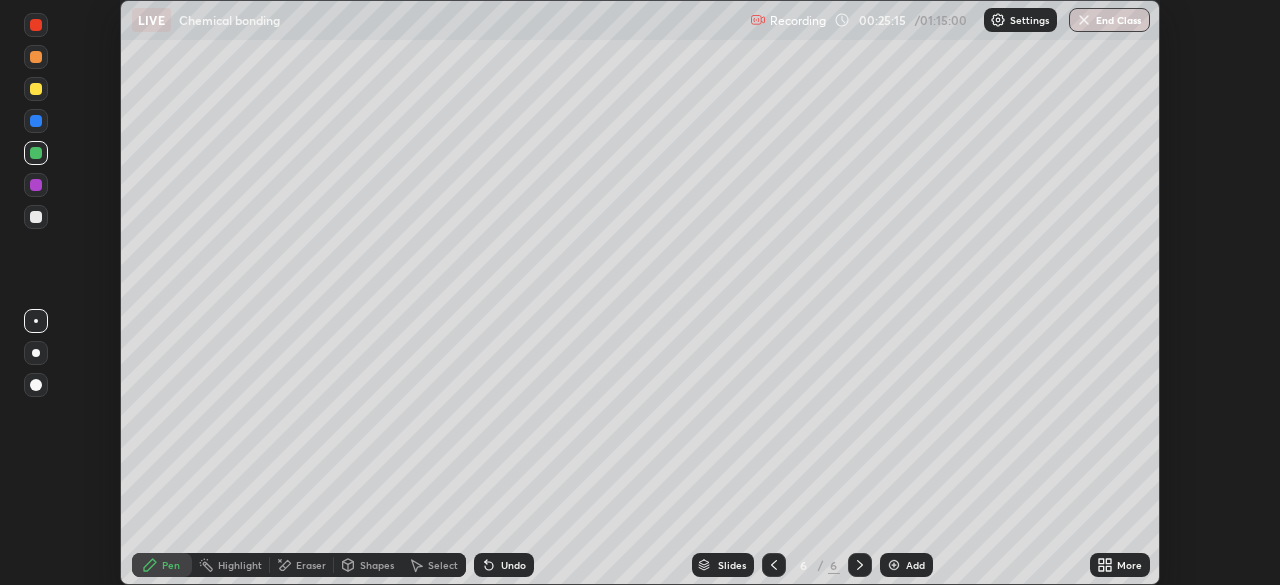 click 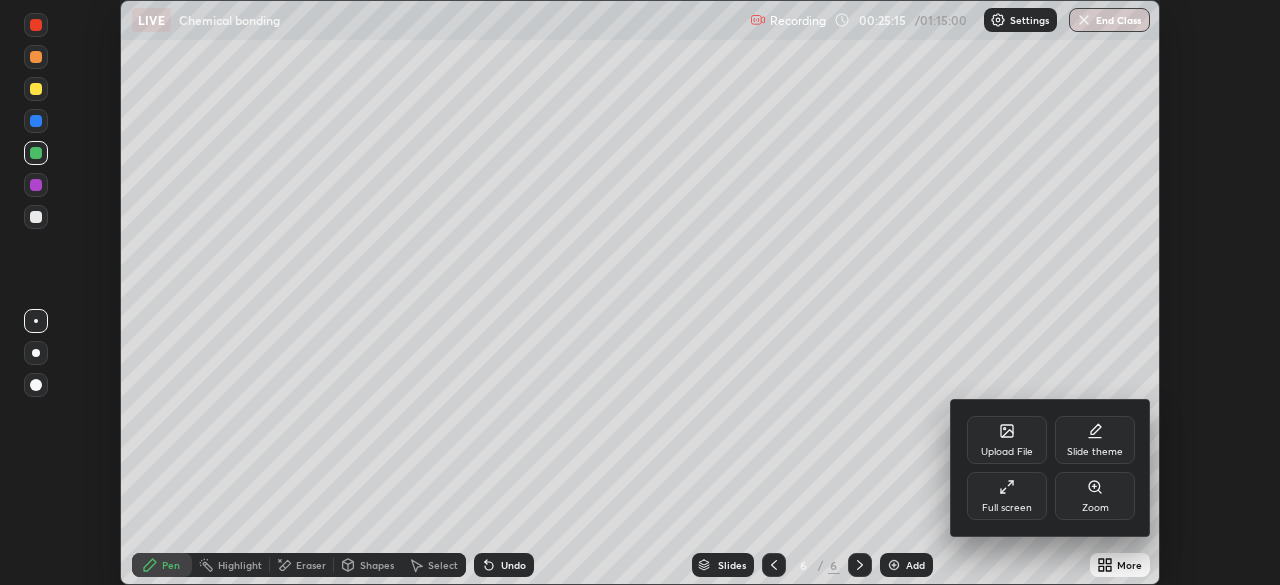 click on "Full screen" at bounding box center [1007, 496] 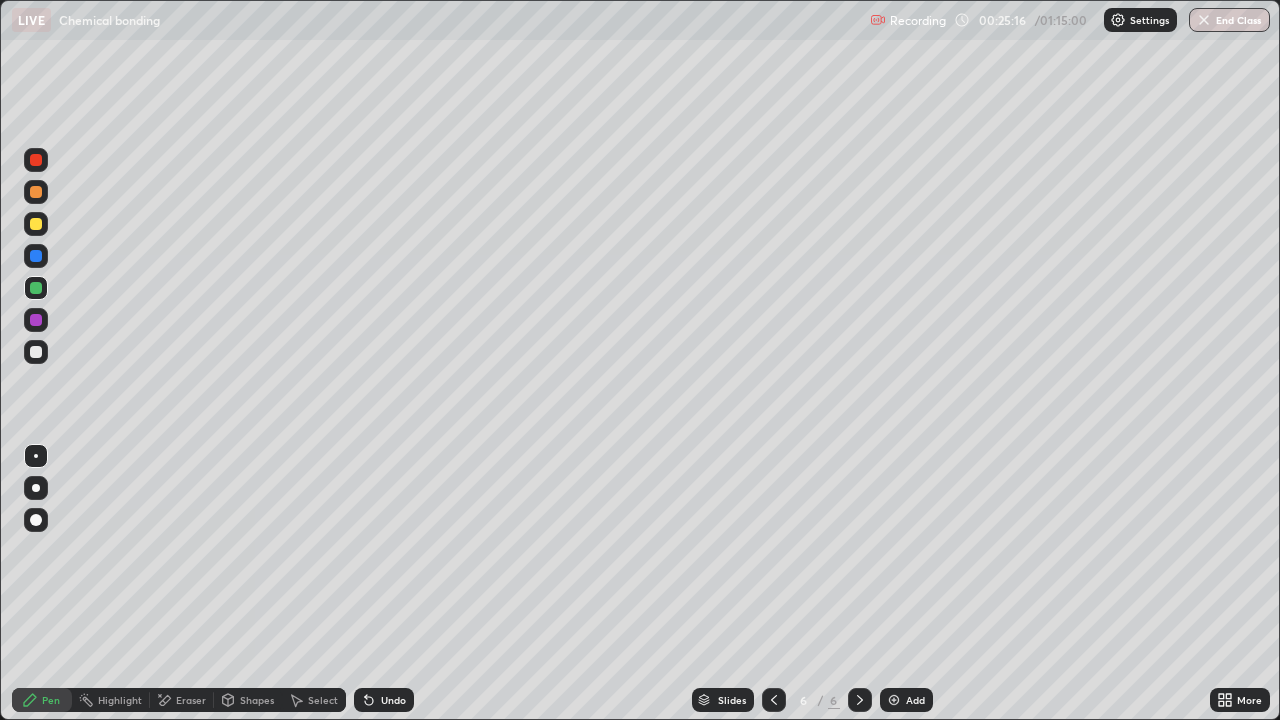 scroll, scrollTop: 99280, scrollLeft: 98720, axis: both 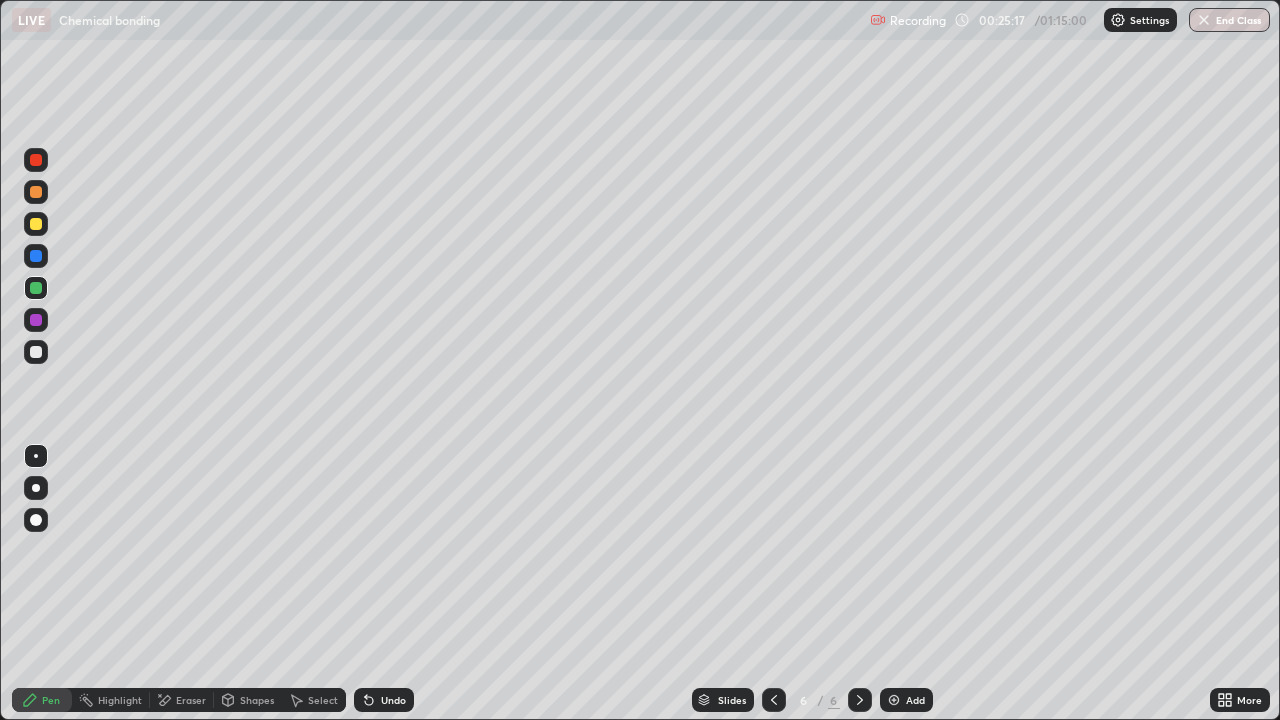 click at bounding box center [894, 700] 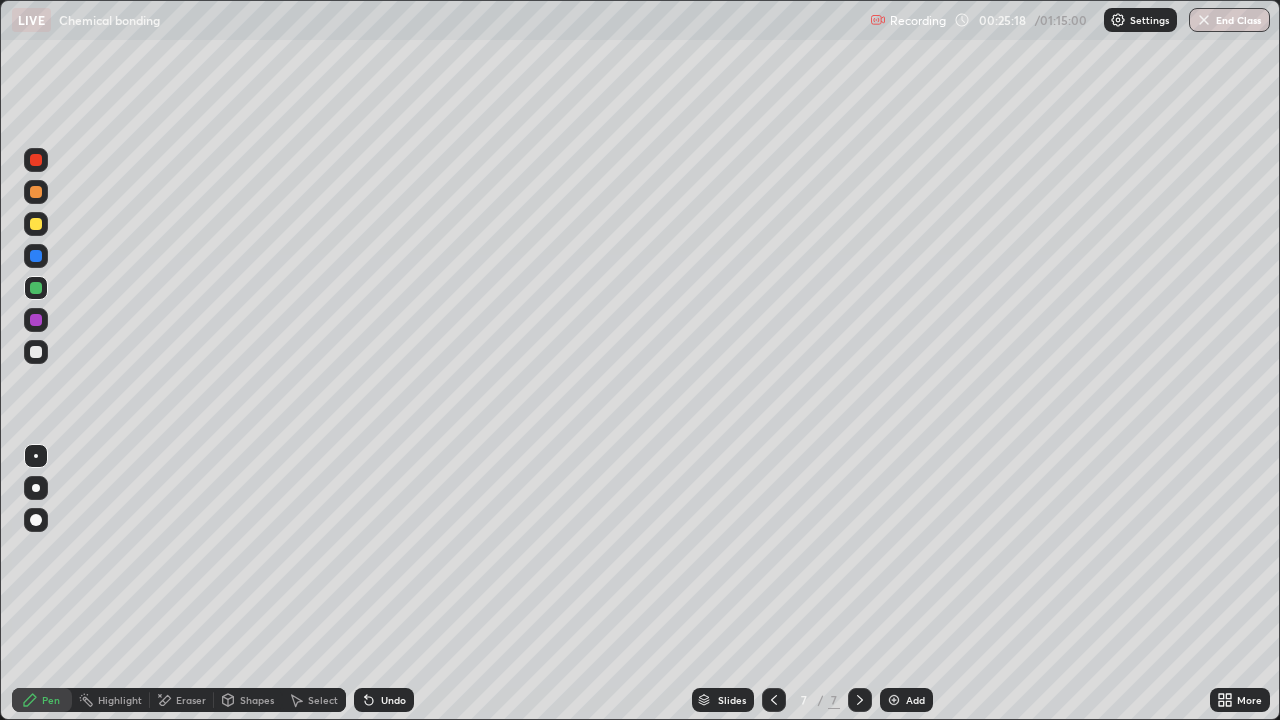 click 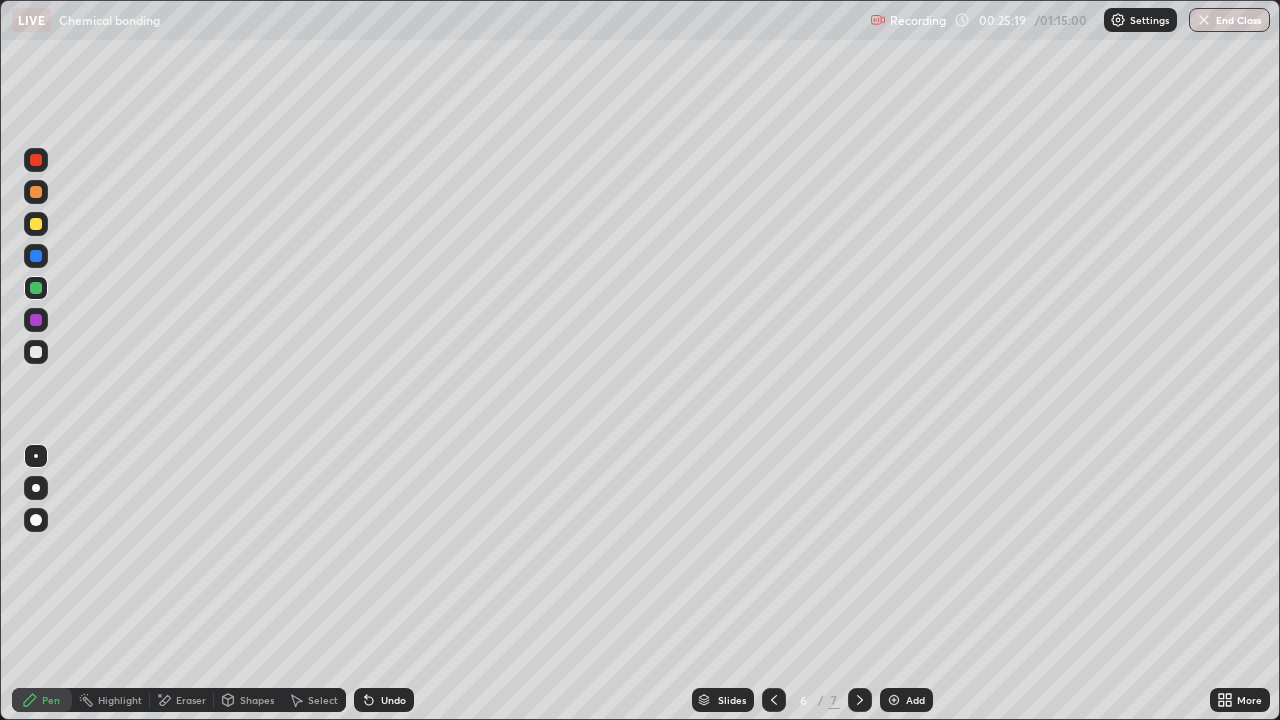 click 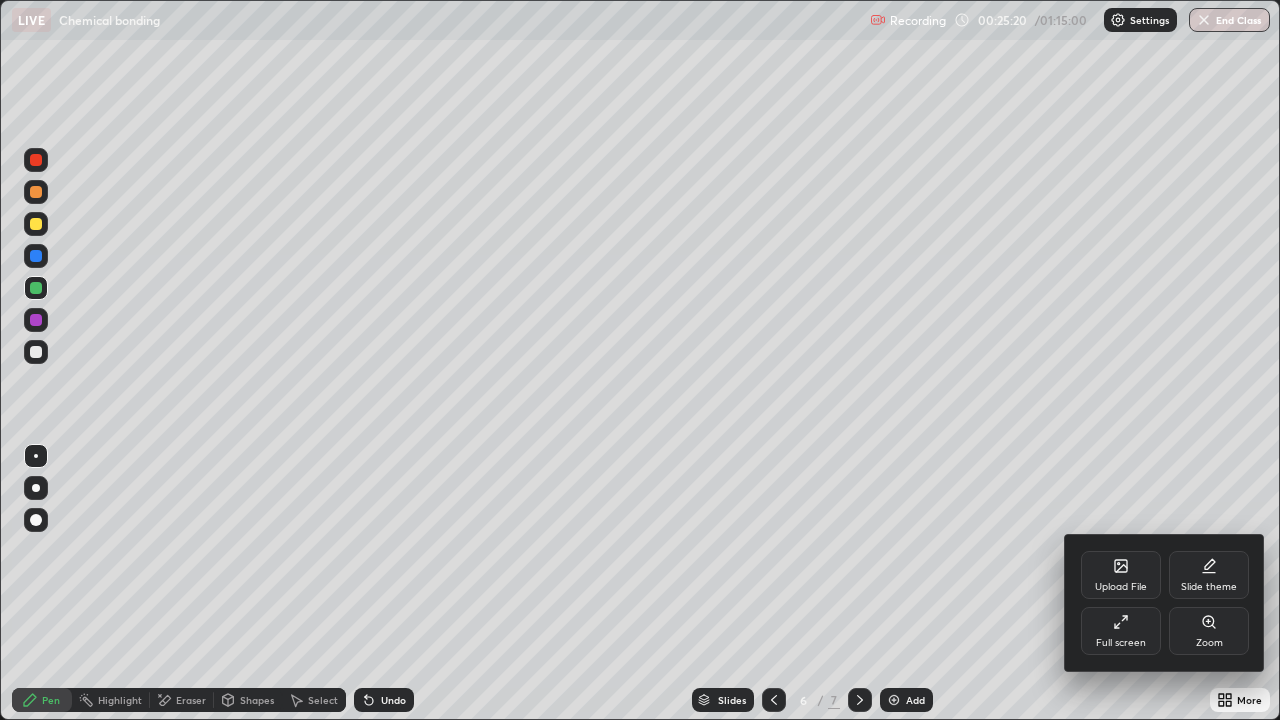 click on "Full screen" at bounding box center [1121, 643] 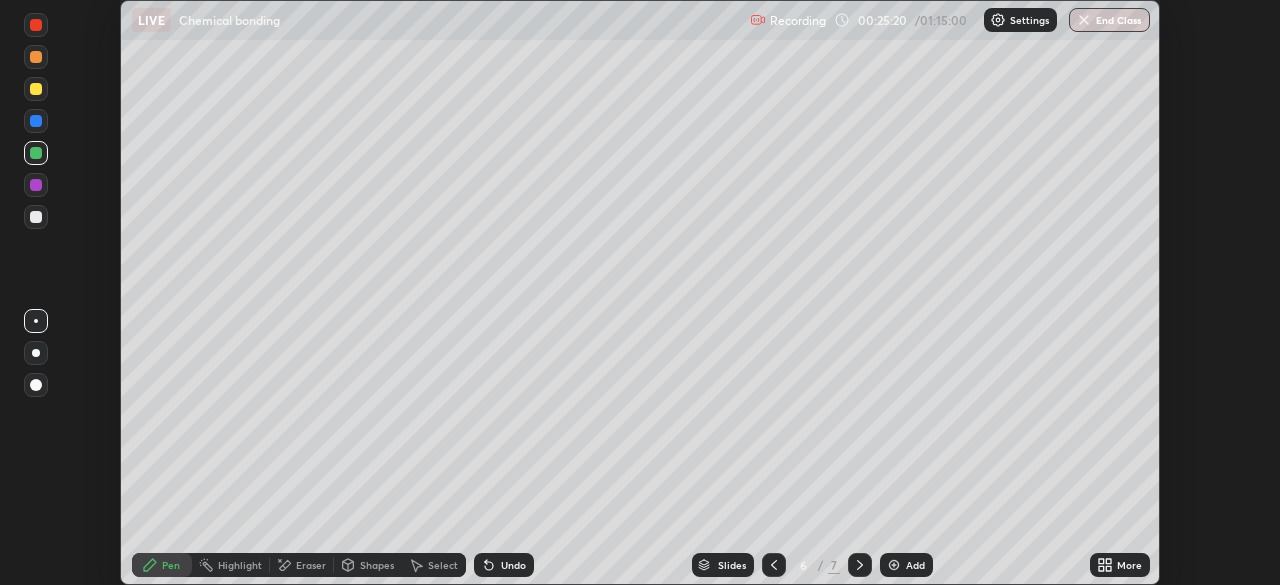 scroll, scrollTop: 585, scrollLeft: 1280, axis: both 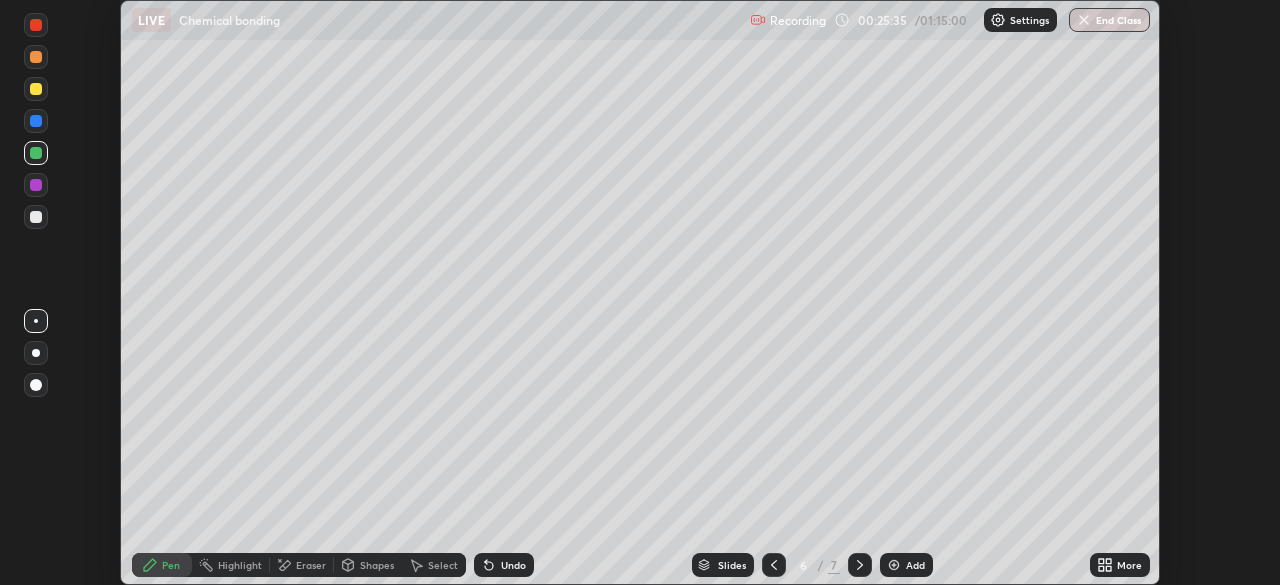 click at bounding box center [36, 185] 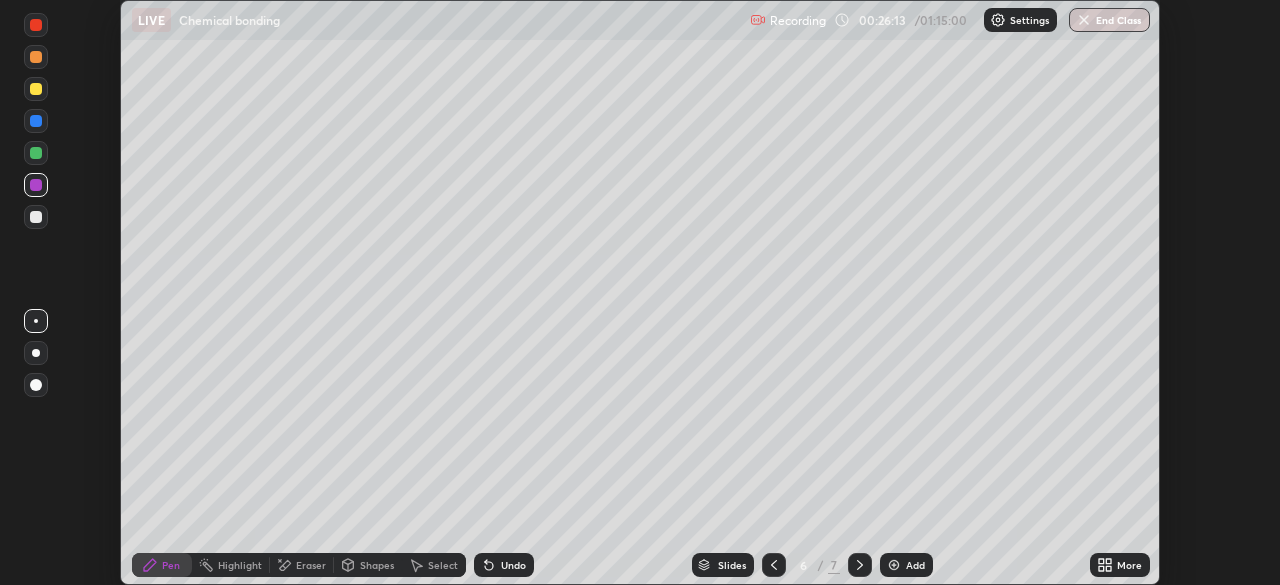 click on "Shapes" at bounding box center (368, 565) 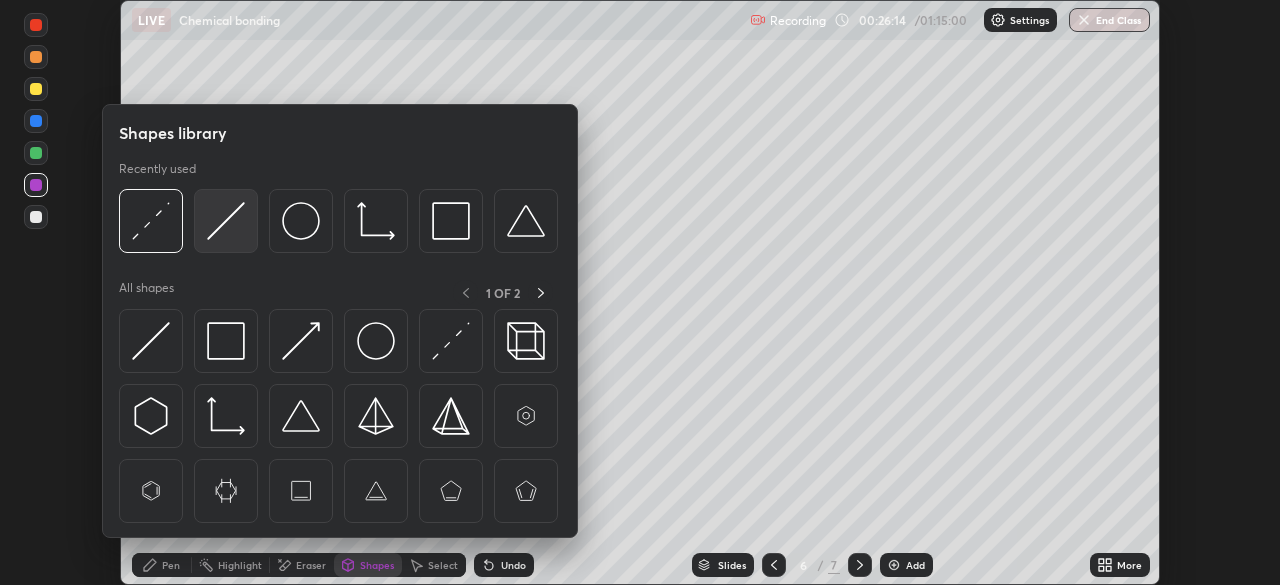 click at bounding box center [226, 221] 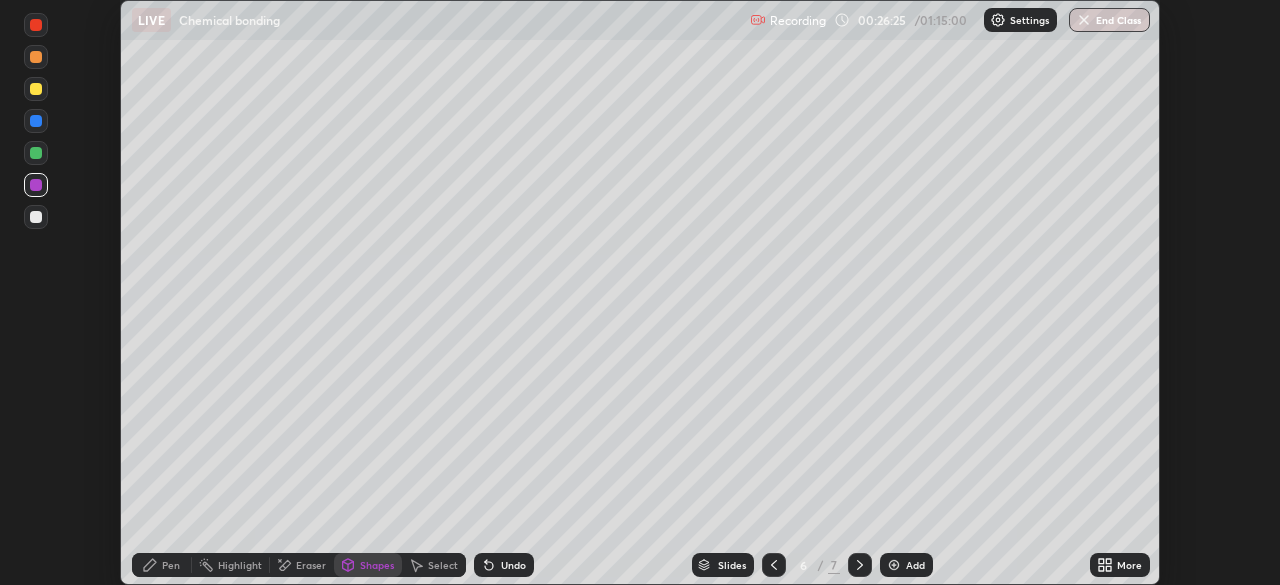 click on "Undo" at bounding box center (504, 565) 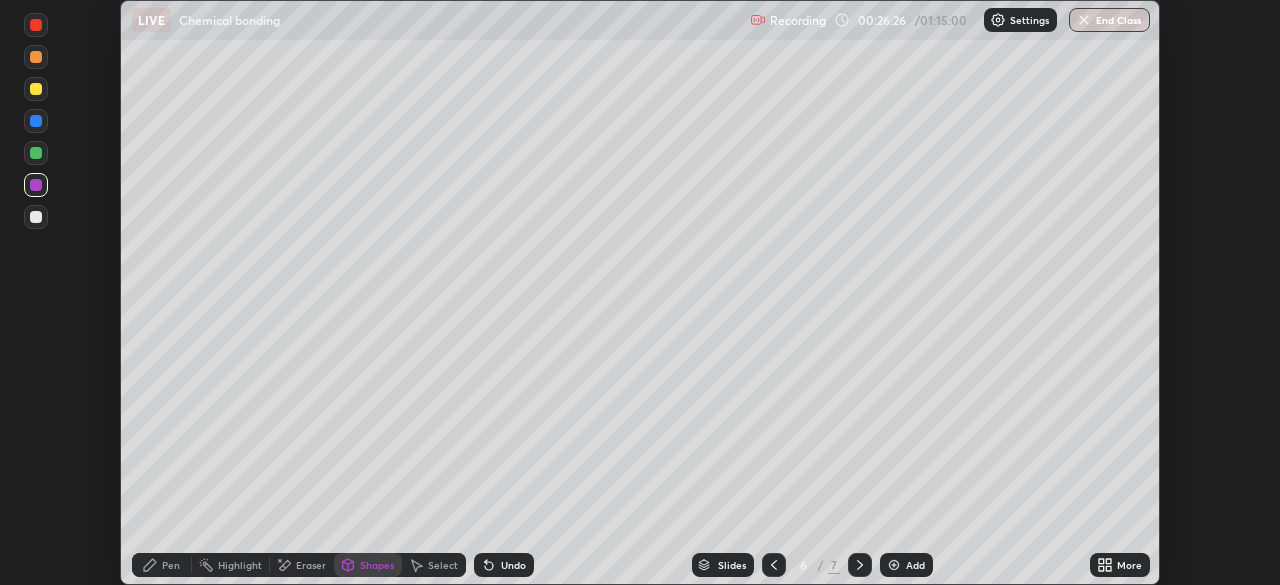 click on "Undo" at bounding box center [504, 565] 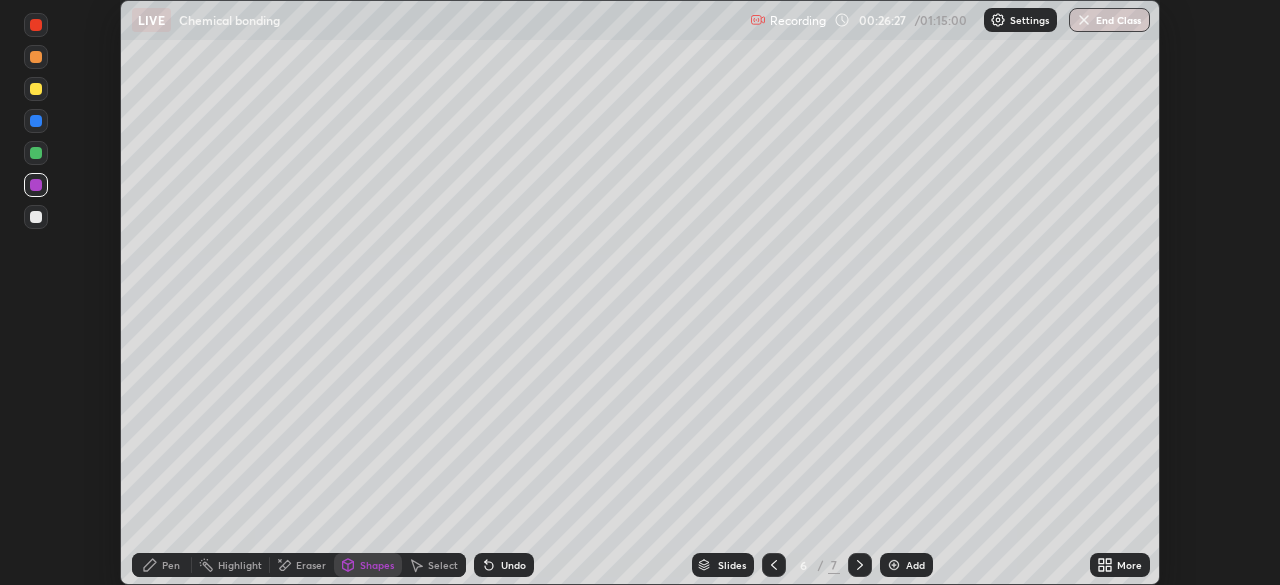 click on "Undo" at bounding box center [504, 565] 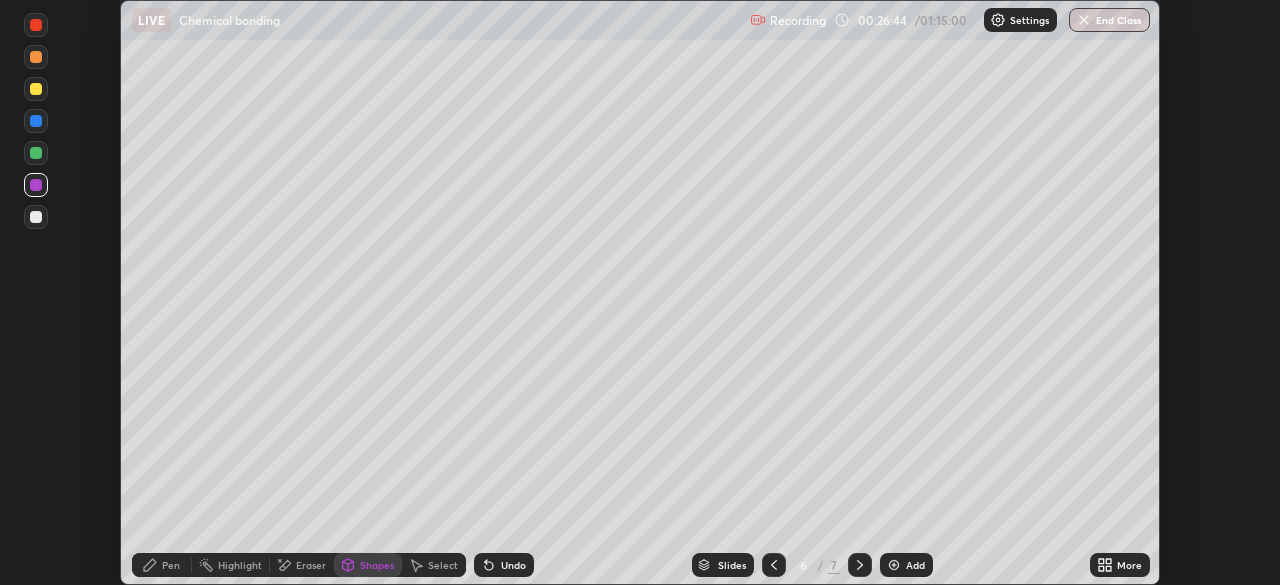 click on "Undo" at bounding box center [513, 565] 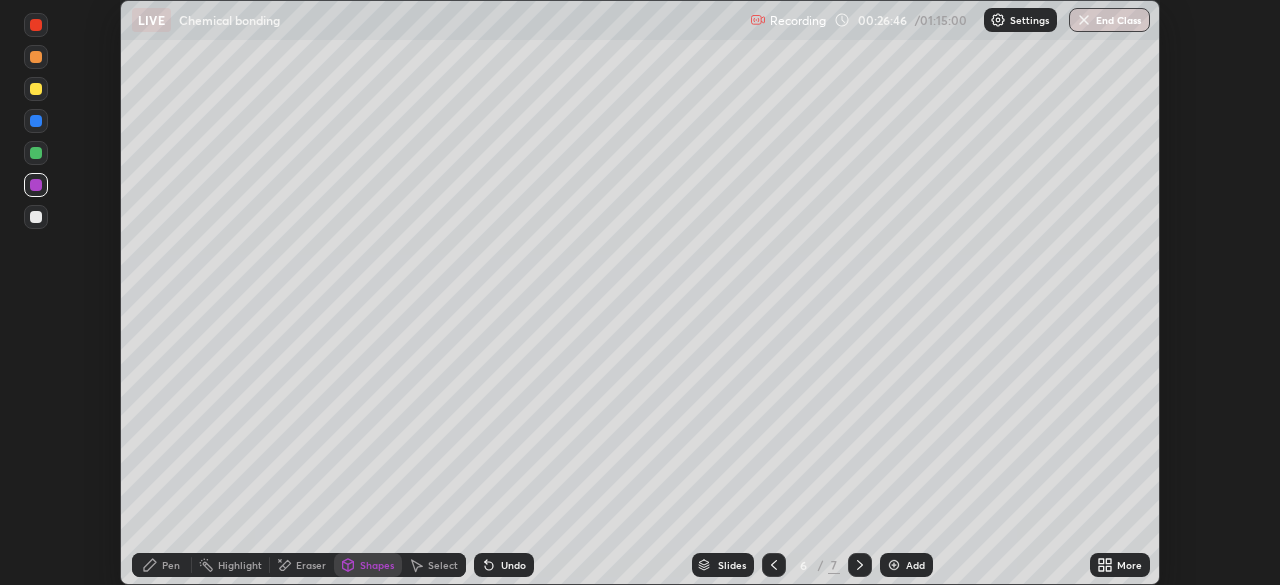 click on "Pen" at bounding box center (171, 565) 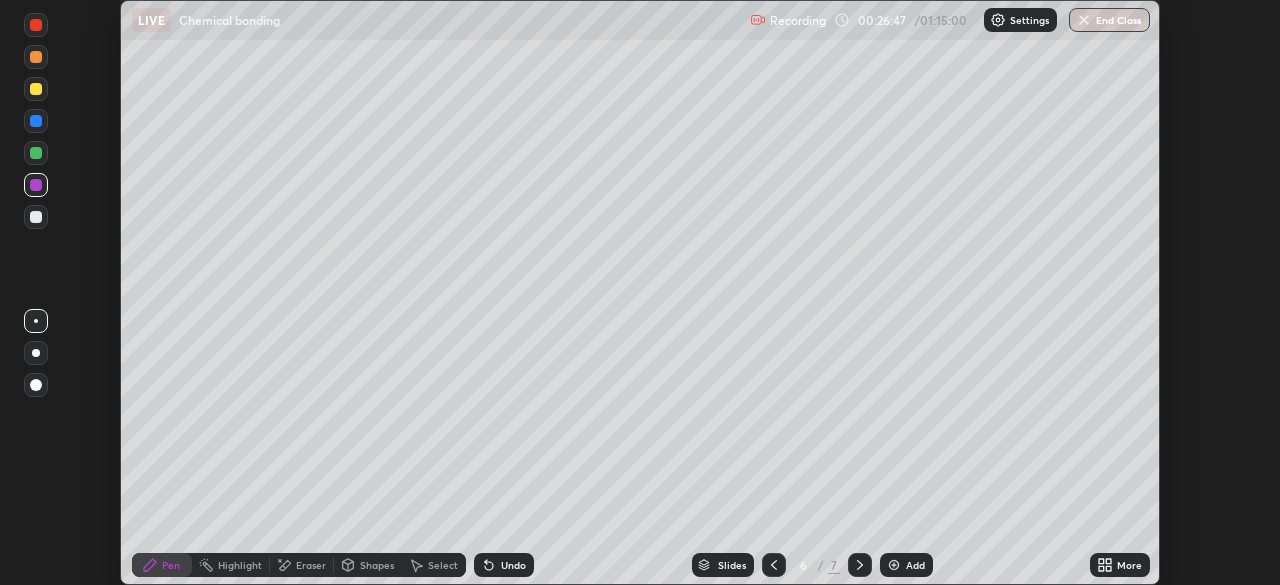 click at bounding box center (36, 217) 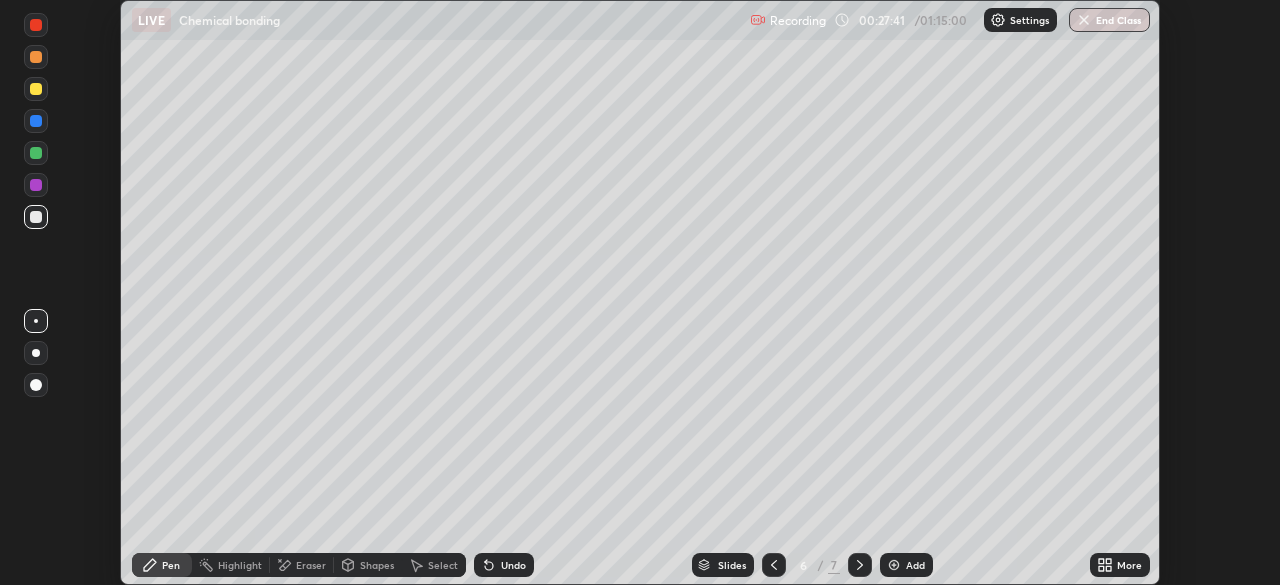 click at bounding box center (36, 385) 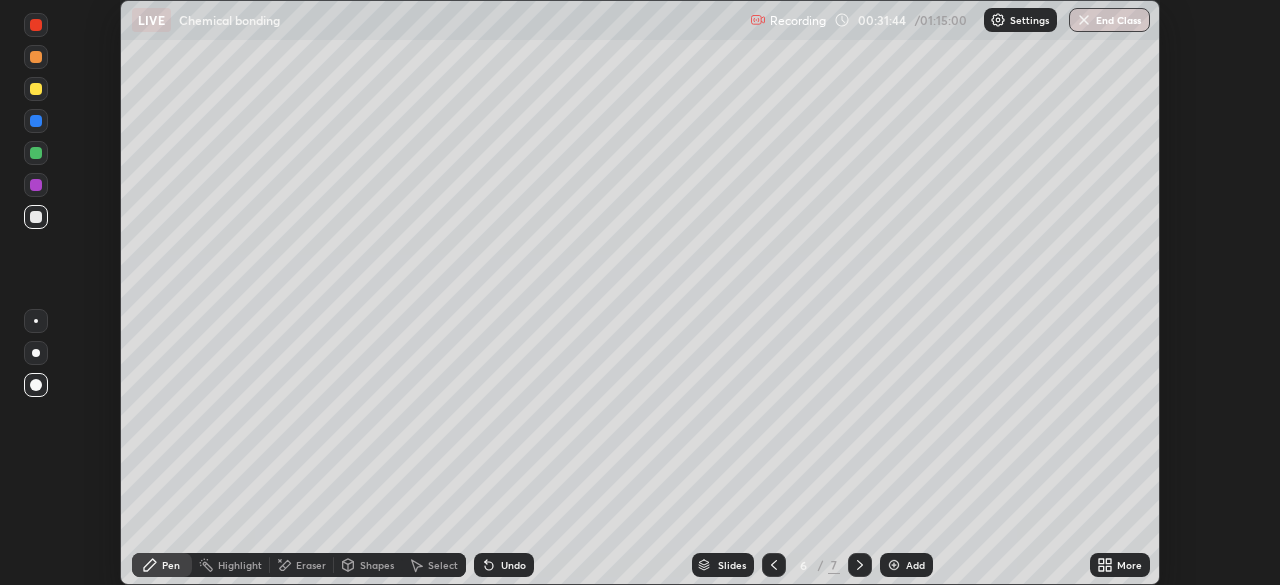 click on "Add" at bounding box center (906, 565) 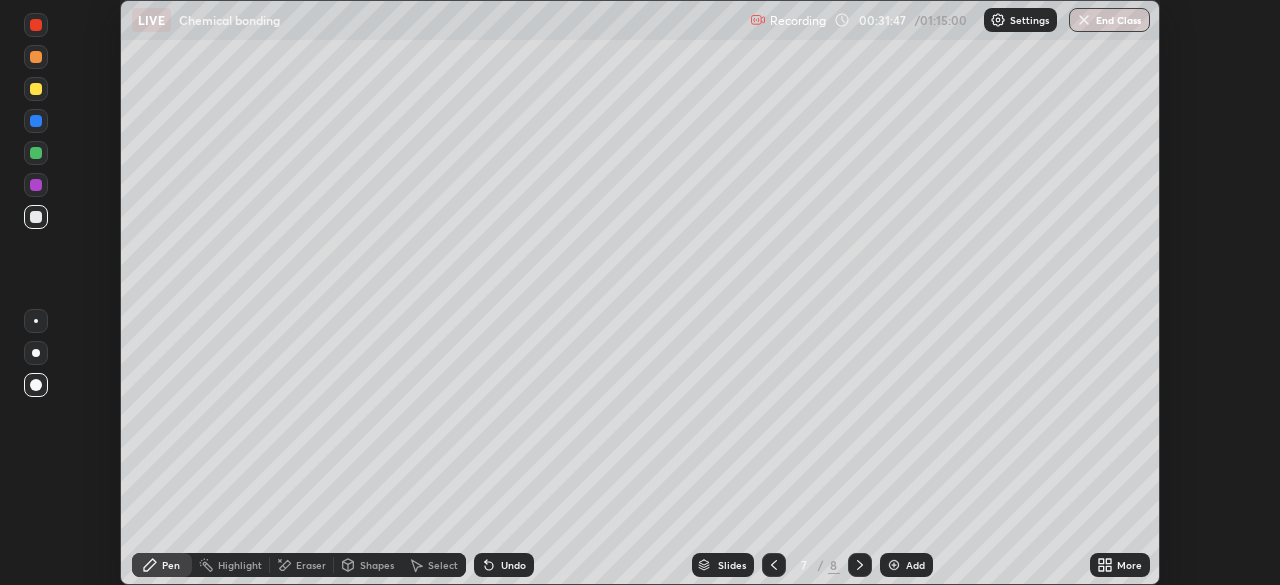 click at bounding box center (36, 321) 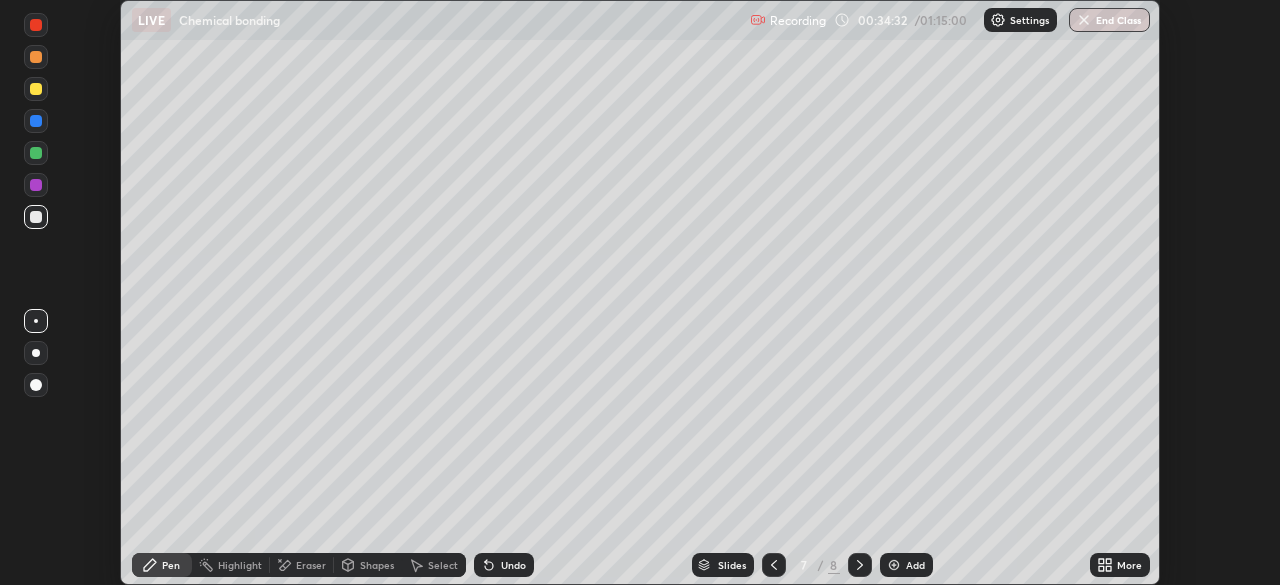 click at bounding box center (774, 565) 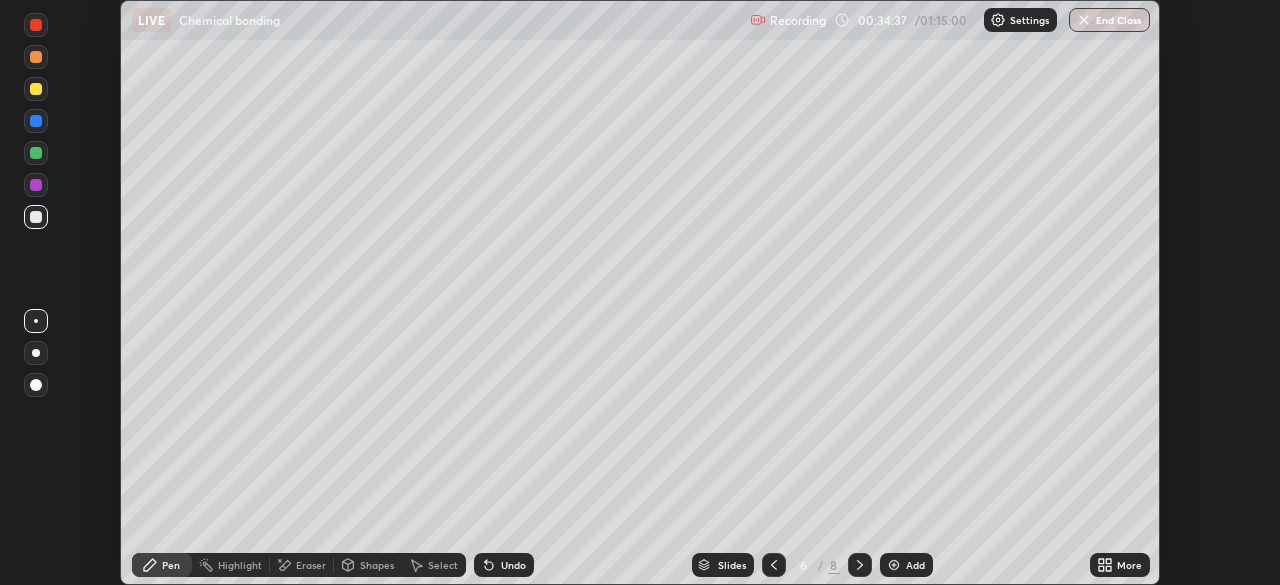 click at bounding box center (36, 385) 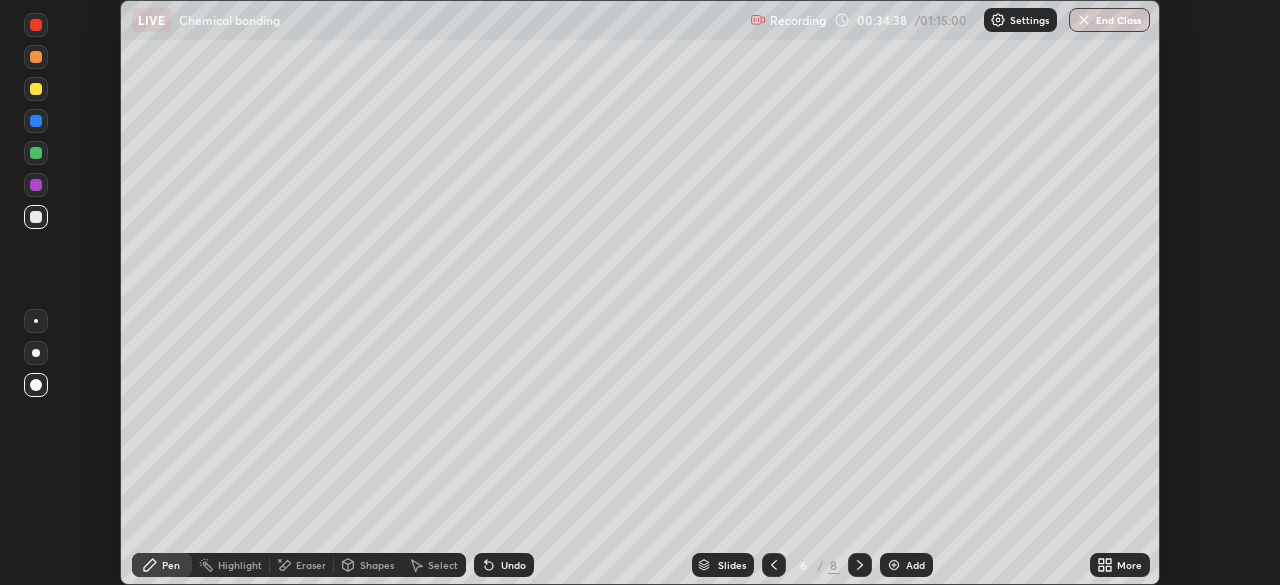 click at bounding box center [36, 89] 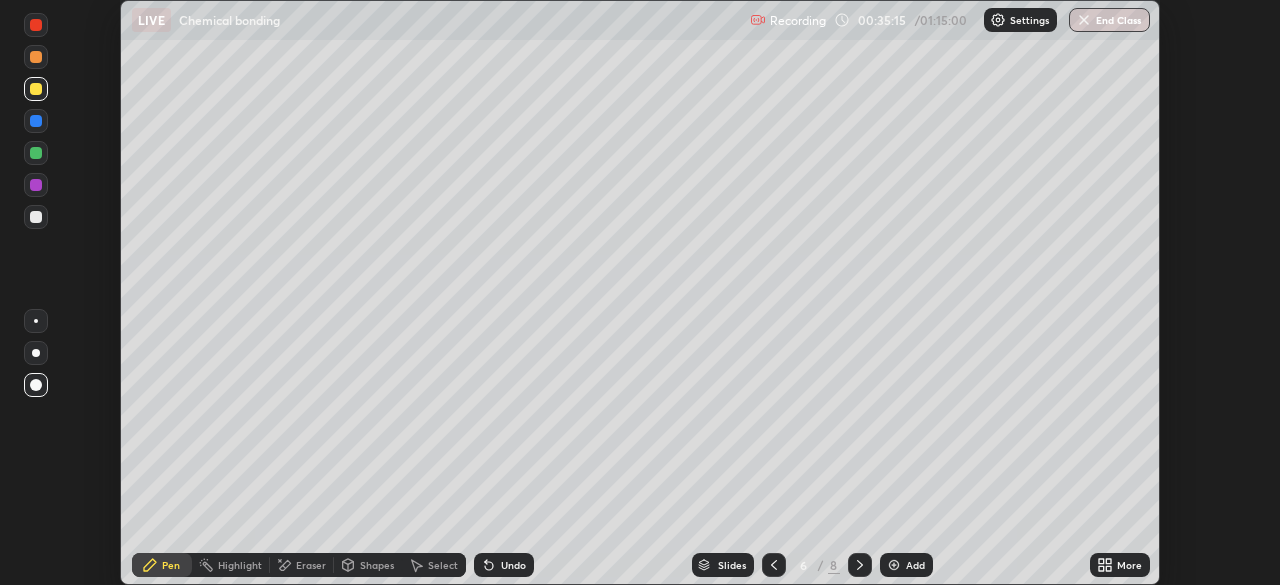 click 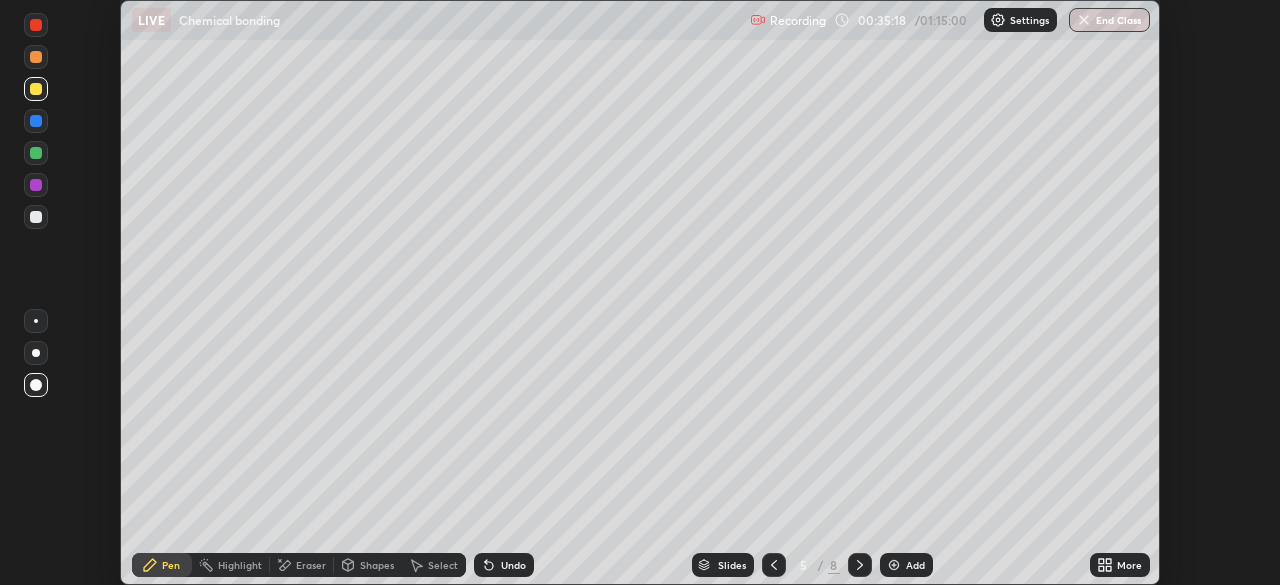click at bounding box center (36, 185) 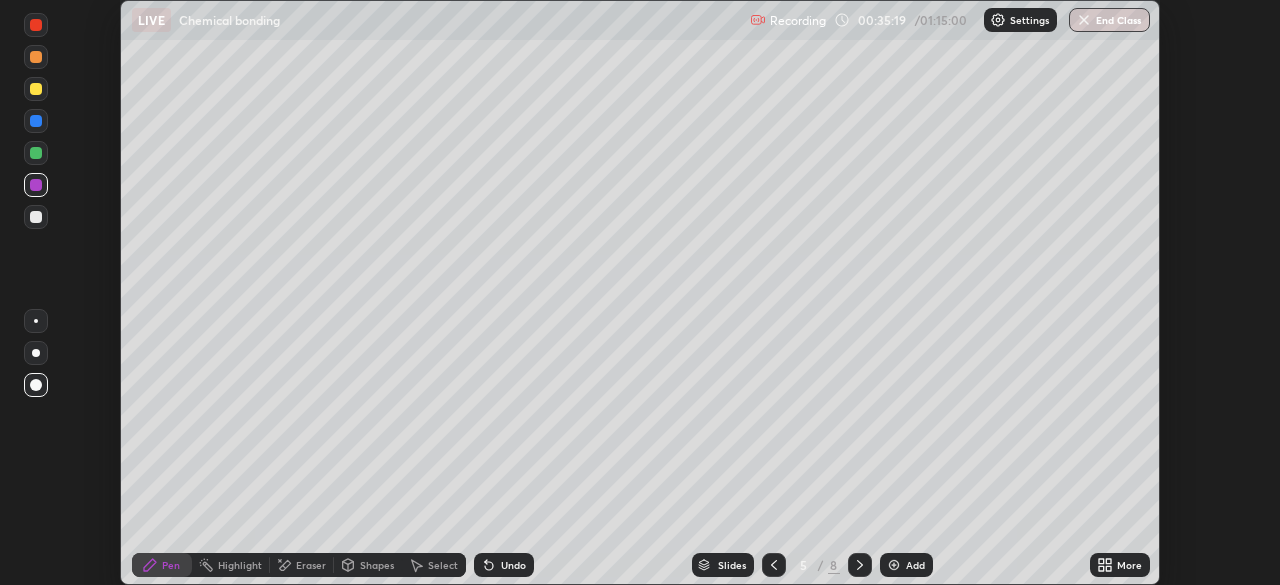 click on "Shapes" at bounding box center [377, 565] 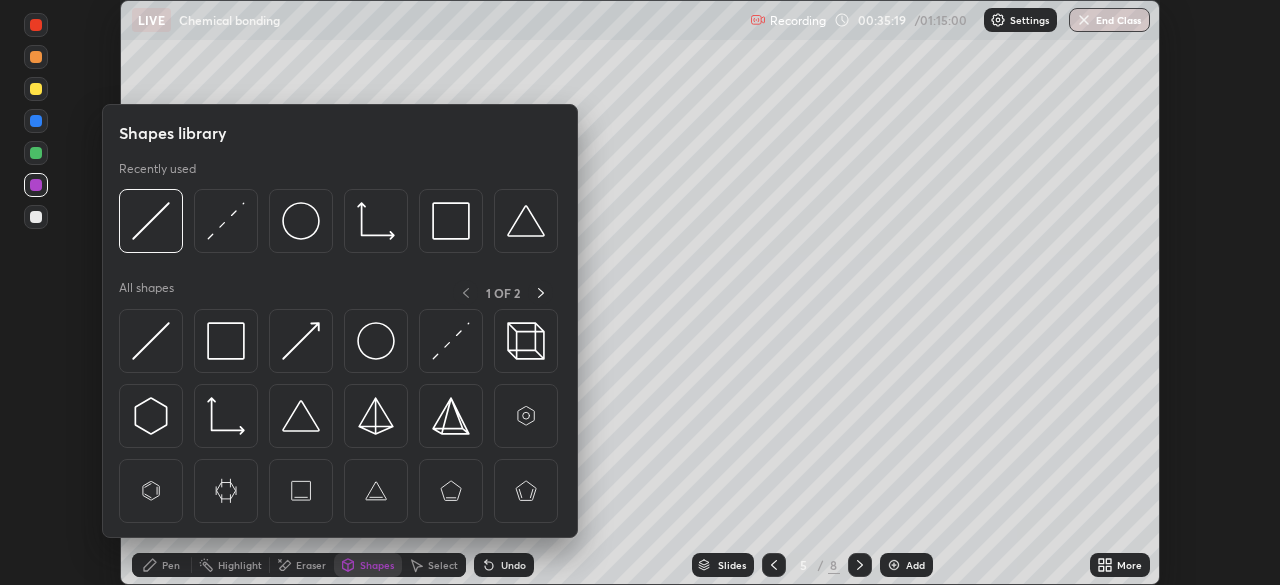 click on "Shapes" at bounding box center (377, 565) 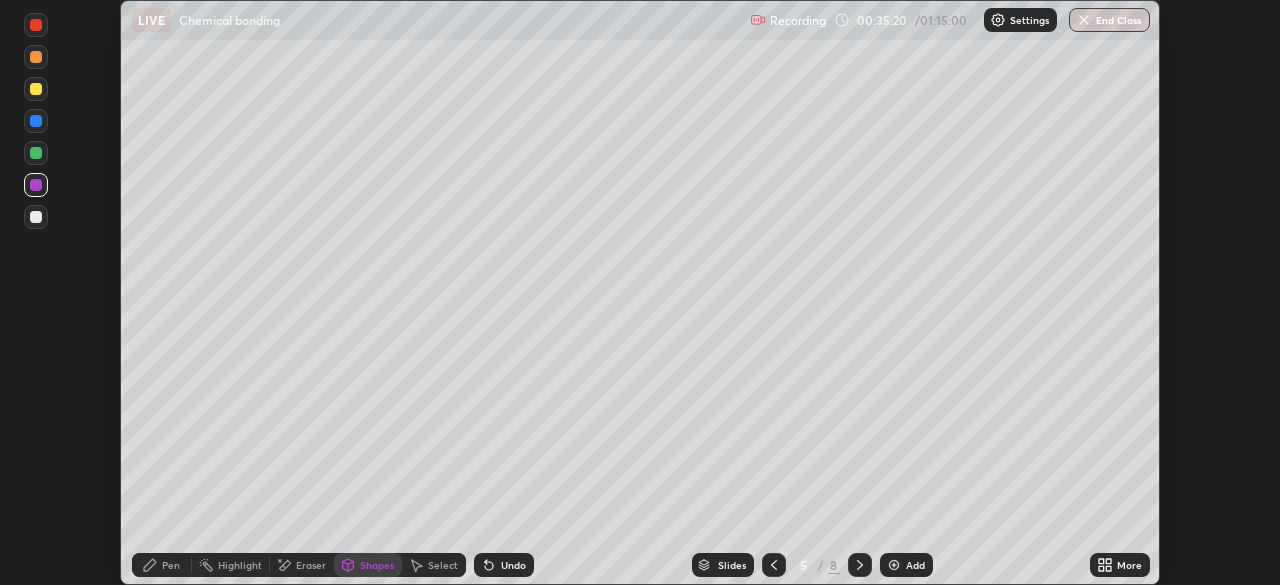 click on "Shapes" at bounding box center [377, 565] 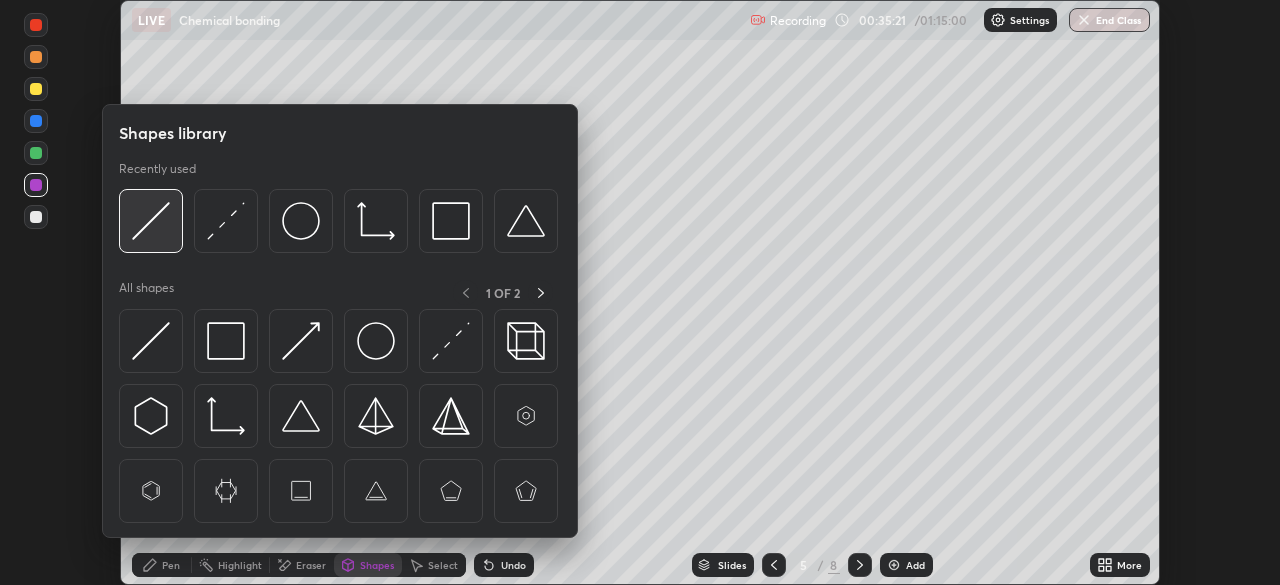 click at bounding box center [151, 221] 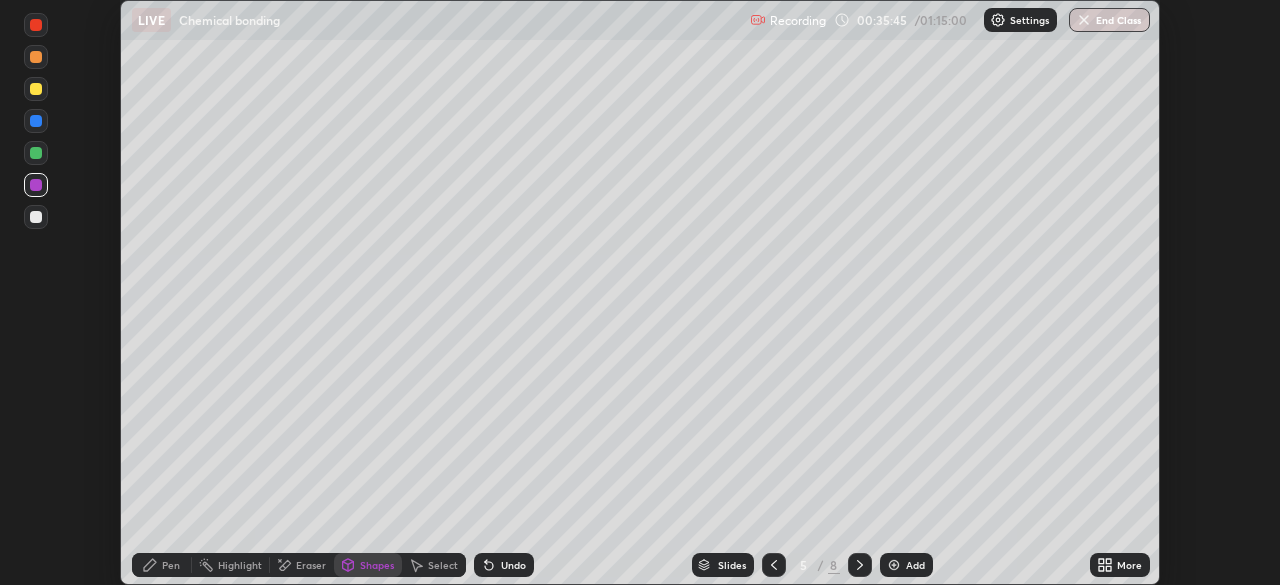click at bounding box center (36, 153) 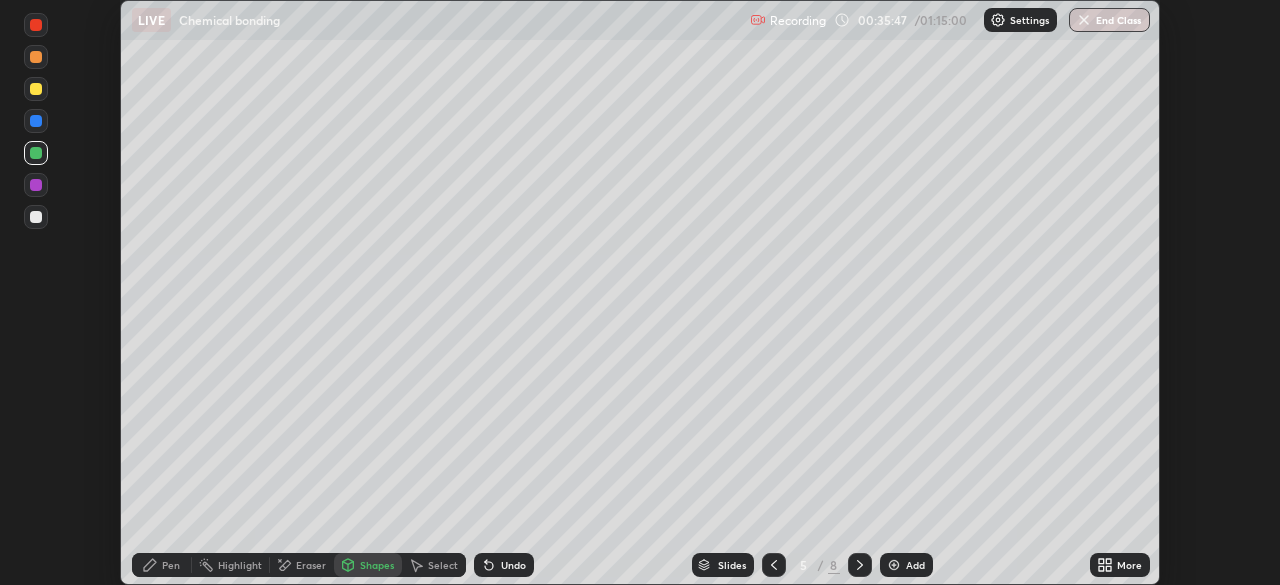 click on "Pen" at bounding box center [162, 565] 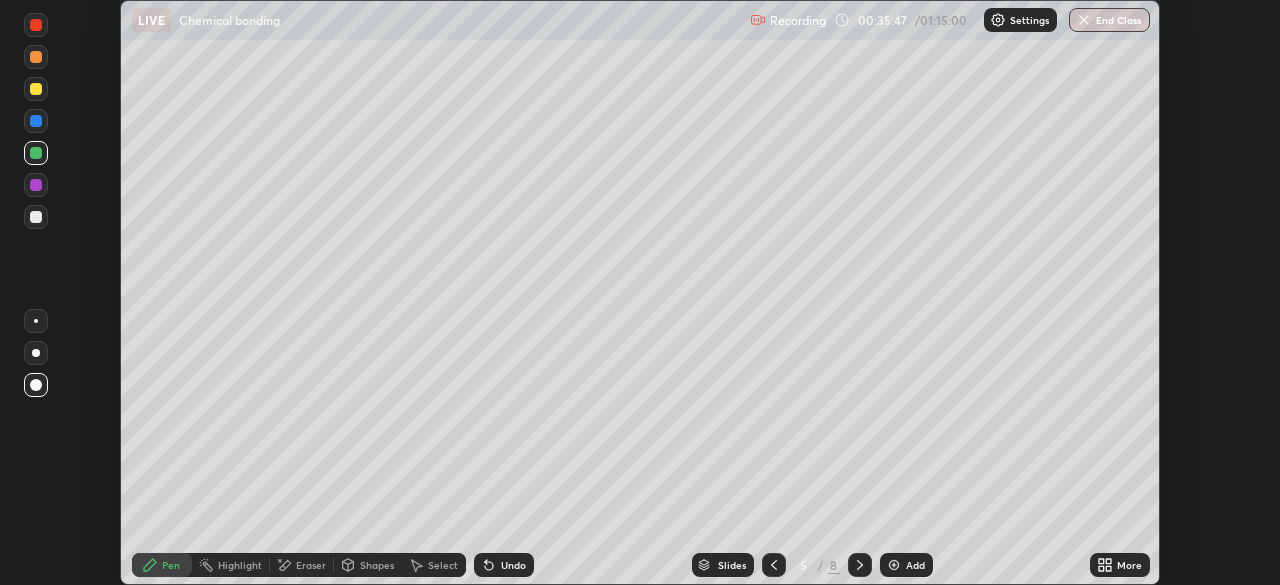 click at bounding box center (36, 321) 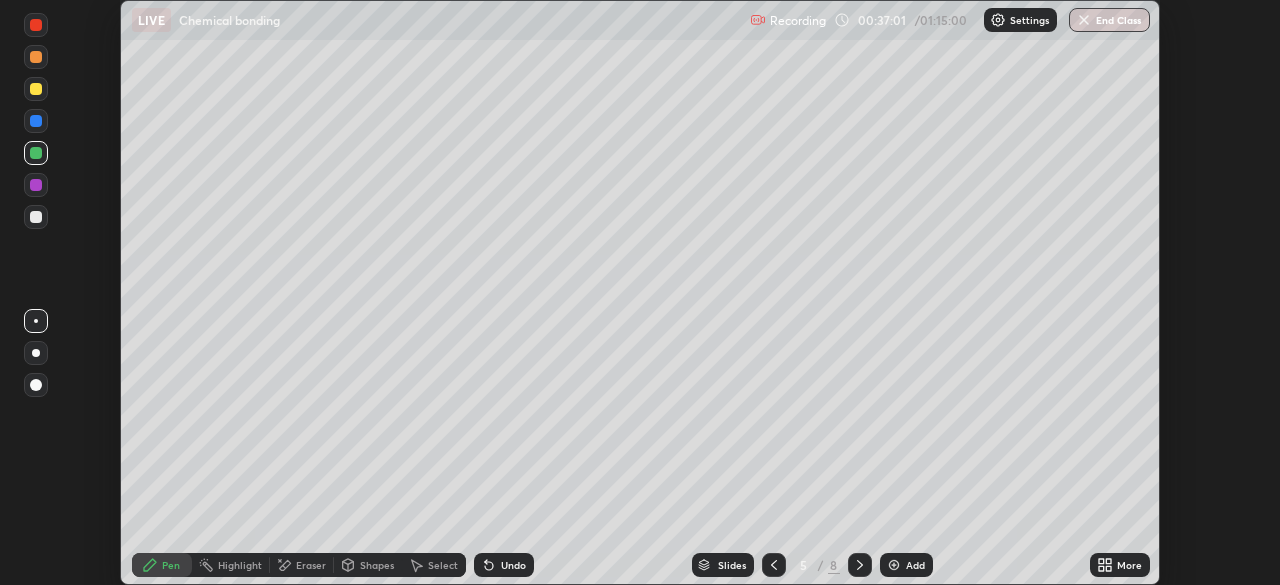 click at bounding box center [860, 565] 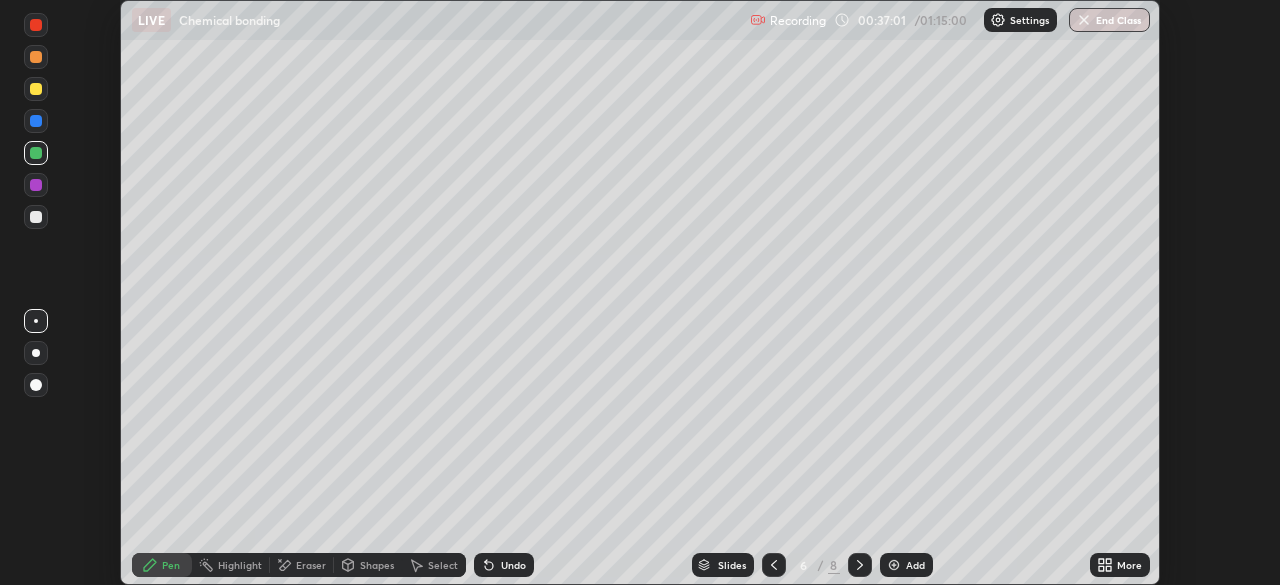 click at bounding box center [860, 565] 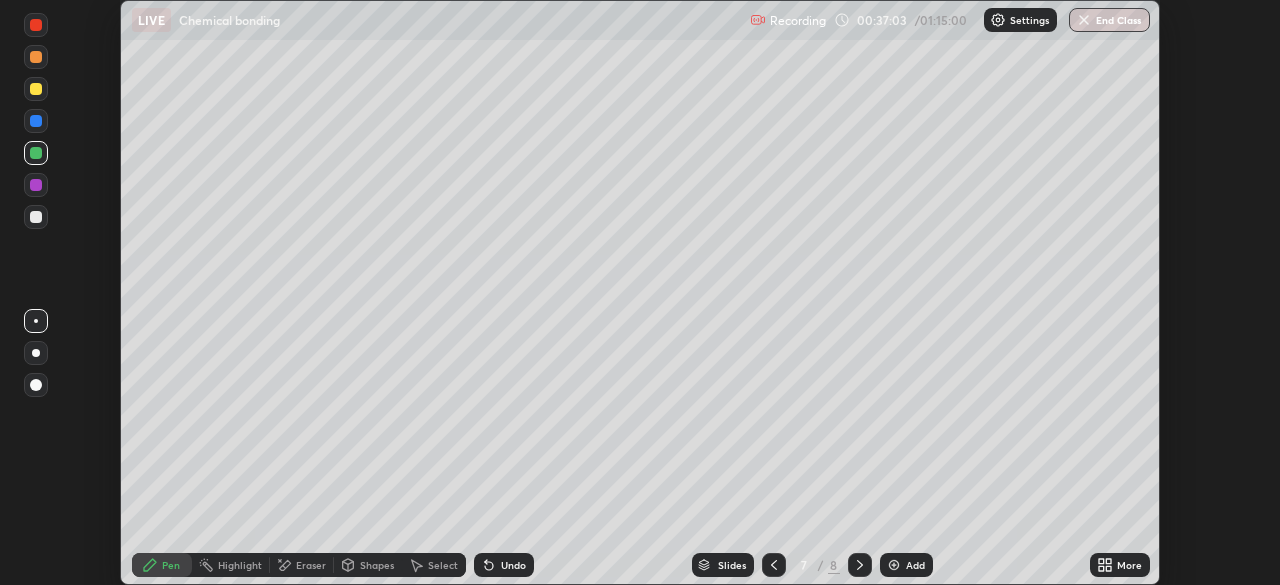 click at bounding box center (36, 121) 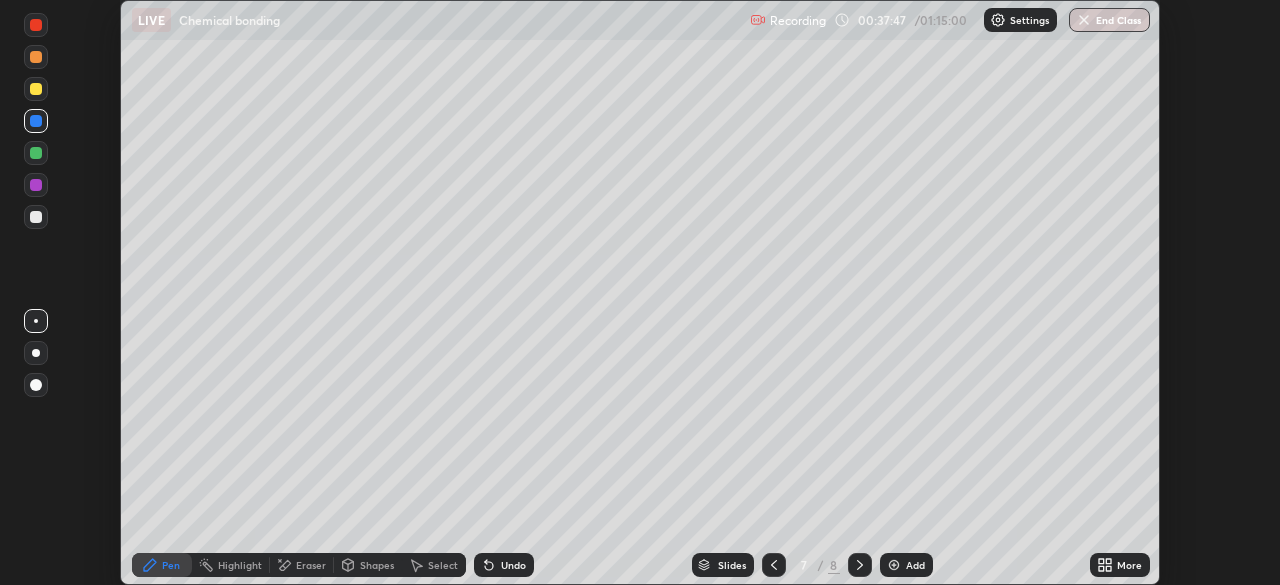 click at bounding box center (36, 89) 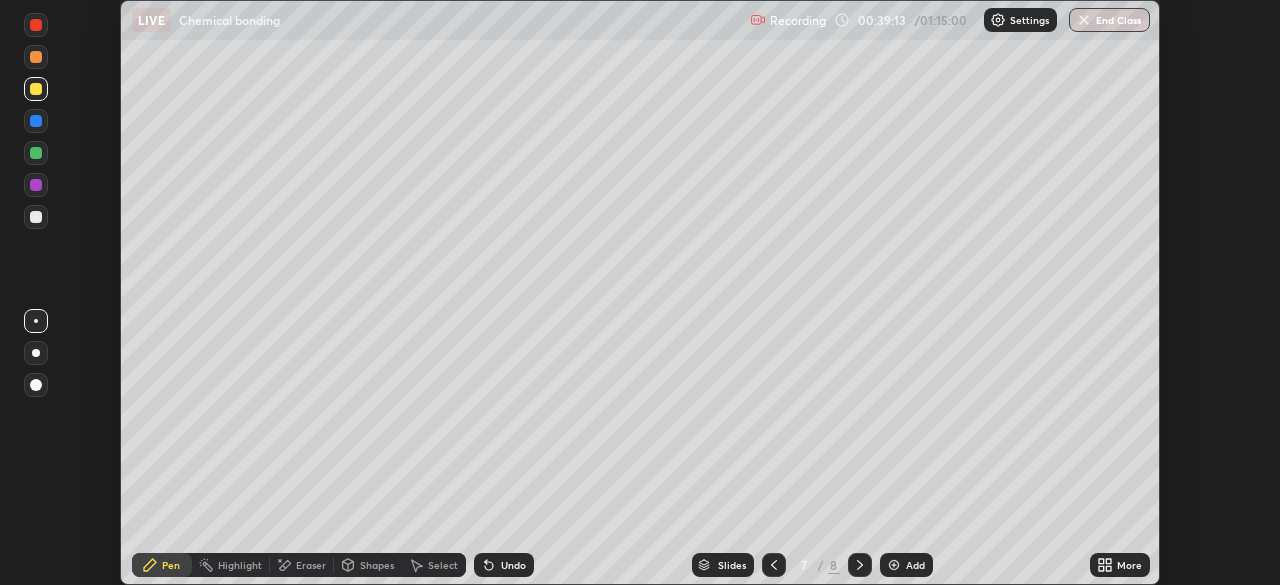 click on "Setting up your live class" at bounding box center [640, 292] 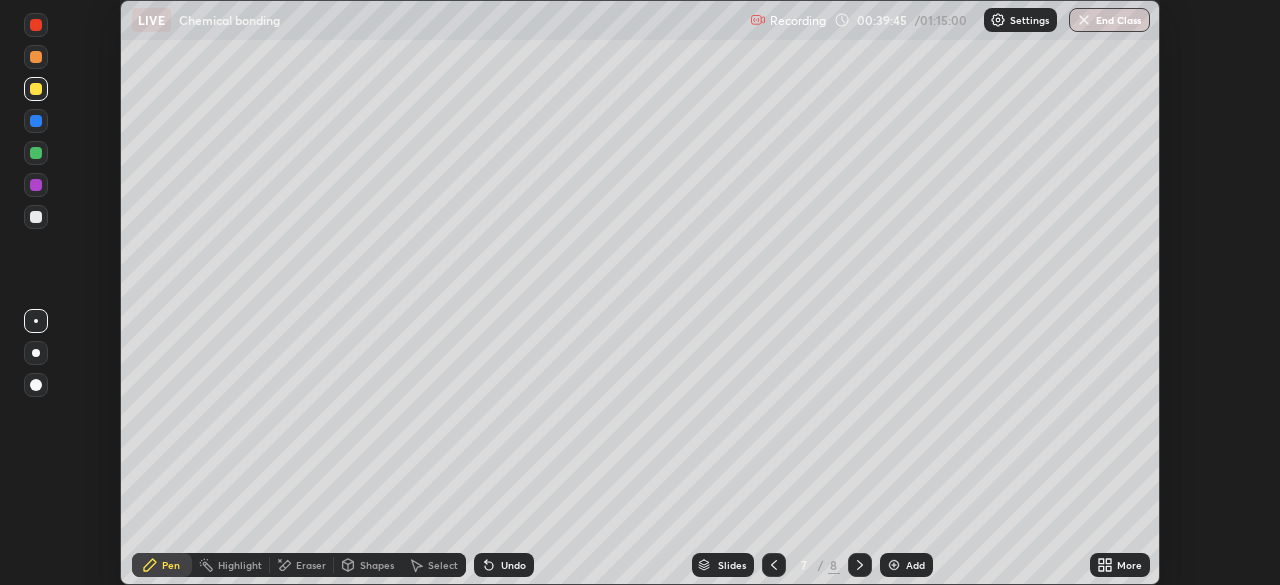 click at bounding box center (36, 185) 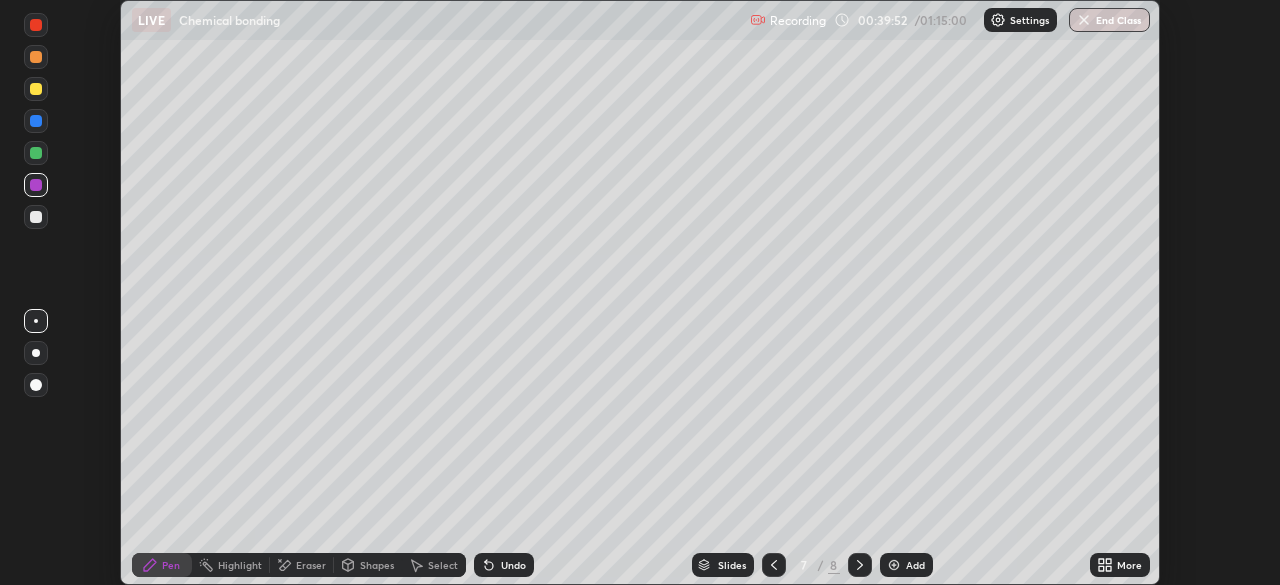 click 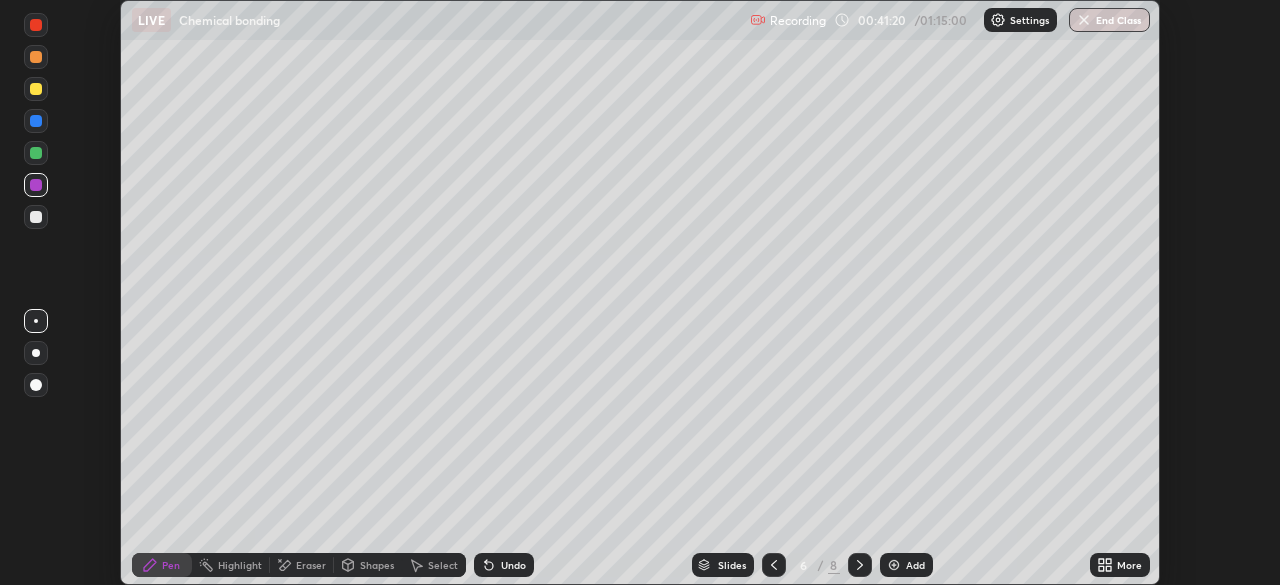 click at bounding box center (860, 565) 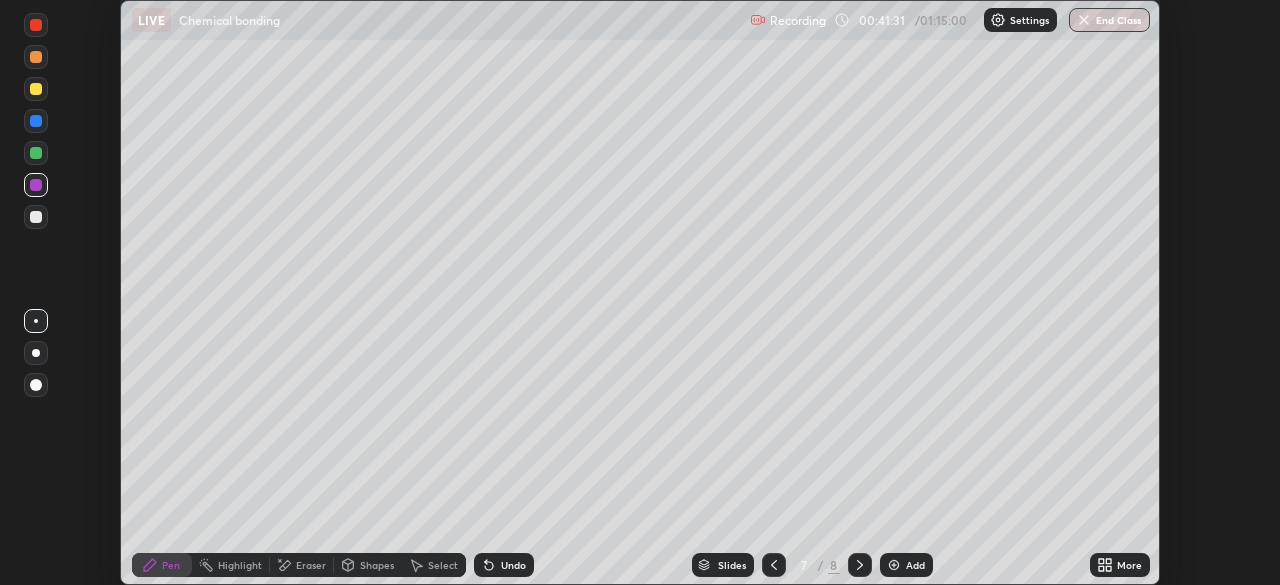 click on "Undo" at bounding box center [504, 565] 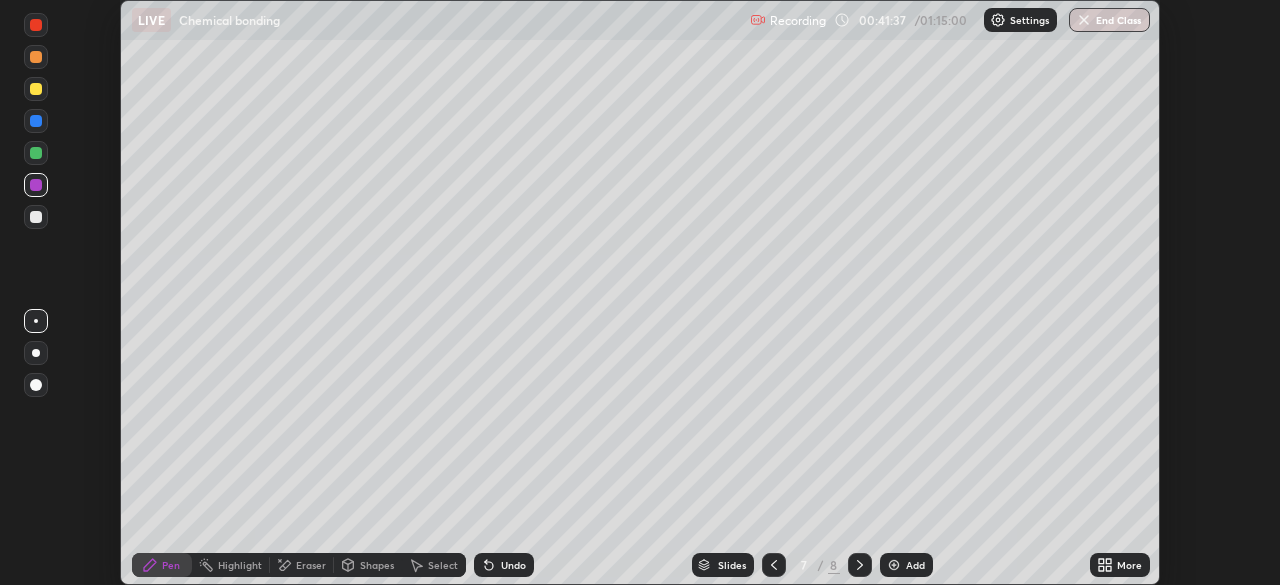 click on "Undo" at bounding box center (504, 565) 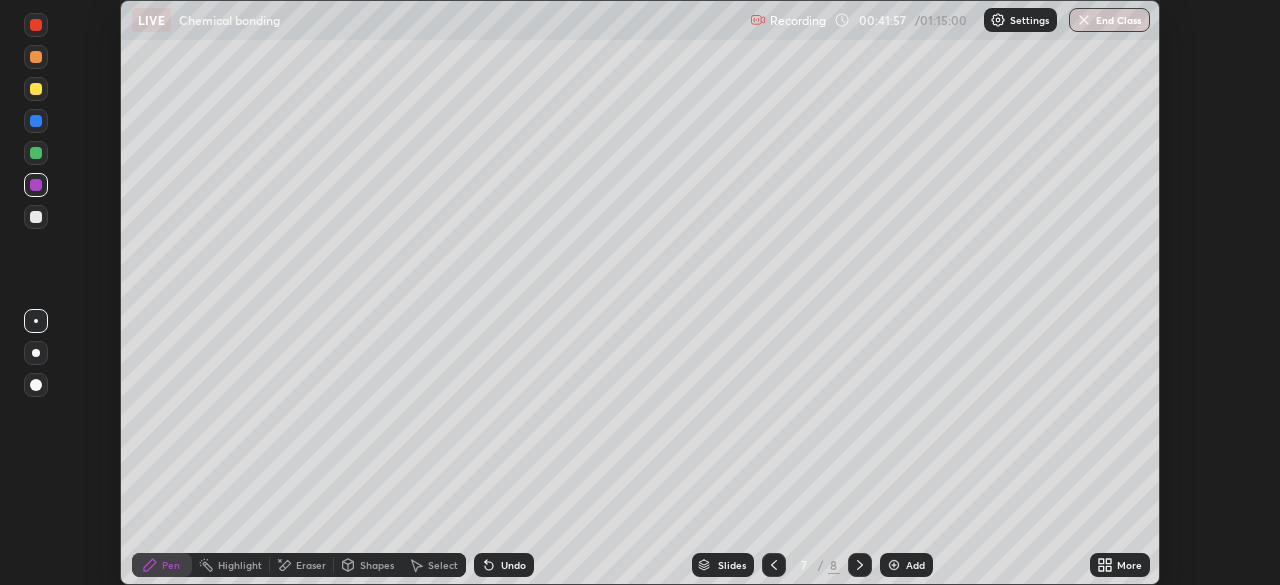 click on "Undo" at bounding box center [513, 565] 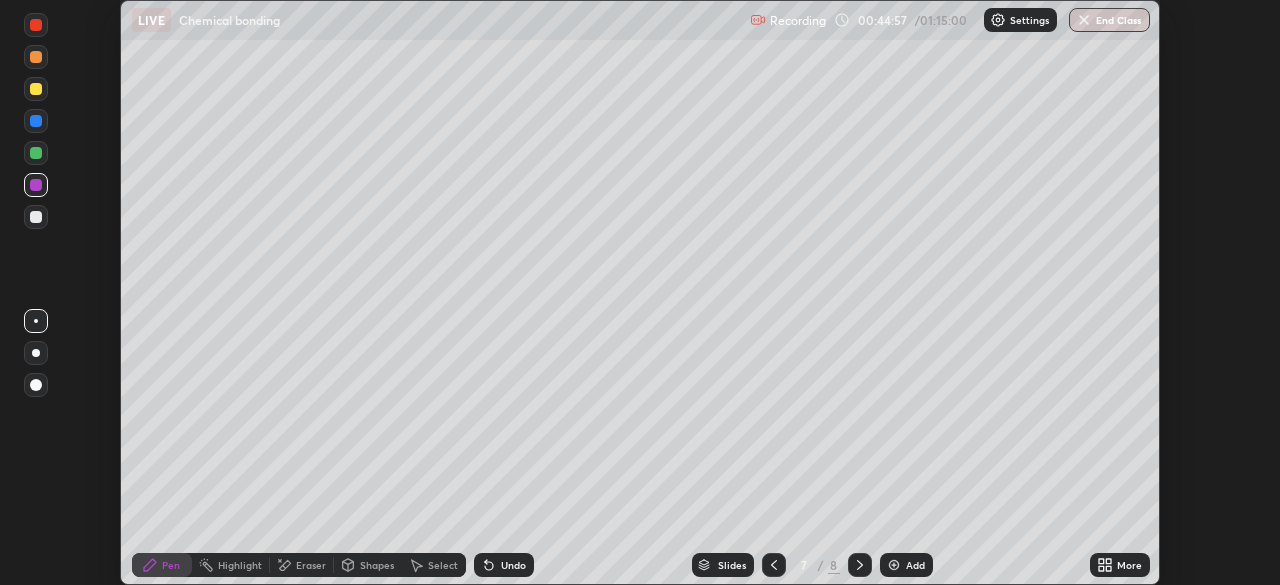 click at bounding box center [36, 217] 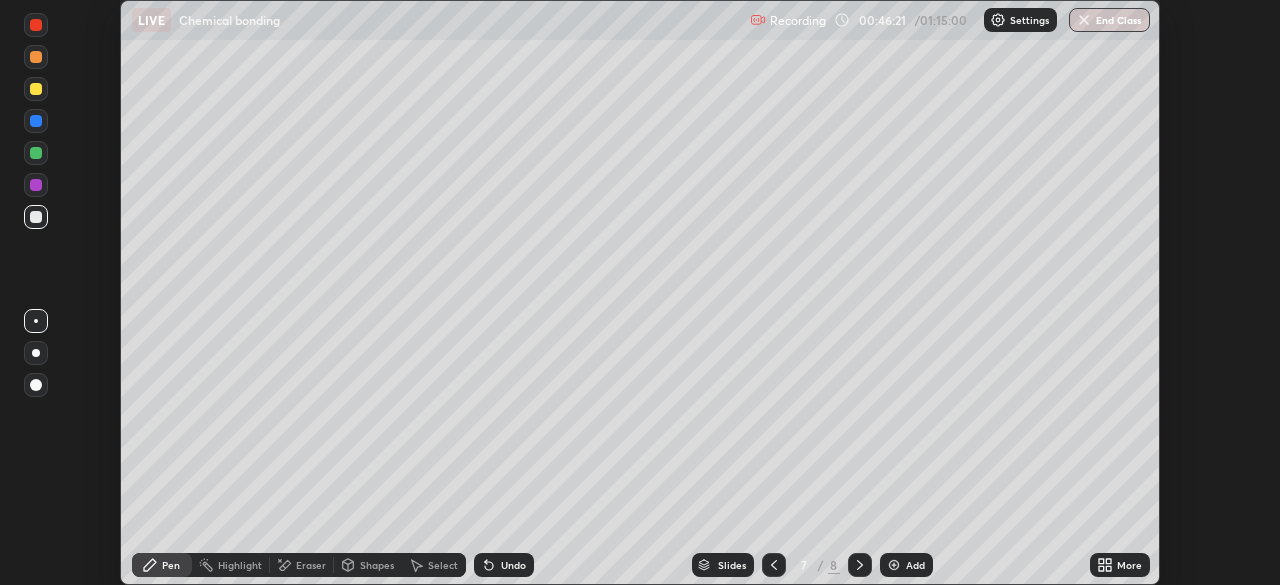 click at bounding box center [894, 565] 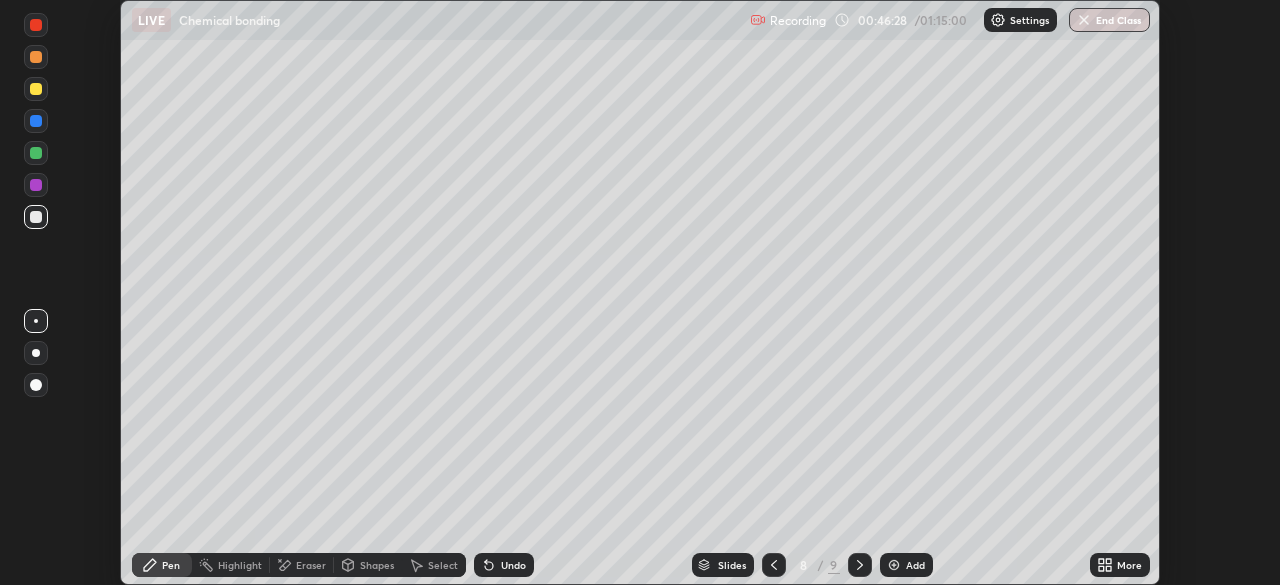 click on "Undo" at bounding box center (504, 565) 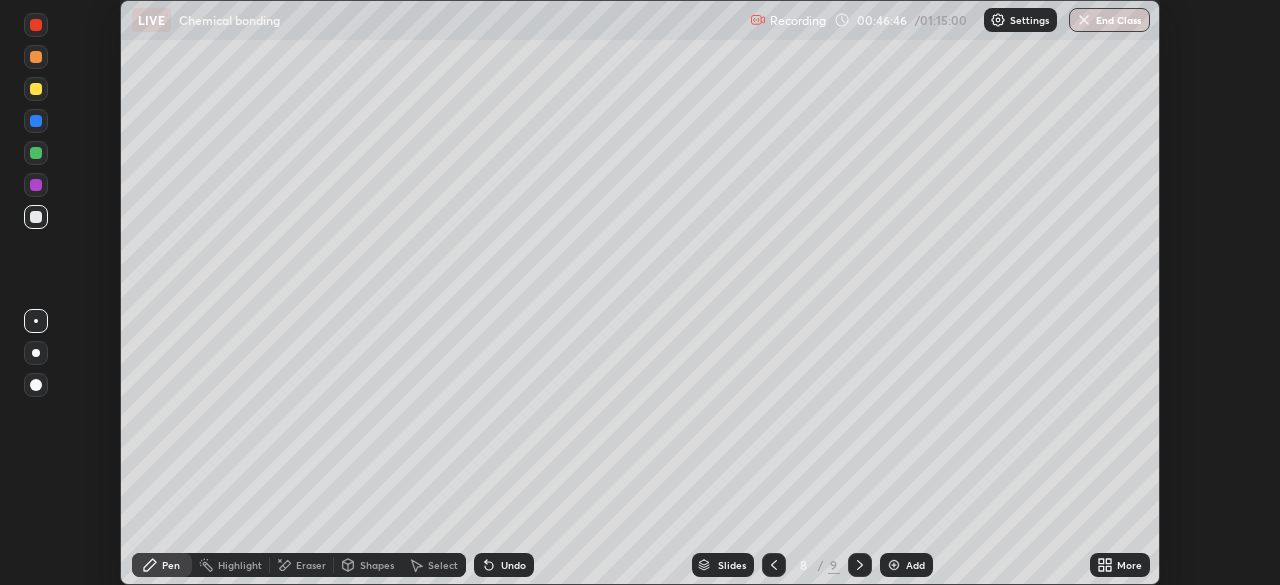 click on "Undo" at bounding box center (504, 565) 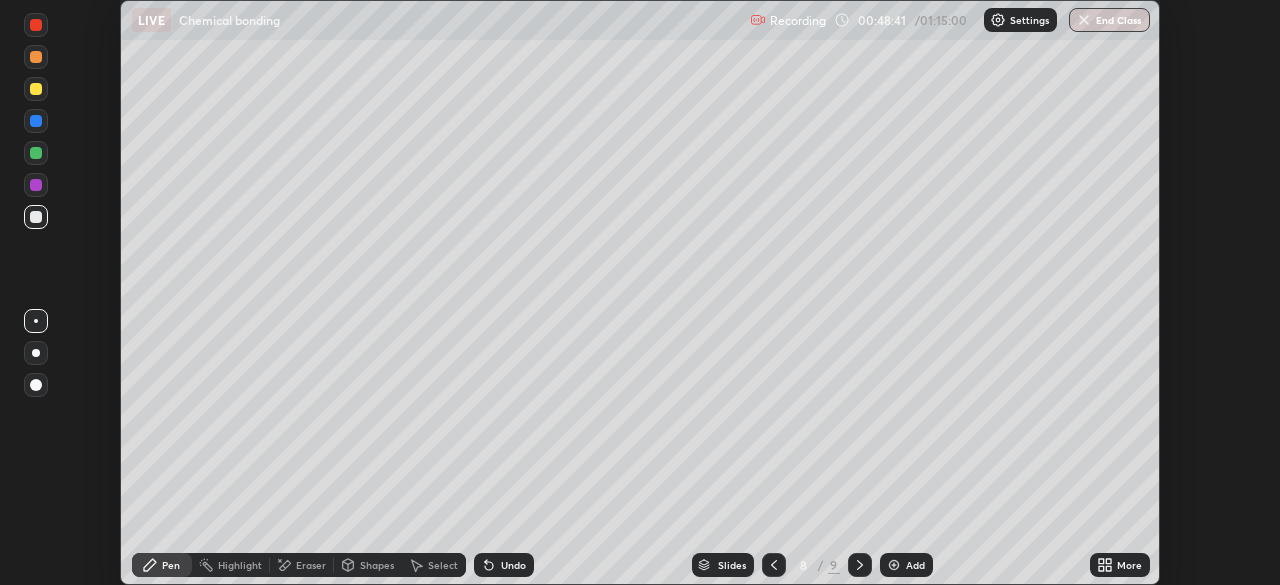 click at bounding box center (36, 217) 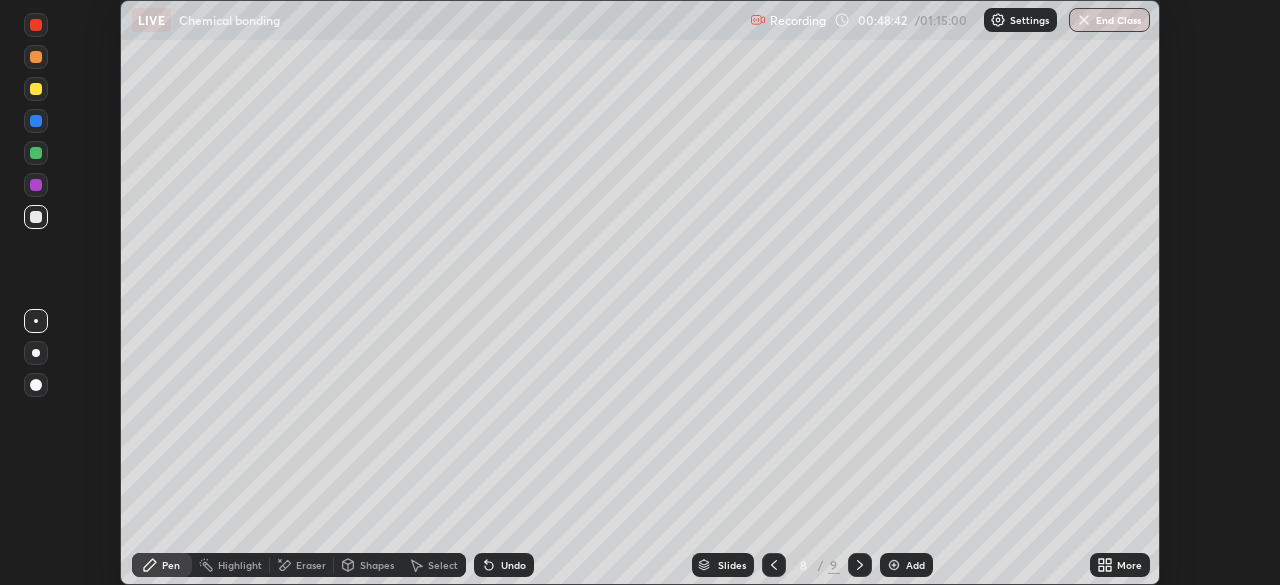 click at bounding box center (36, 185) 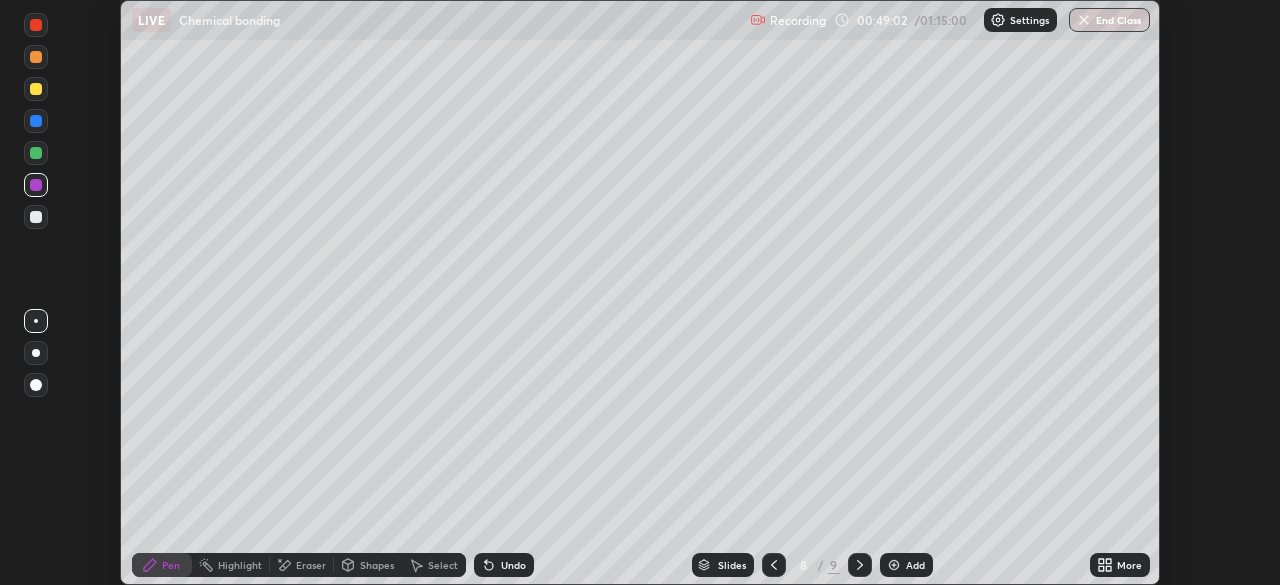click at bounding box center [36, 153] 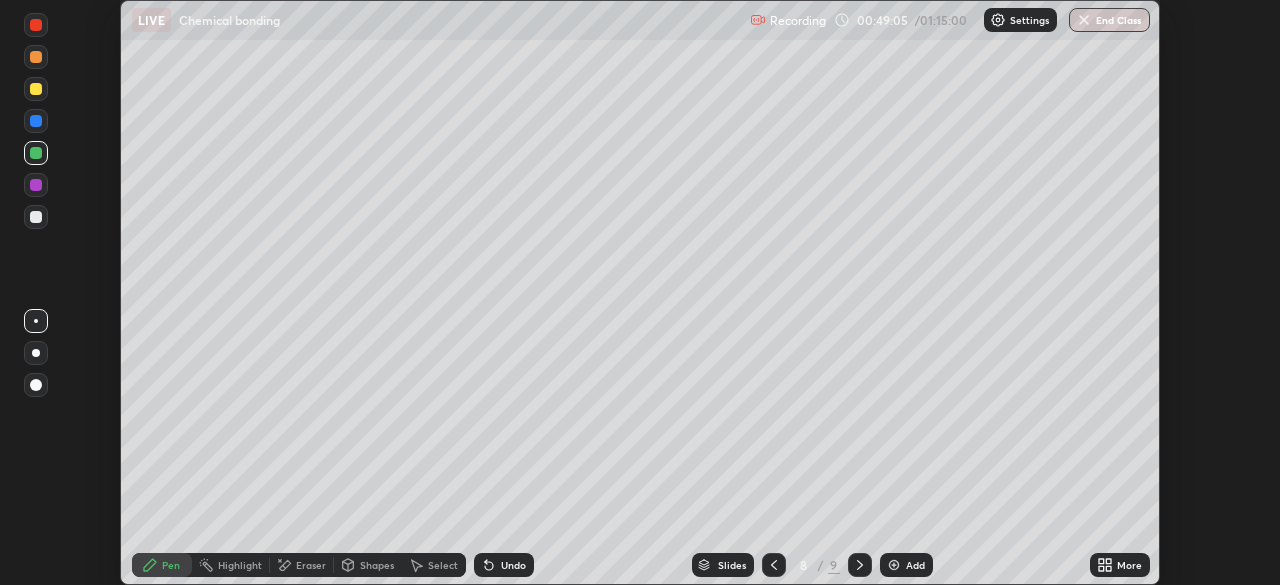 click on "Undo" at bounding box center [513, 565] 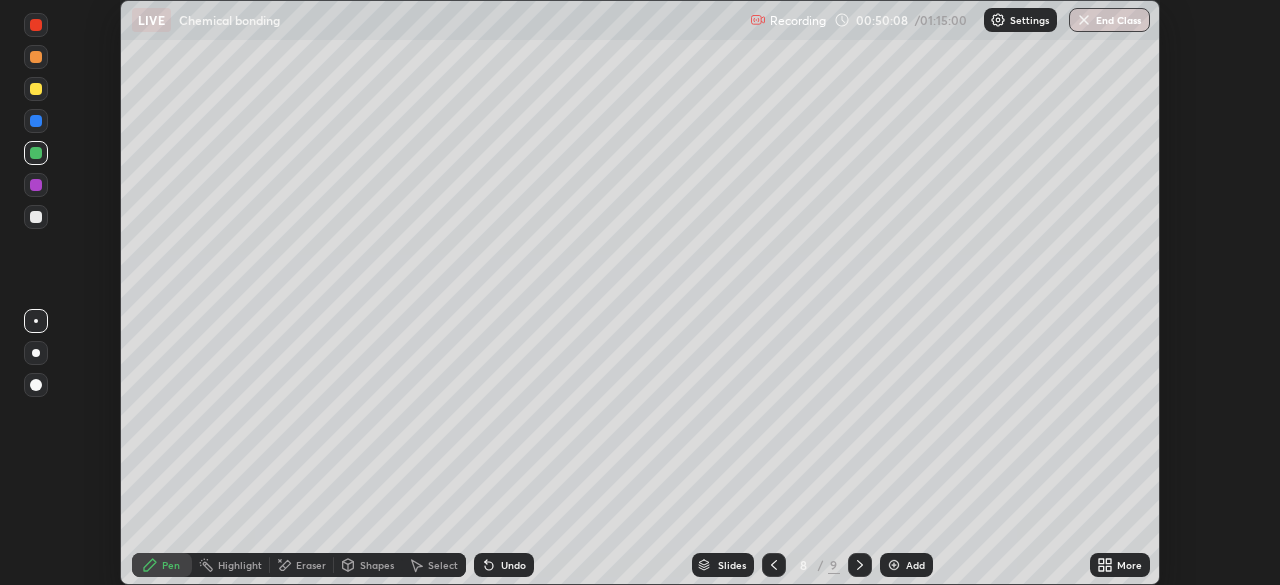 click at bounding box center [36, 185] 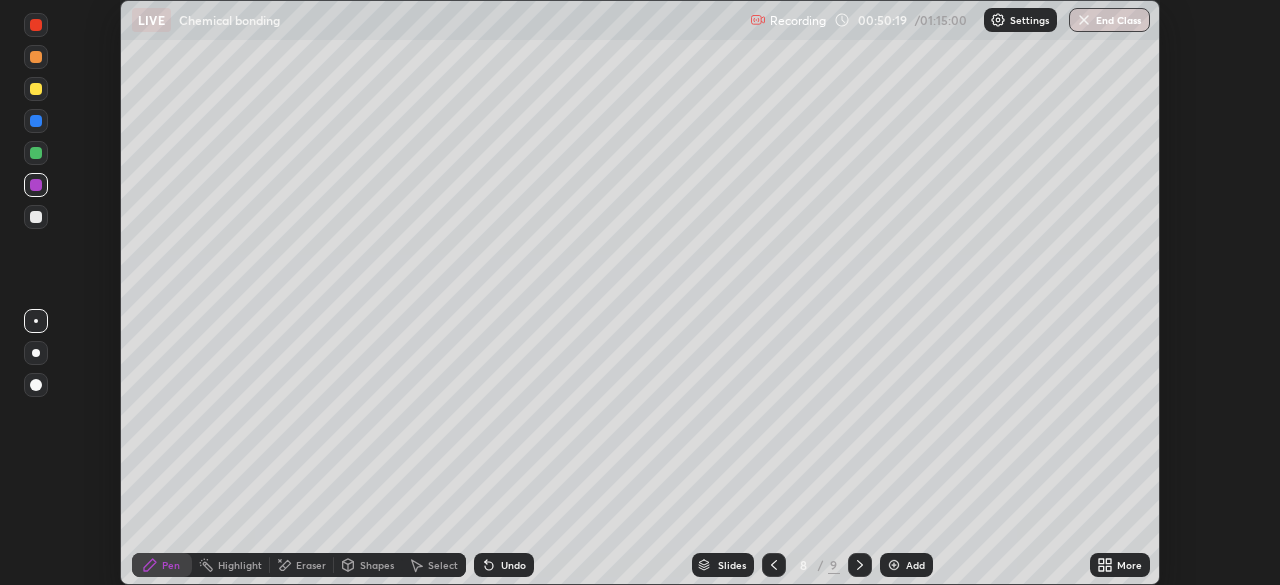 click at bounding box center (36, 153) 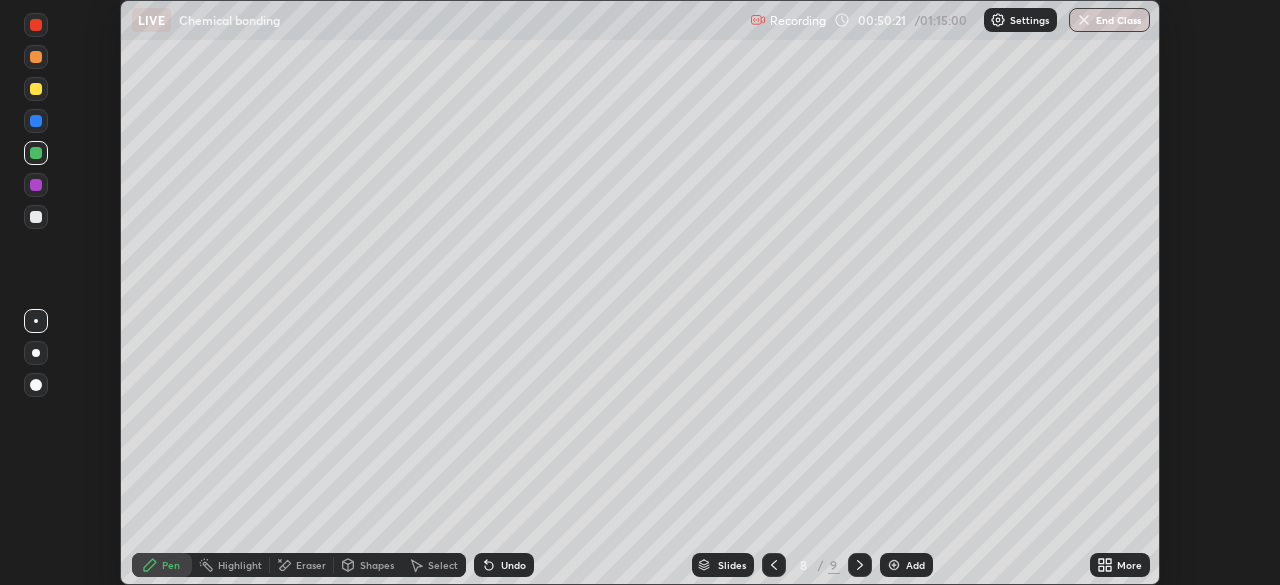 click at bounding box center (36, 121) 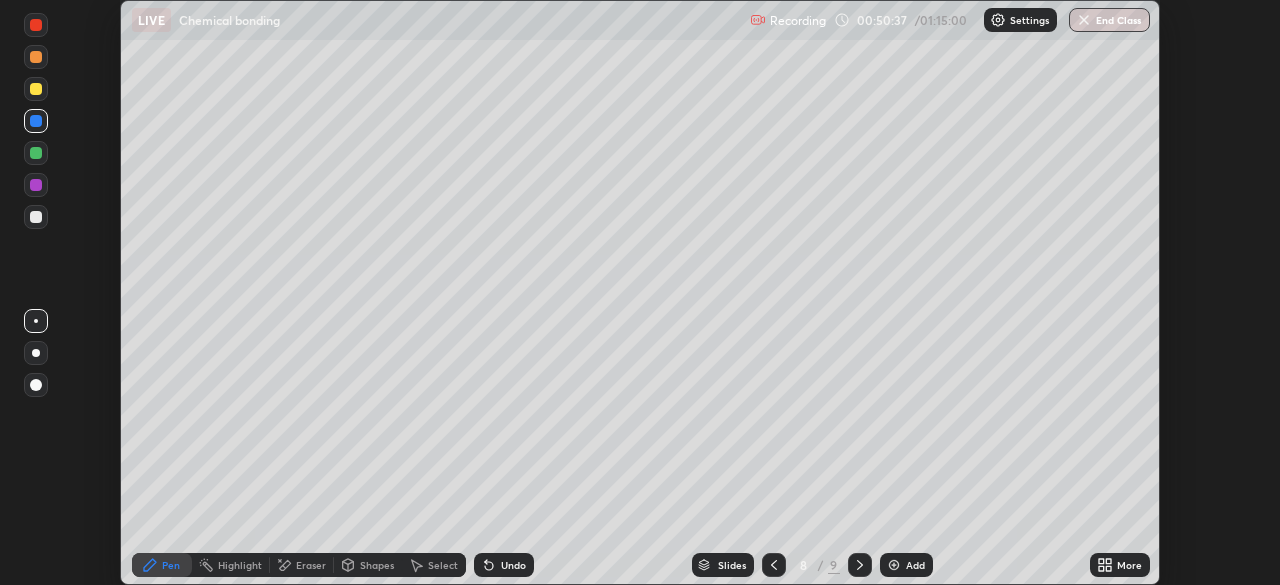 click on "Undo" at bounding box center (513, 565) 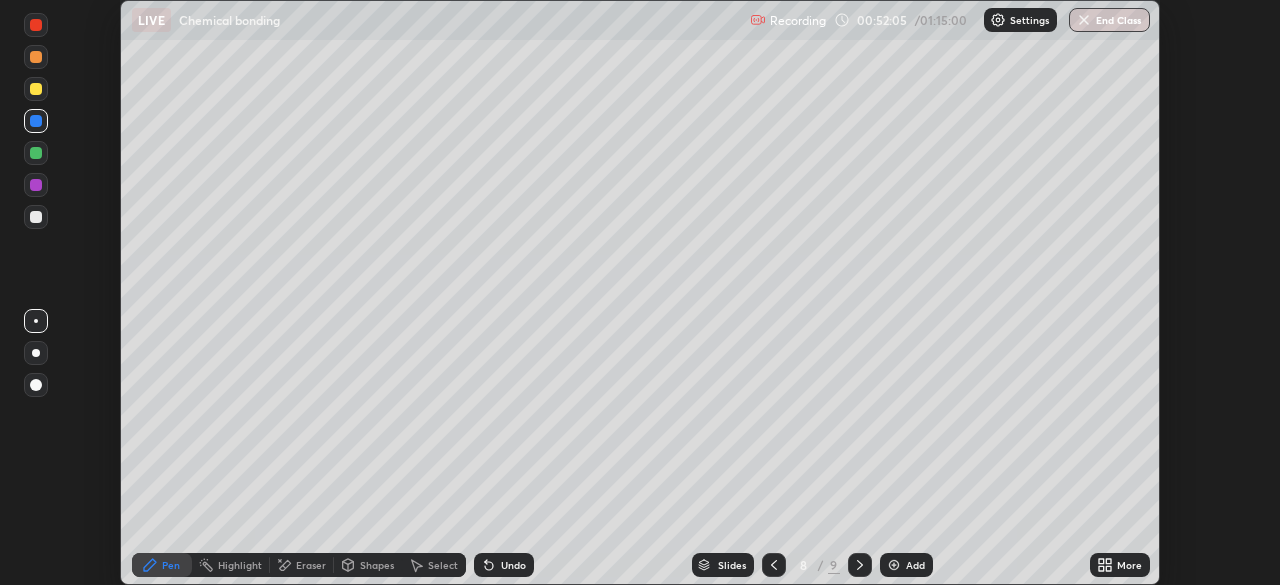 click 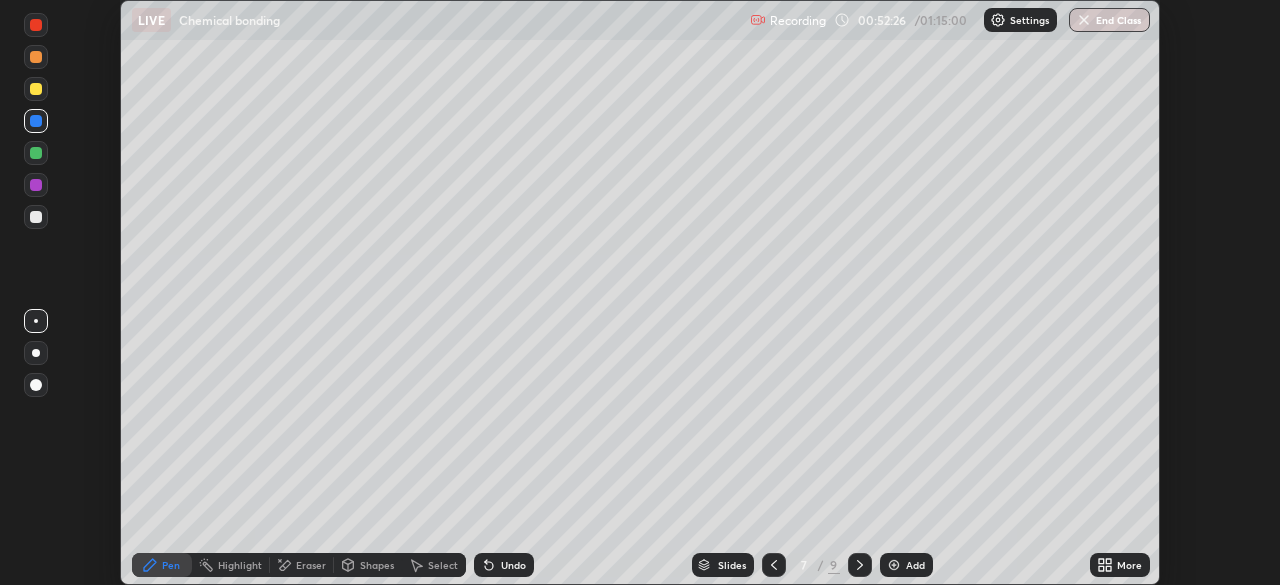 click 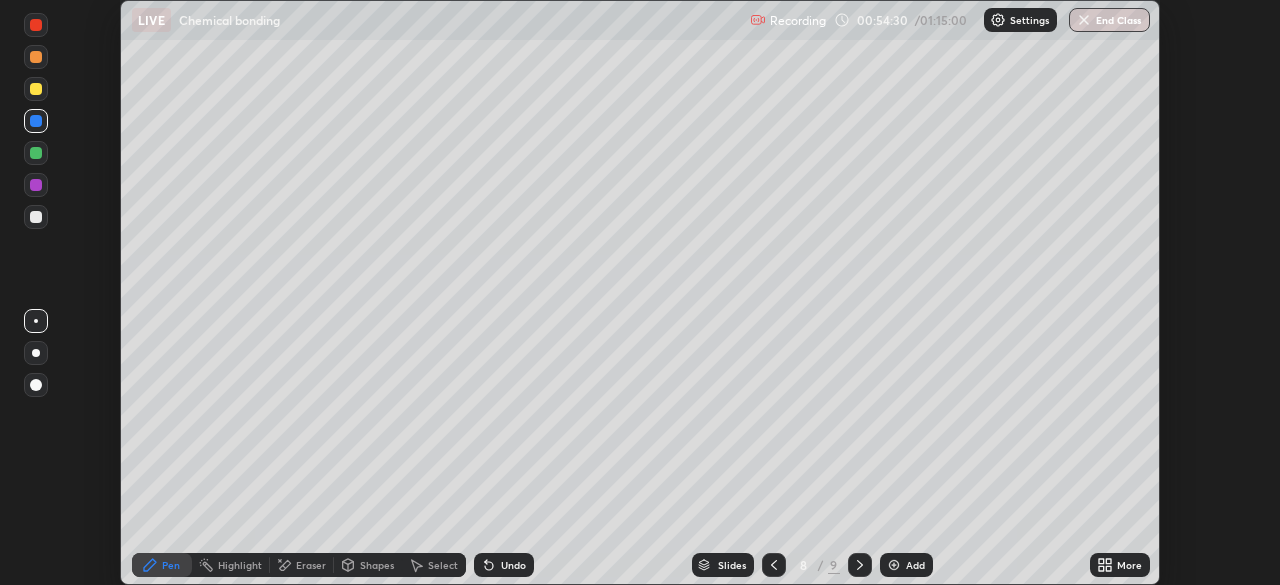 click on "Undo" at bounding box center (513, 565) 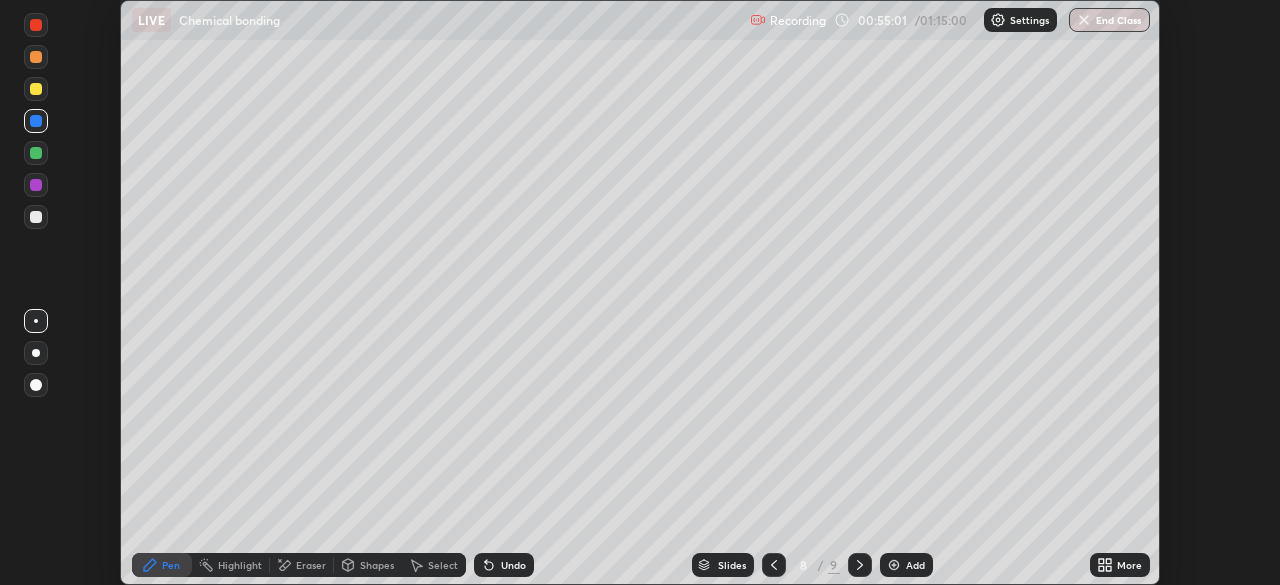 click at bounding box center [894, 565] 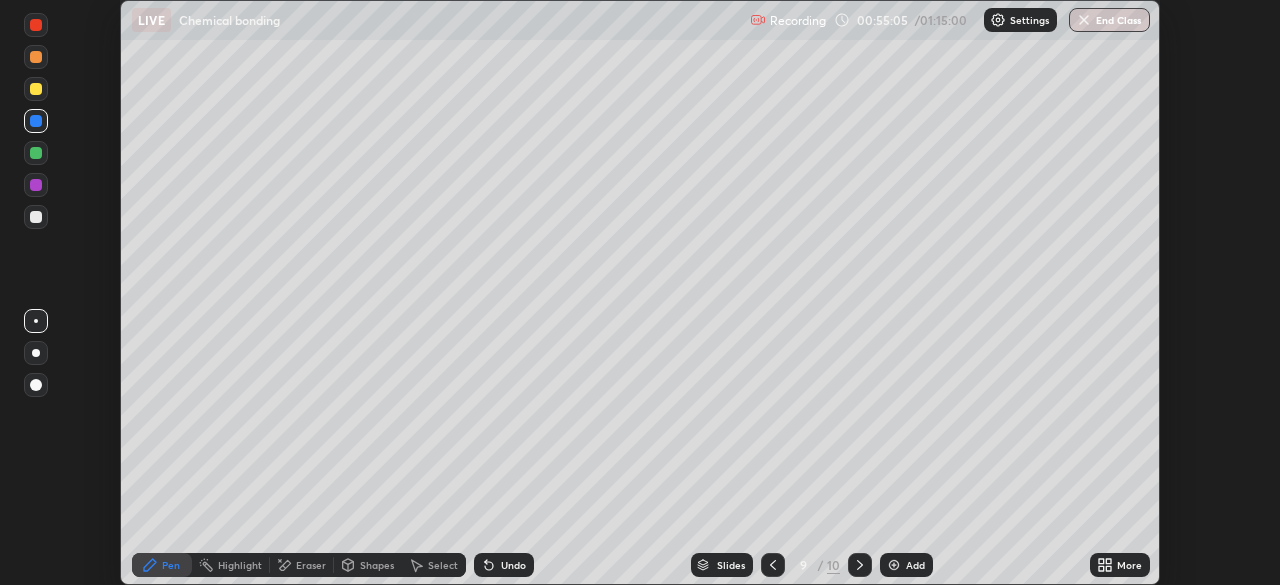 click on "Shapes" at bounding box center [377, 565] 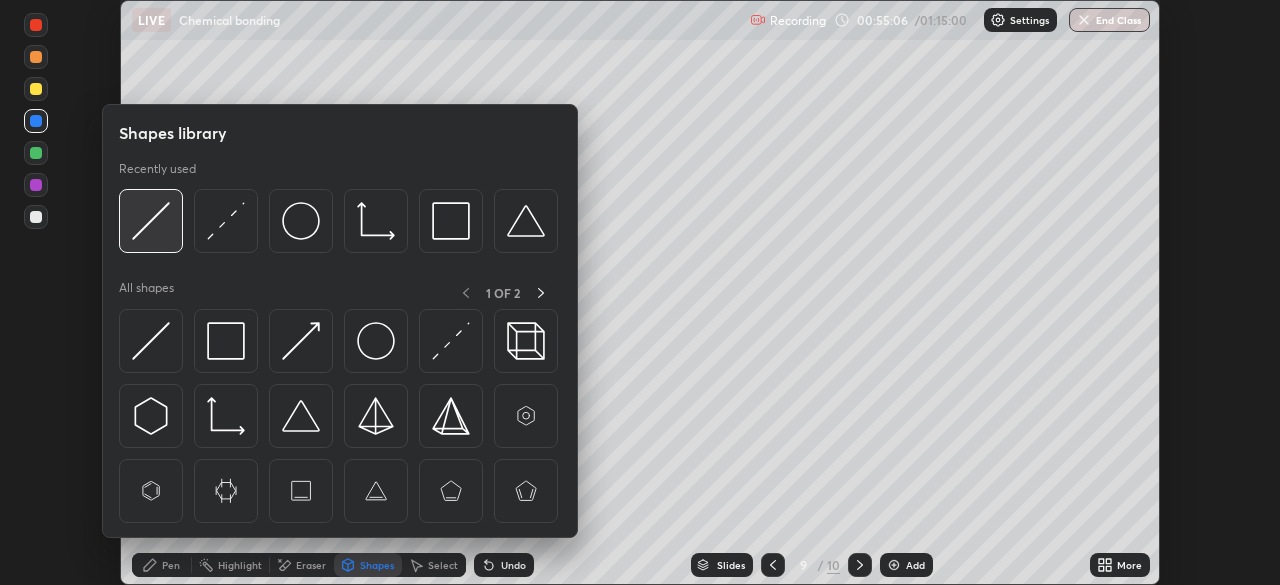 click at bounding box center [151, 221] 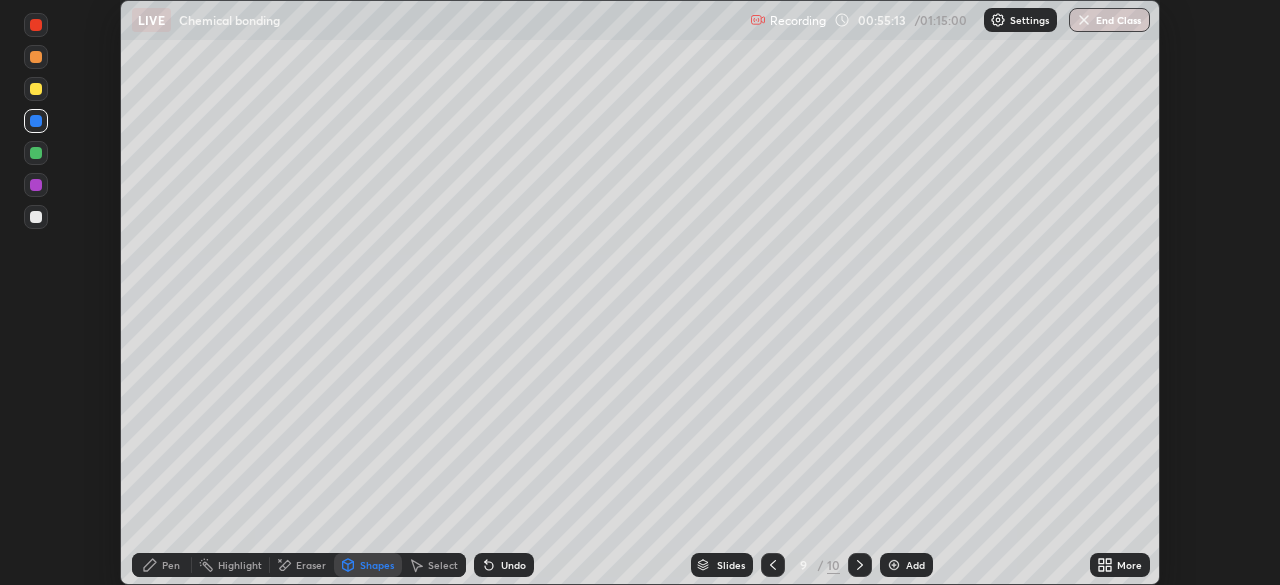click at bounding box center [36, 217] 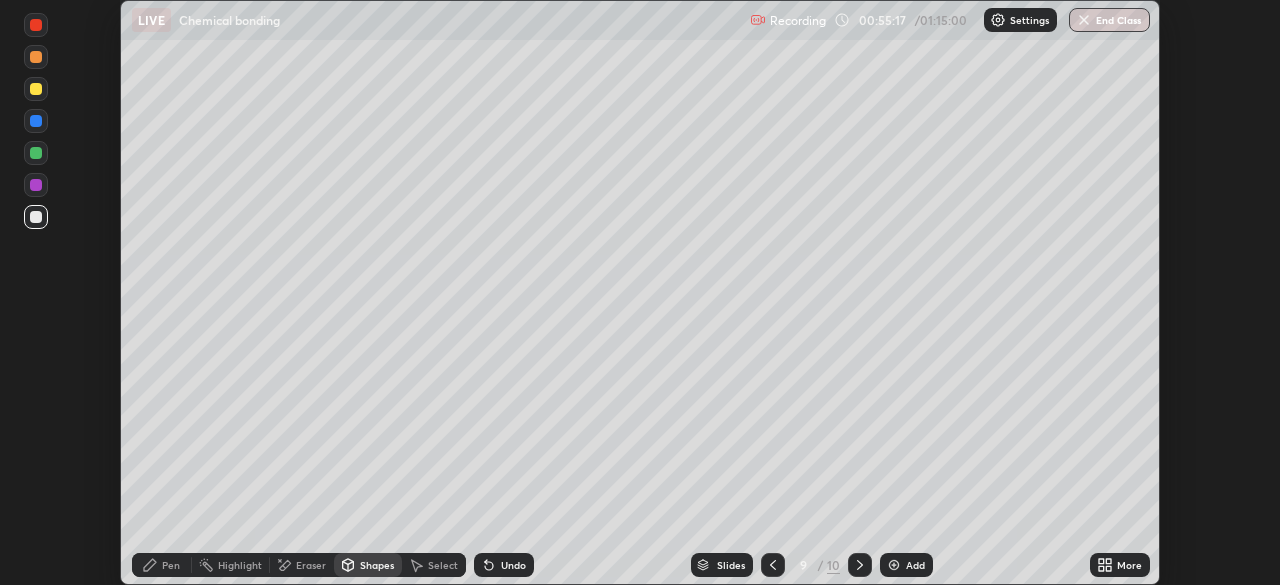 click on "Undo" at bounding box center (513, 565) 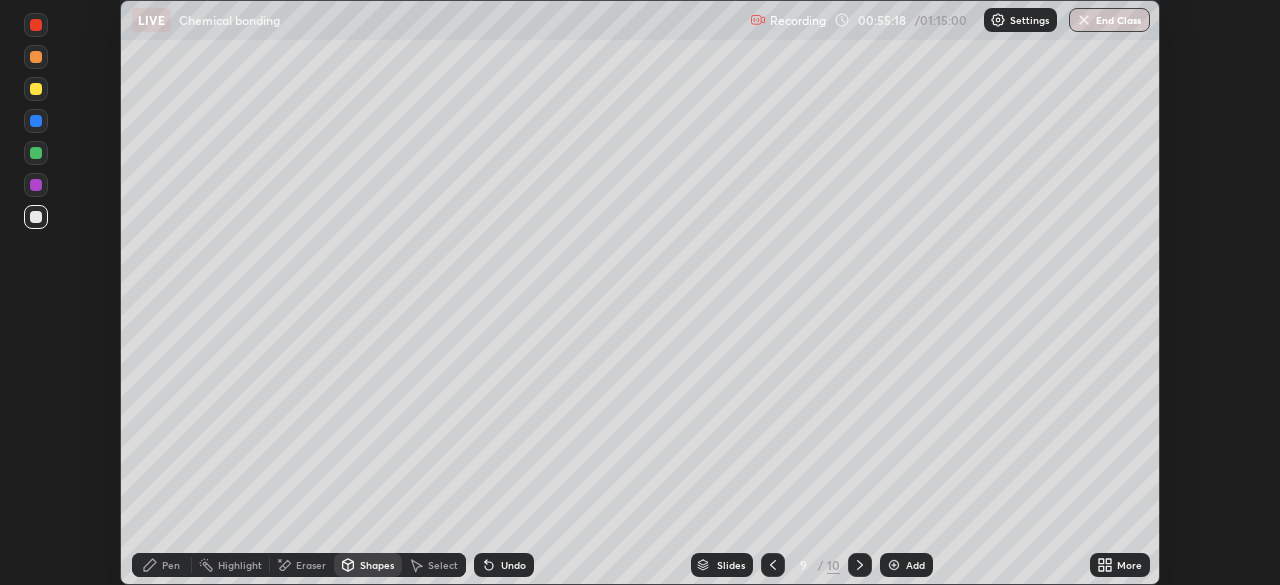click on "Pen" at bounding box center [171, 565] 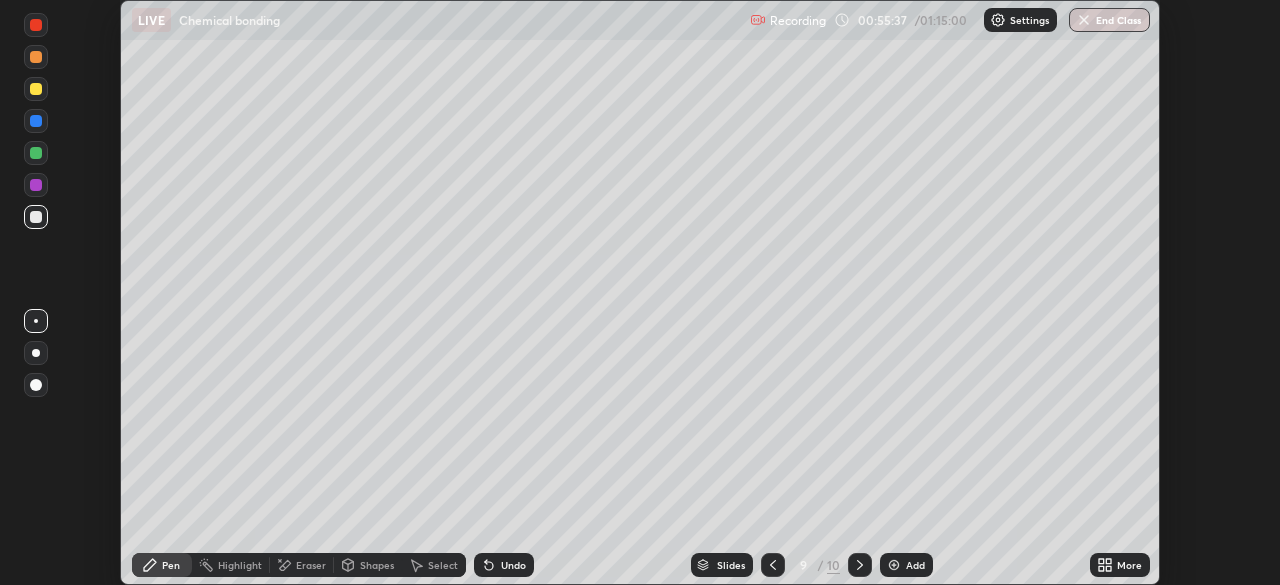 click on "Shapes" at bounding box center (377, 565) 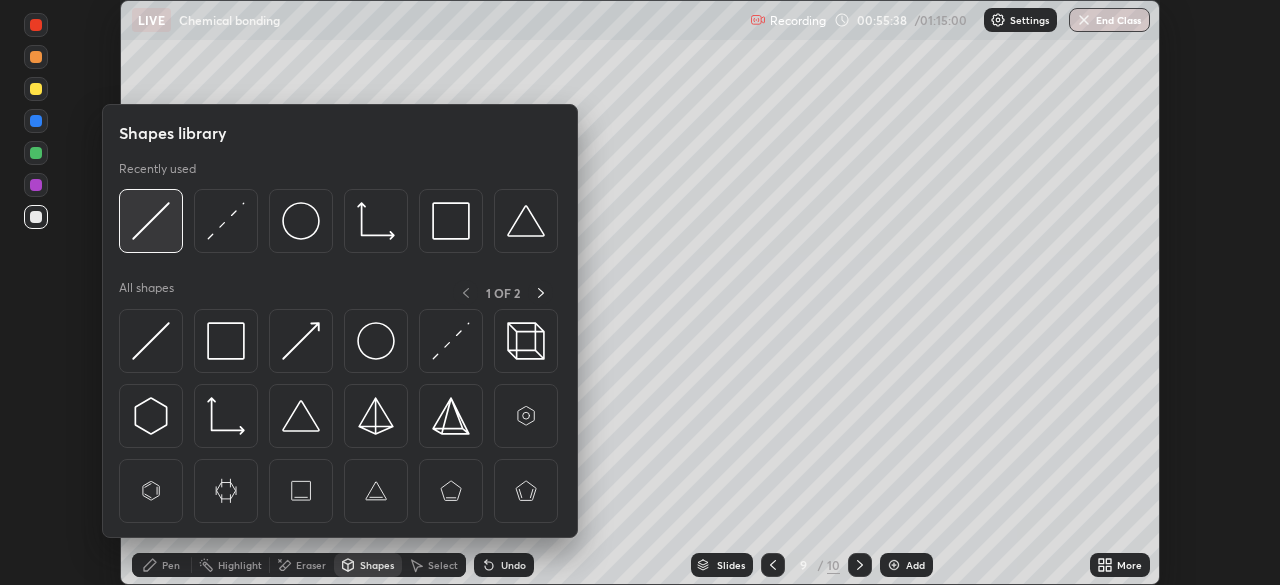 click at bounding box center [151, 221] 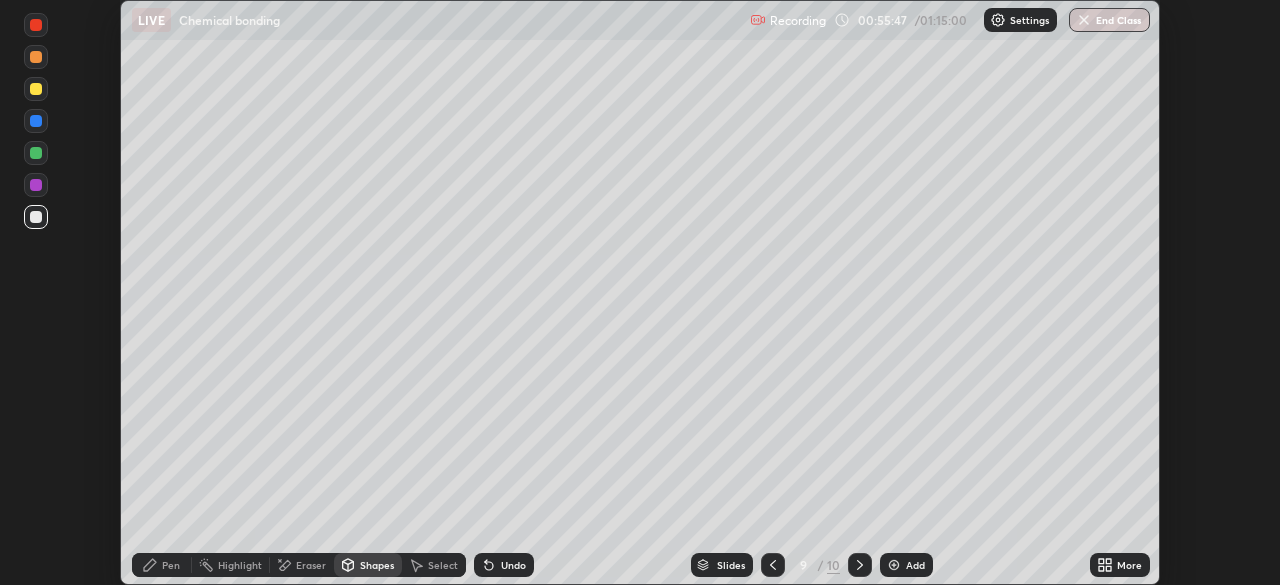 click on "Pen" at bounding box center (171, 565) 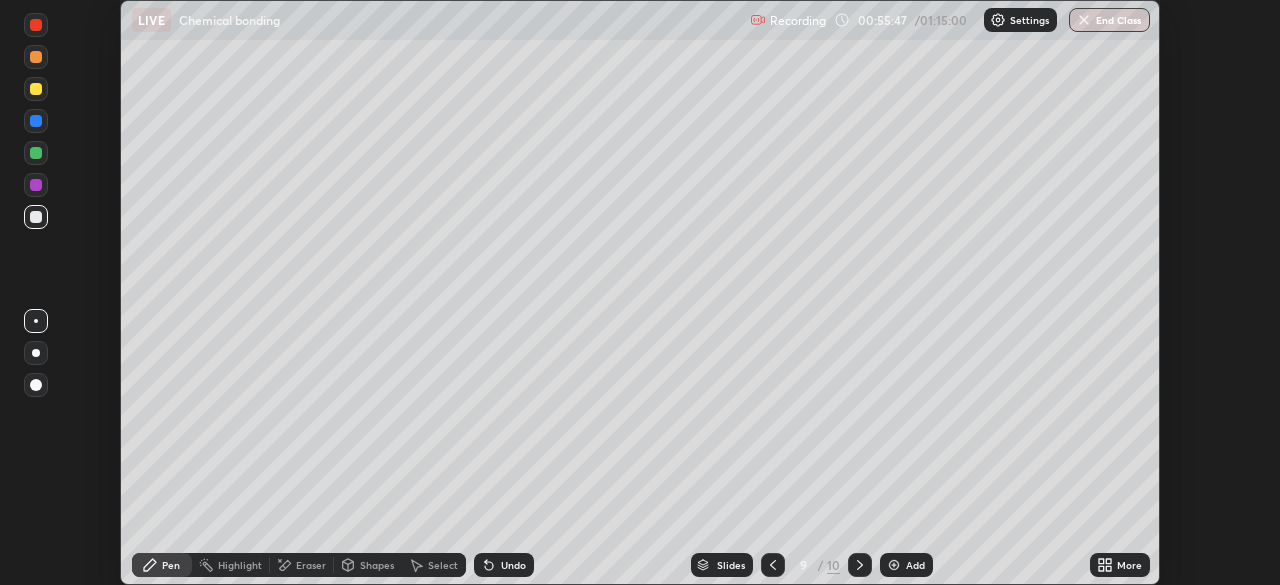 click at bounding box center (36, 217) 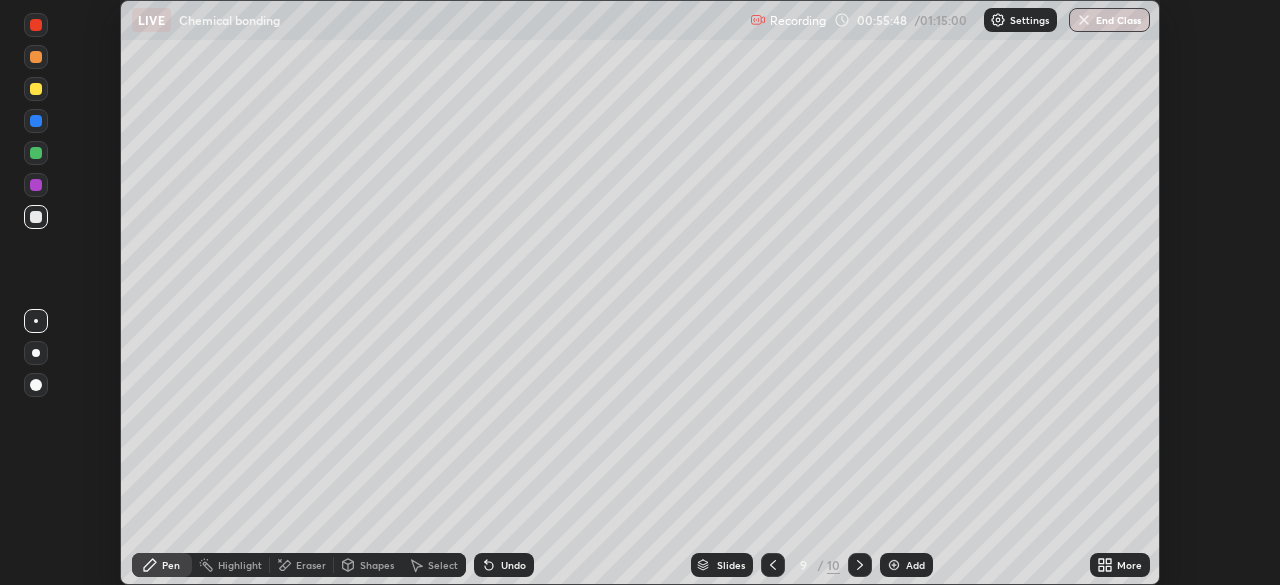 click at bounding box center (36, 185) 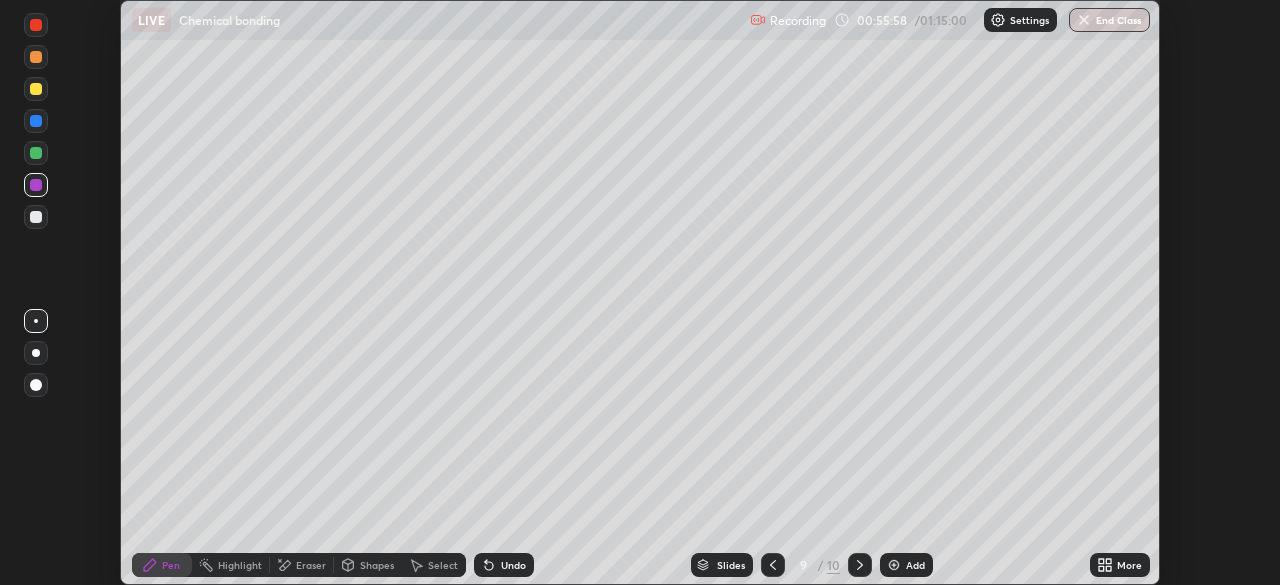 click on "Undo" at bounding box center [504, 565] 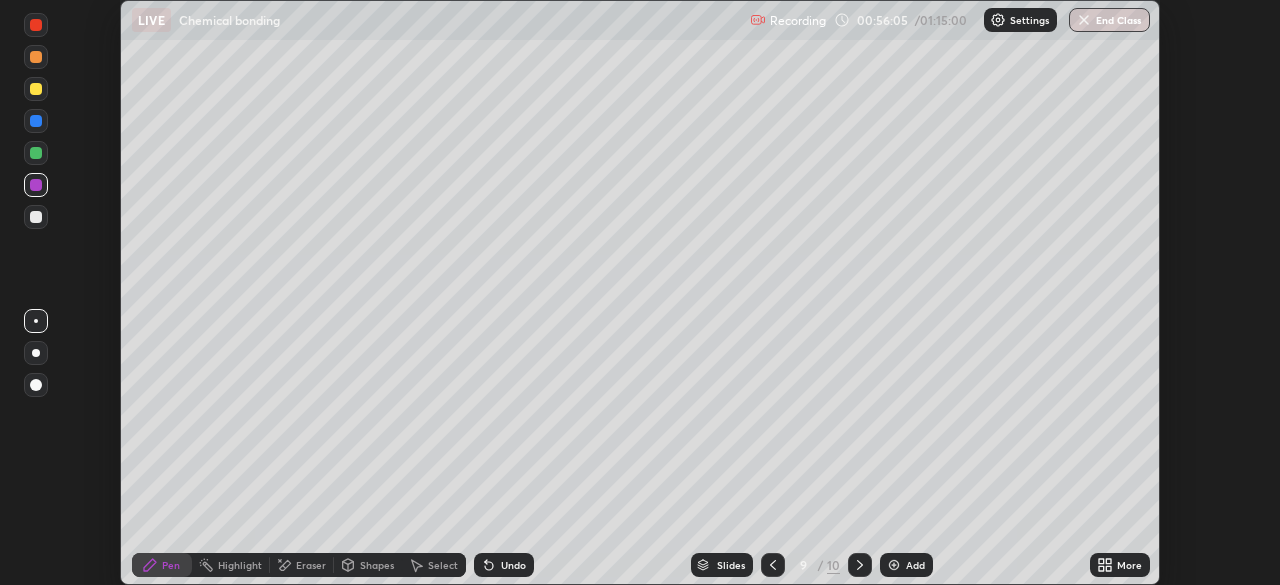 click at bounding box center (36, 385) 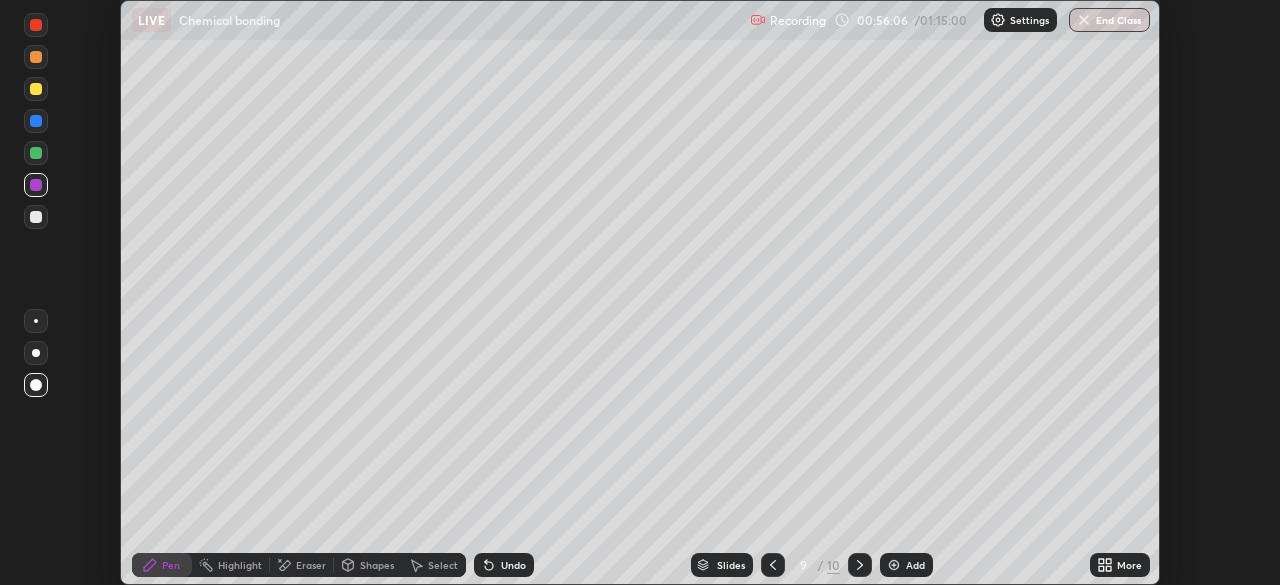 click at bounding box center [36, 89] 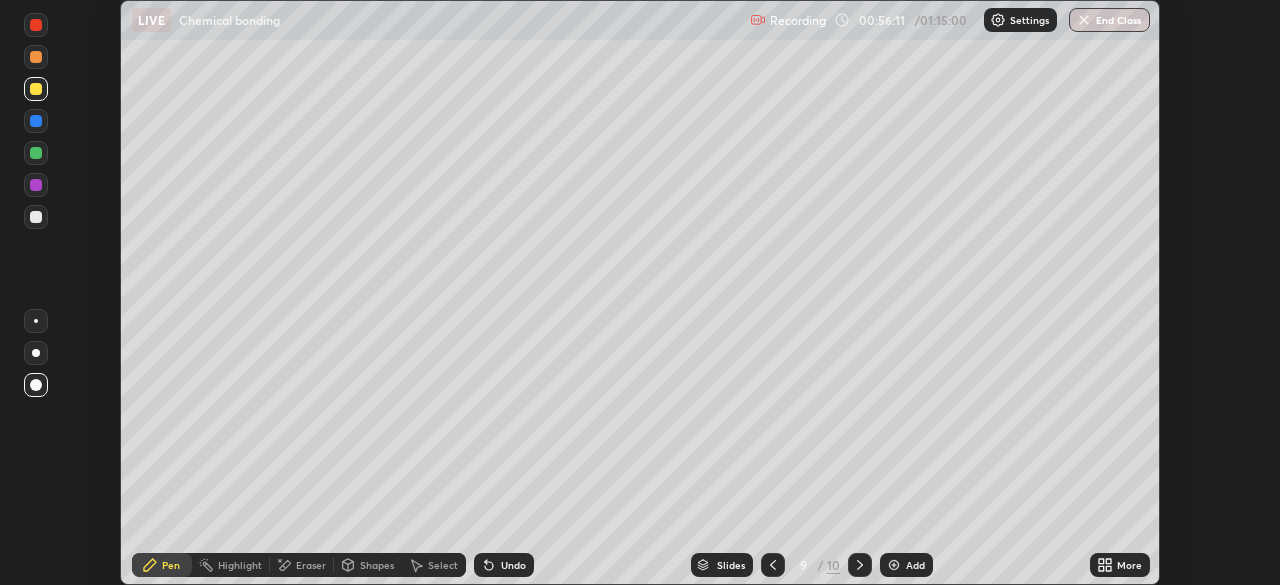 click at bounding box center [36, 217] 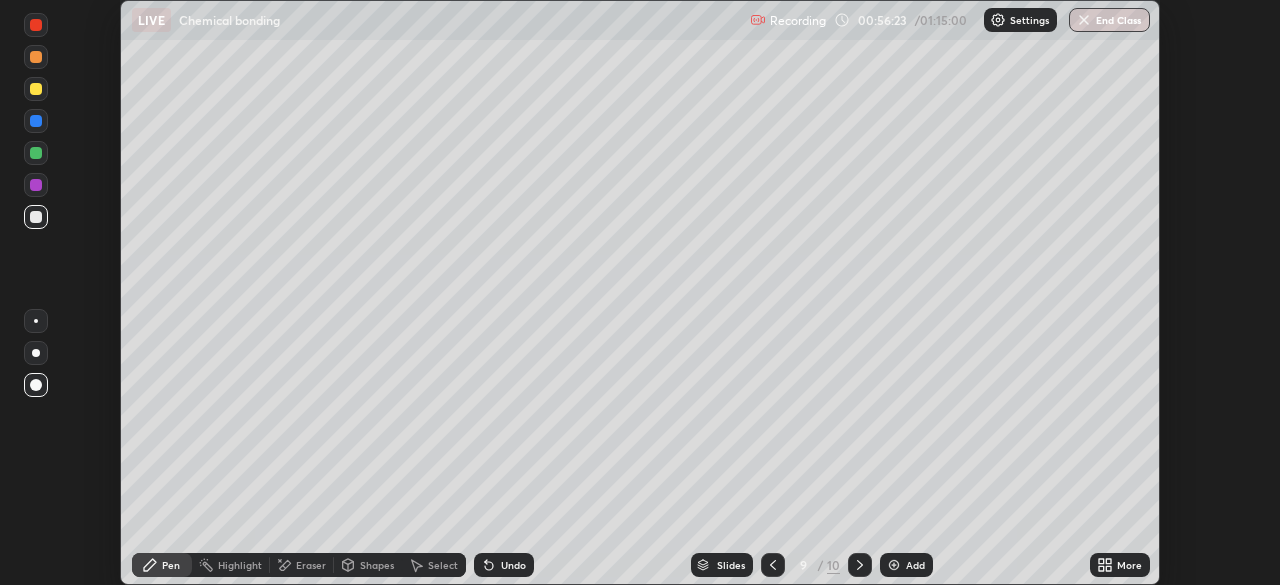 click at bounding box center [36, 321] 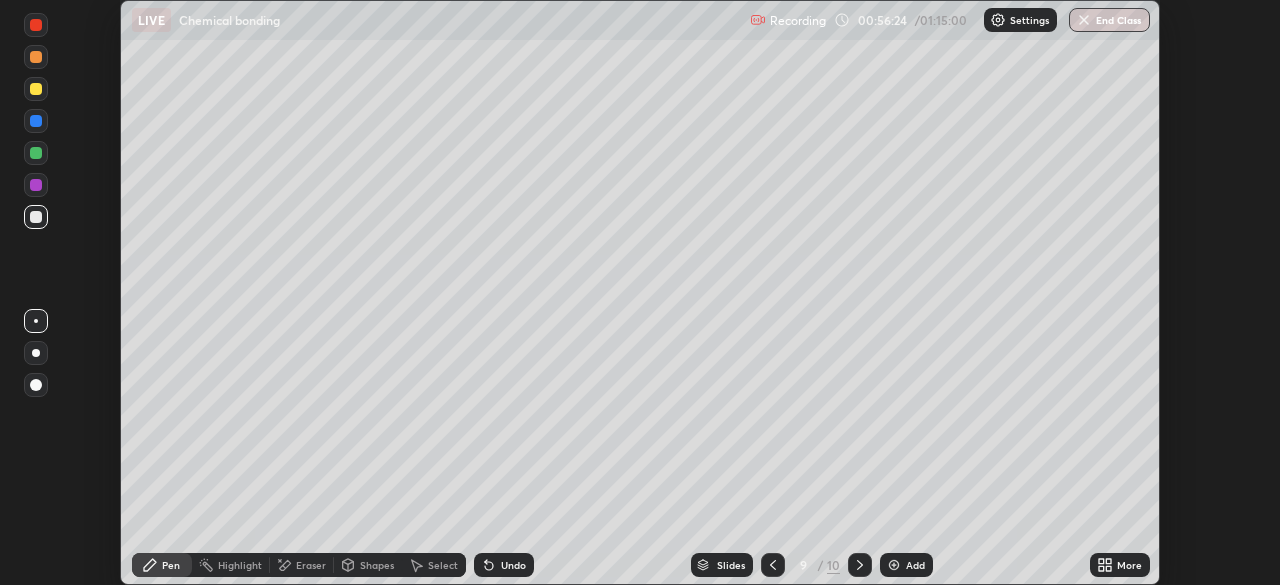 click at bounding box center [36, 185] 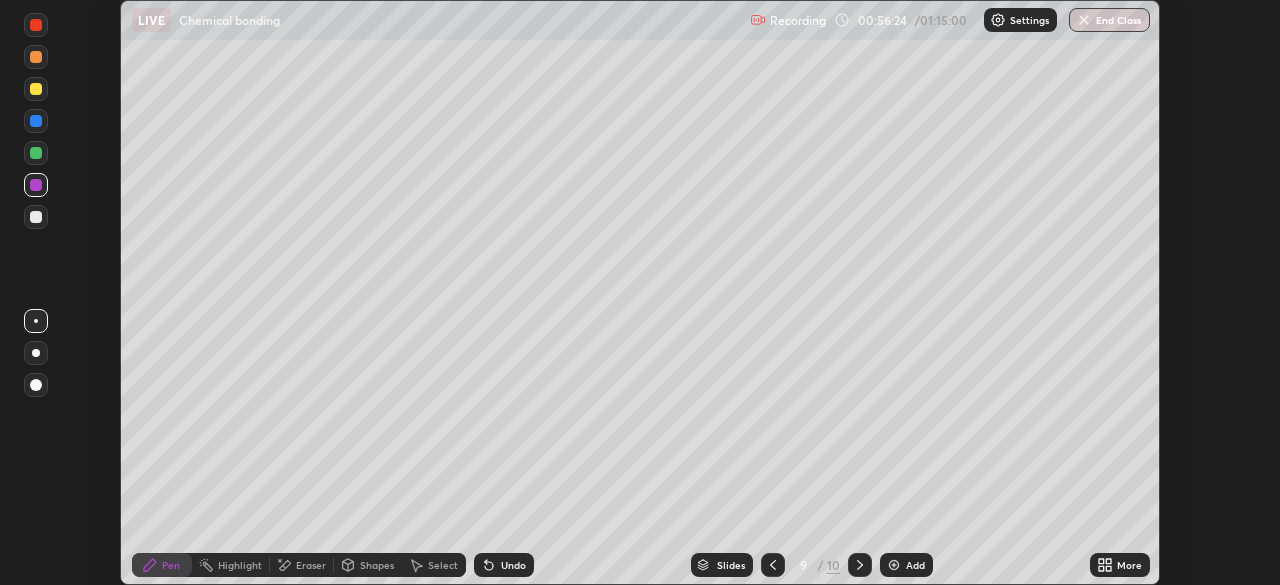click at bounding box center (36, 153) 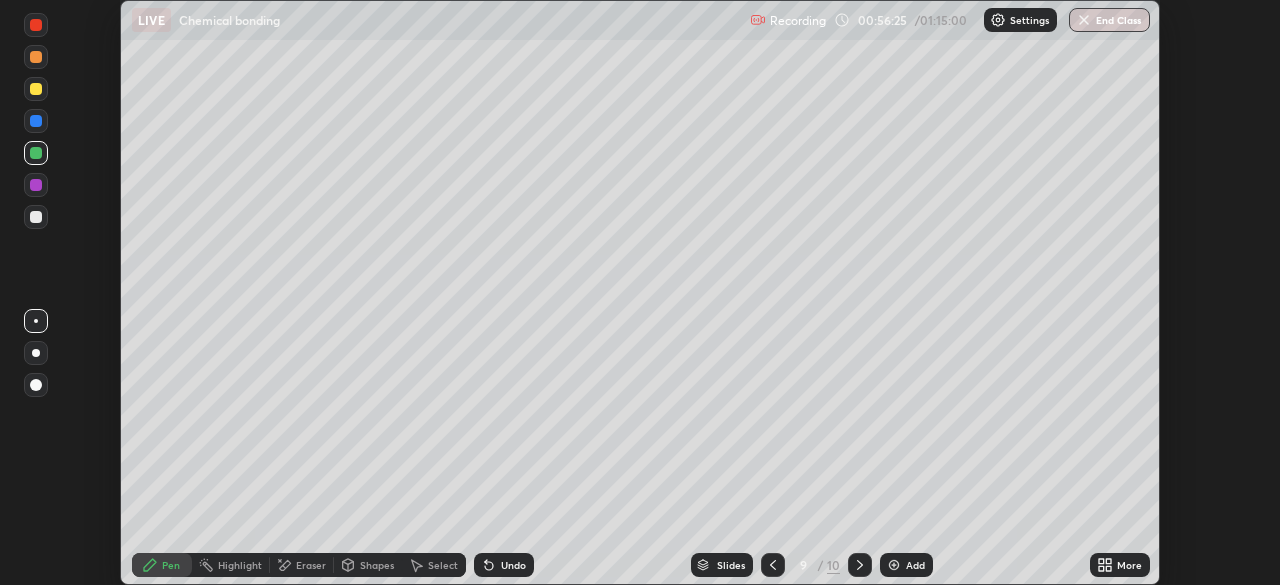 click at bounding box center (36, 153) 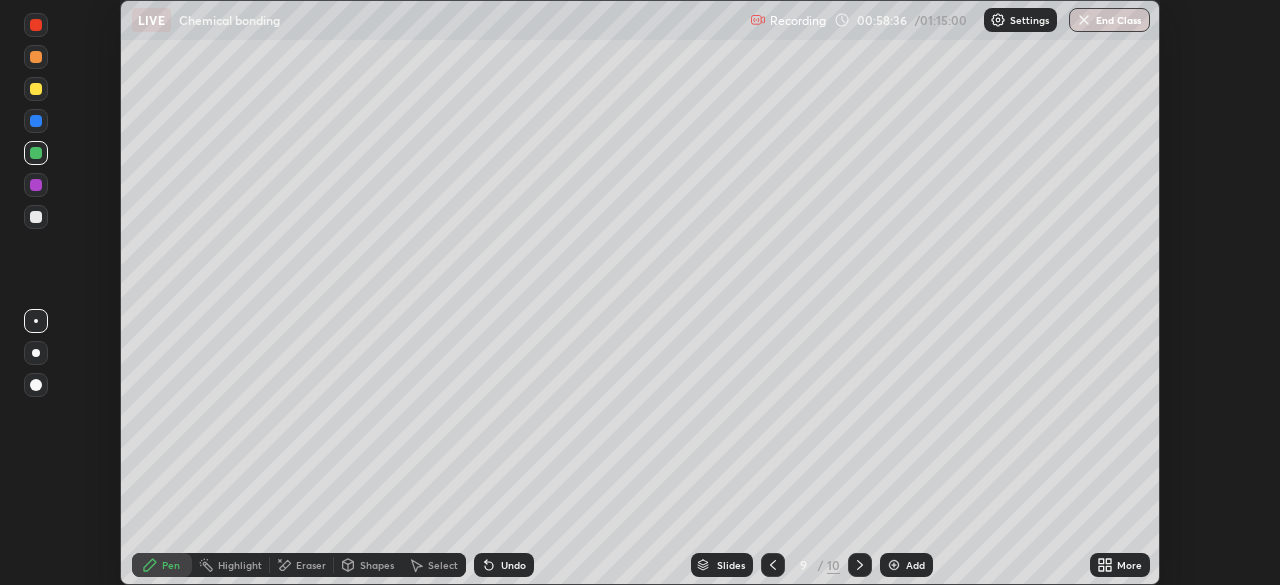 click at bounding box center (36, 217) 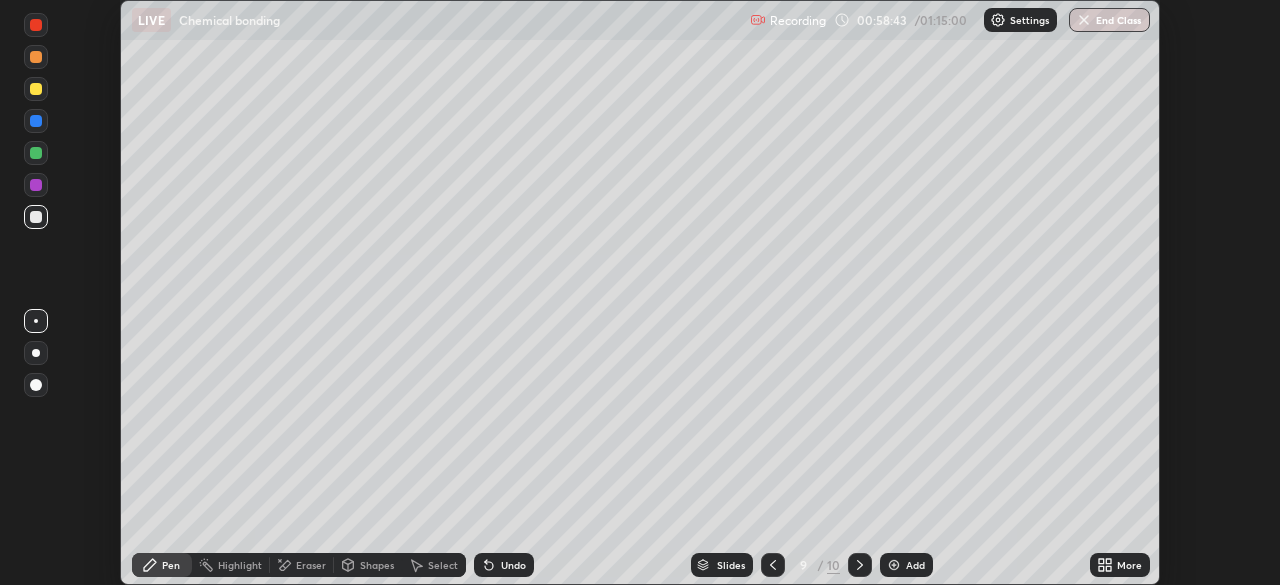 click on "Undo" at bounding box center (504, 565) 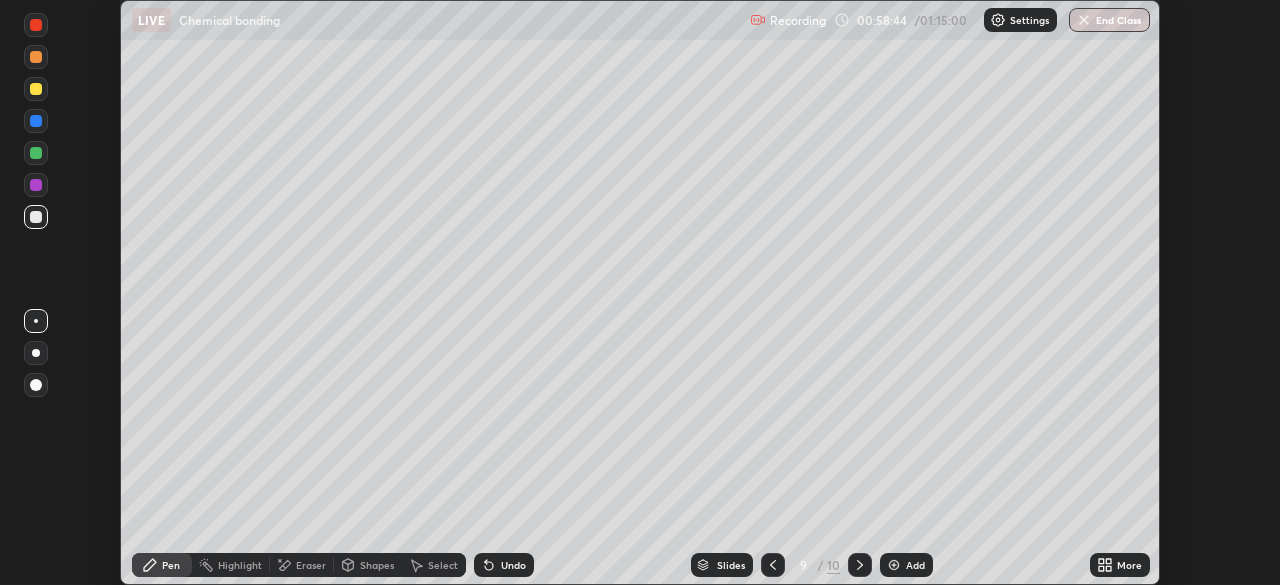 click on "Shapes" at bounding box center (377, 565) 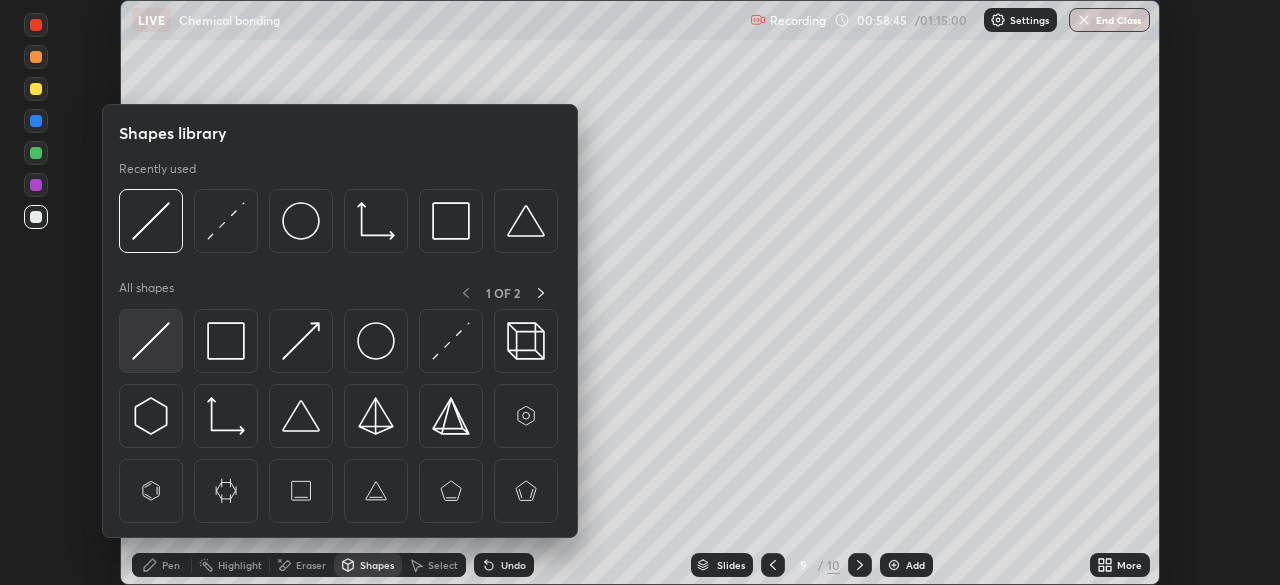 click at bounding box center (151, 341) 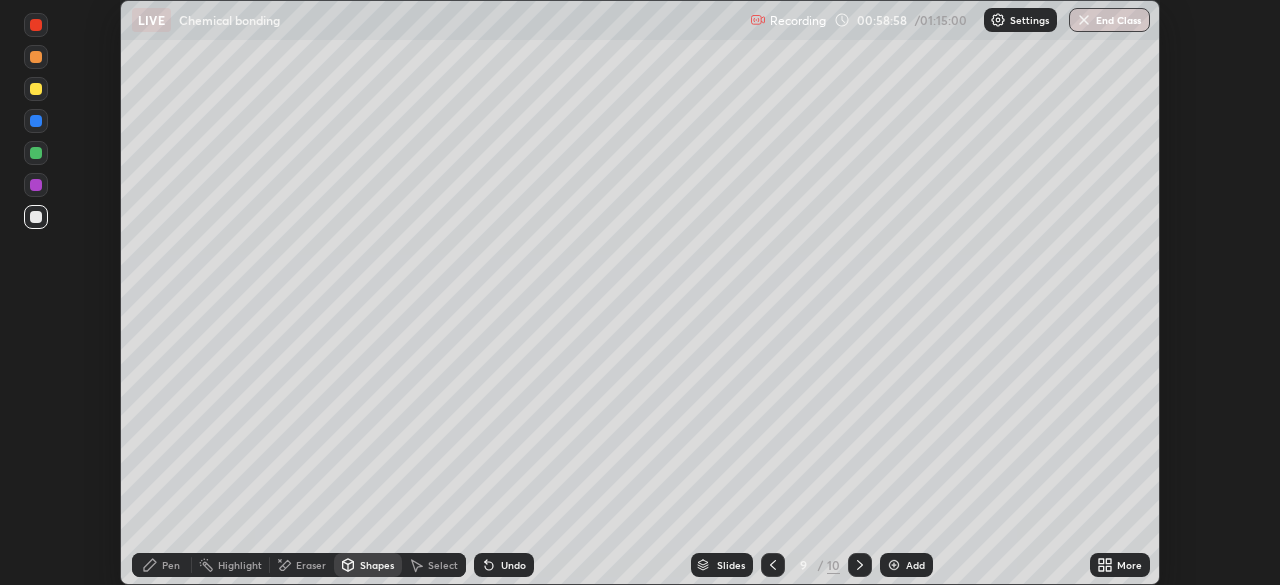 click on "Pen" at bounding box center [162, 565] 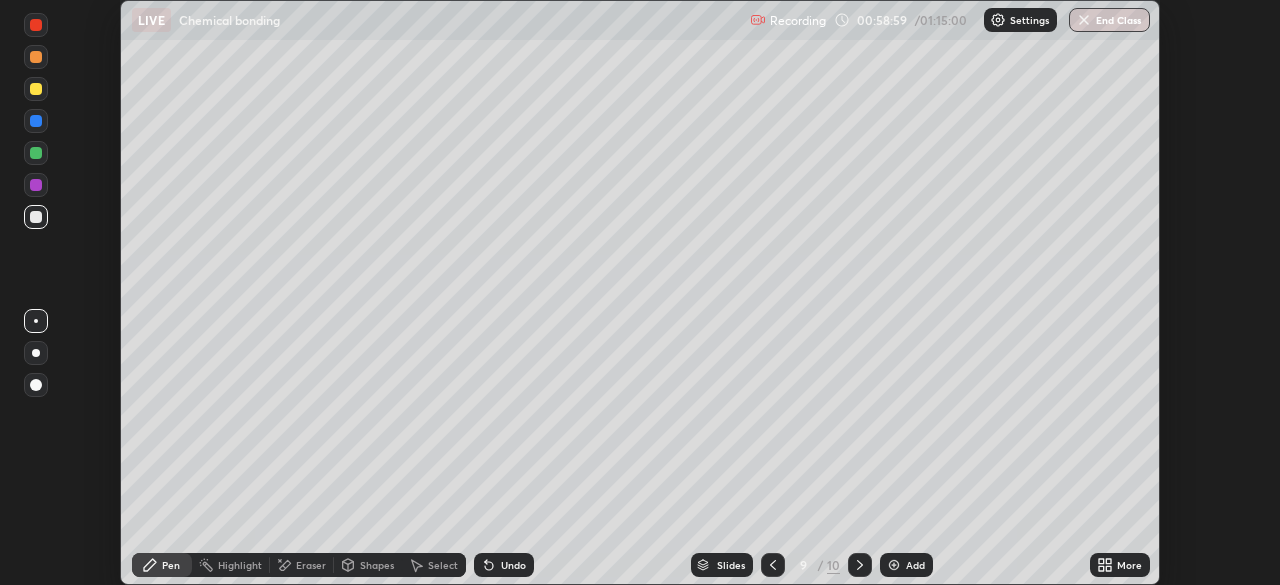 click at bounding box center [36, 185] 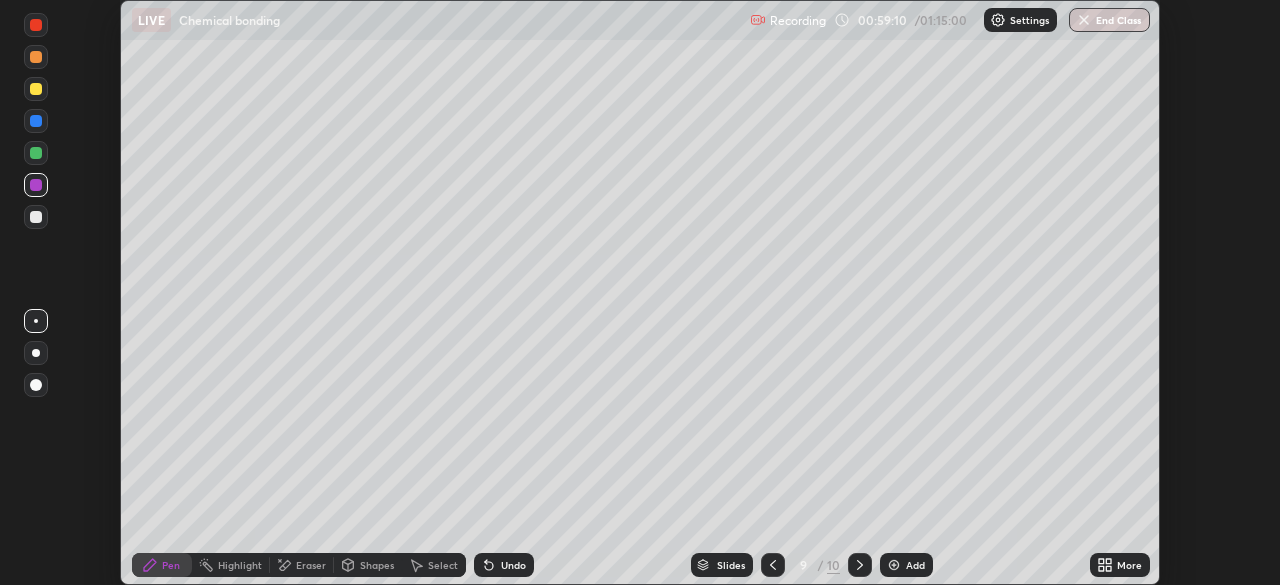 click at bounding box center [36, 153] 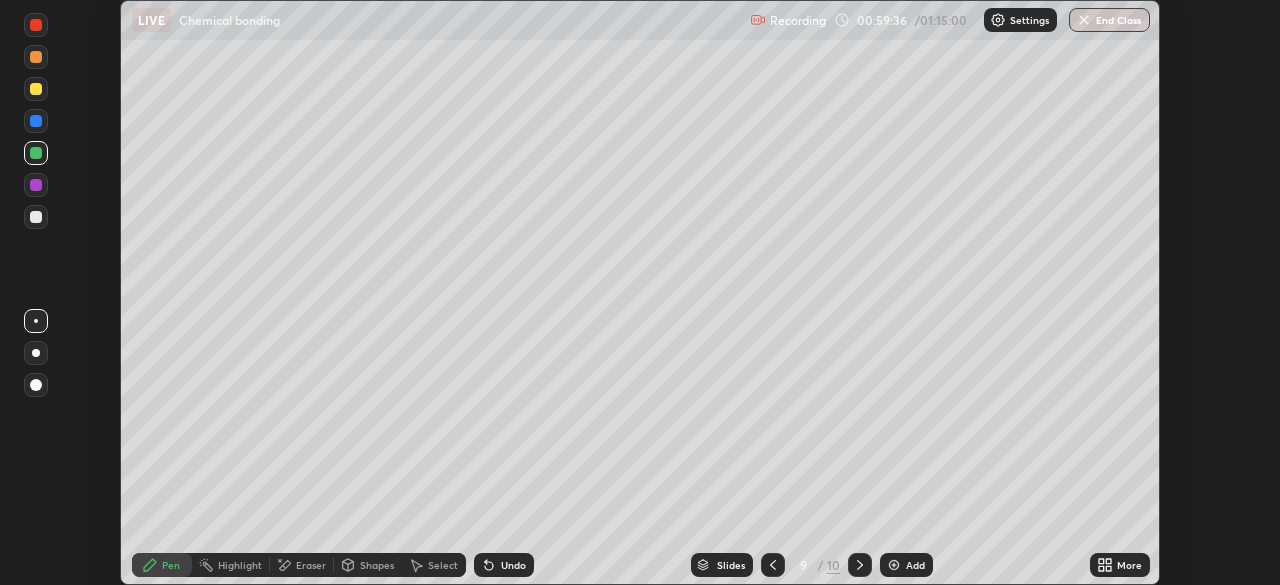 click on "Eraser" at bounding box center (302, 565) 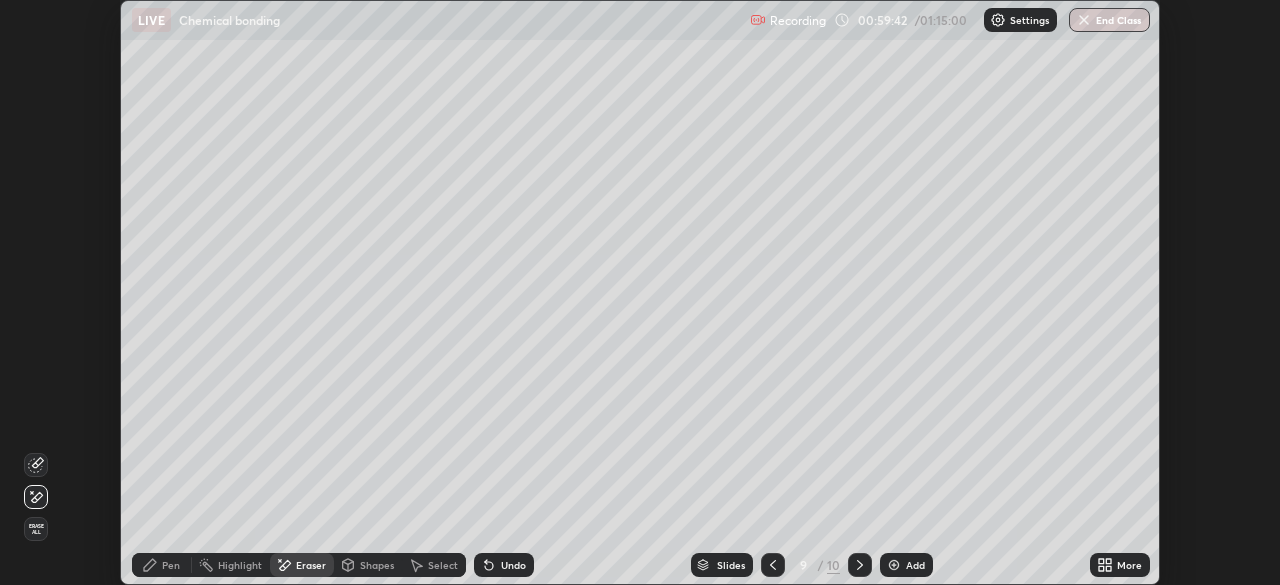click on "Pen" at bounding box center [171, 565] 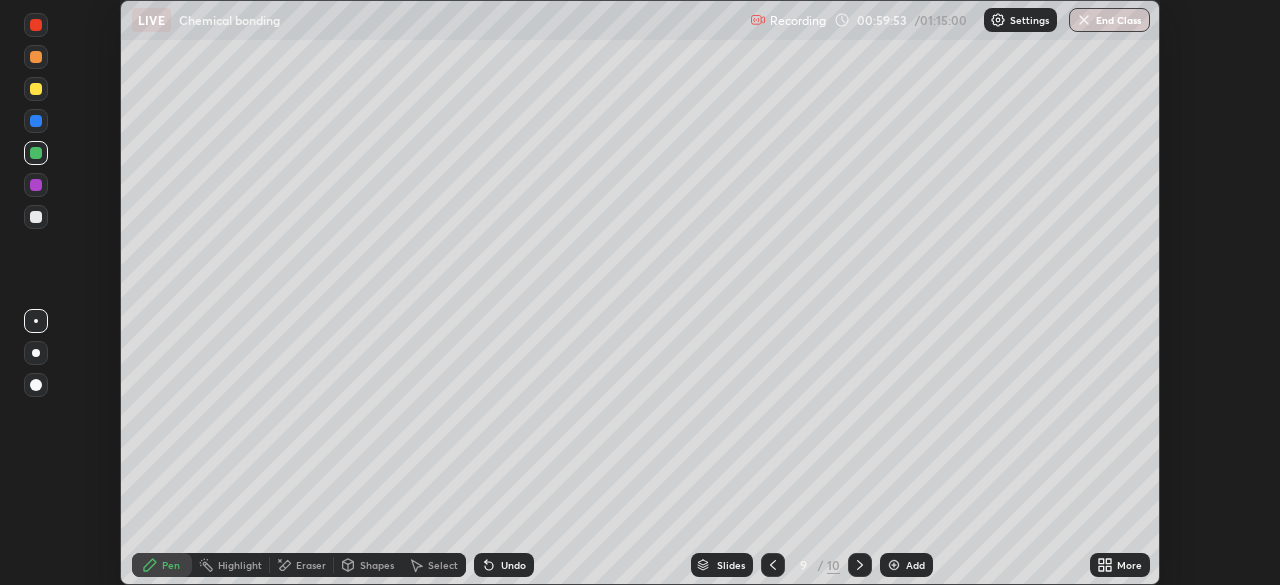 click on "Shapes" at bounding box center (377, 565) 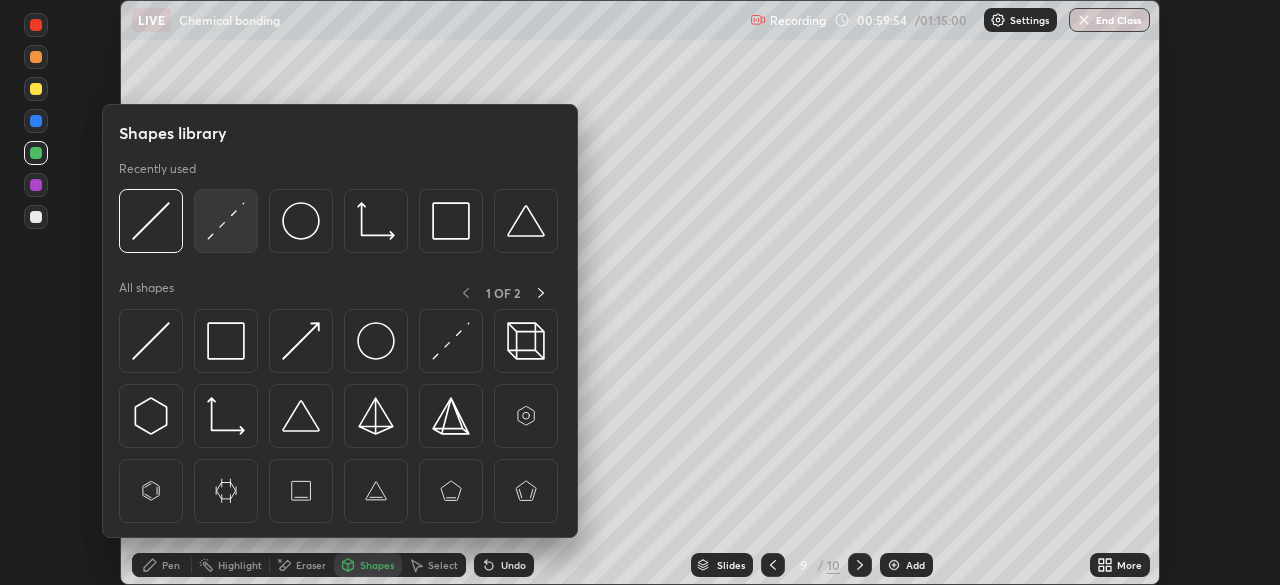 click at bounding box center (226, 221) 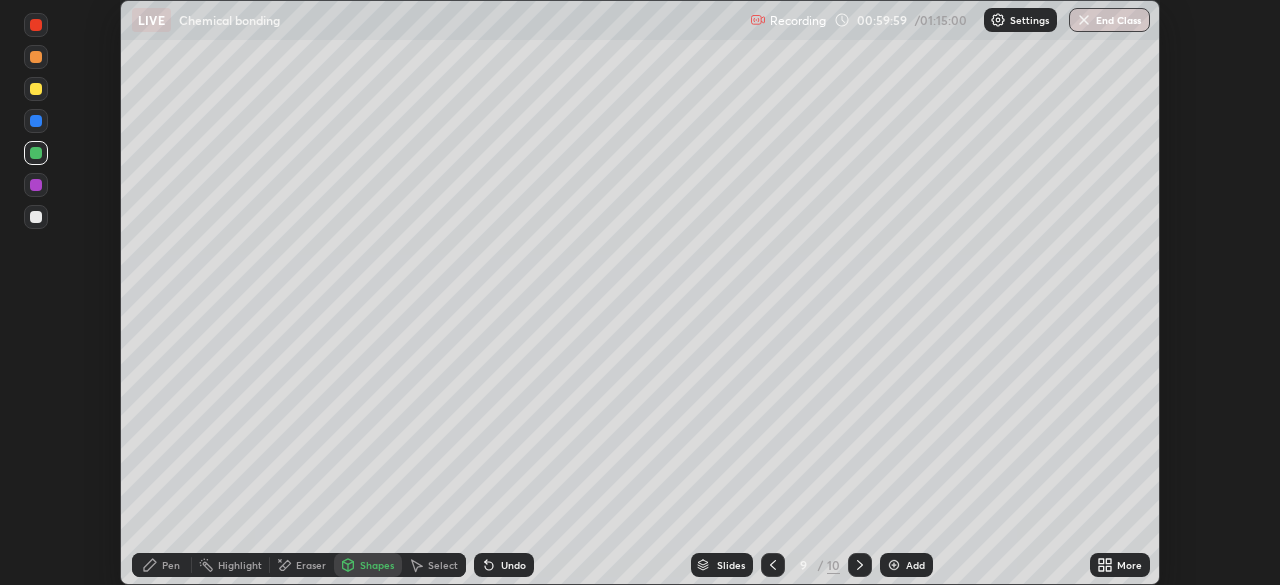 click at bounding box center [36, 217] 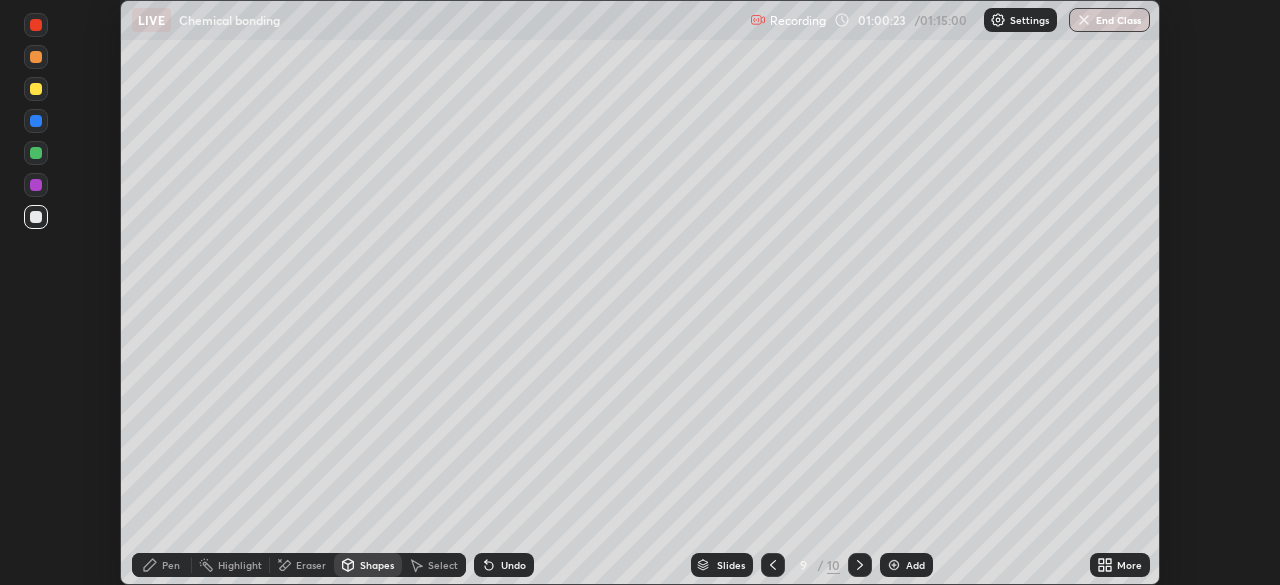 click at bounding box center (36, 185) 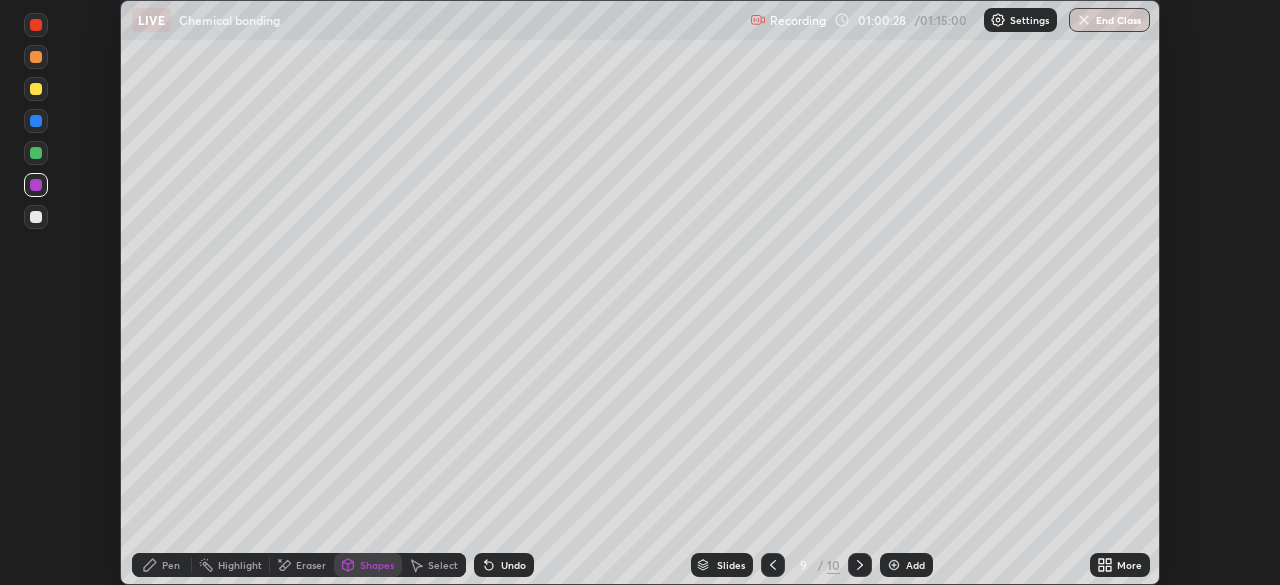 click 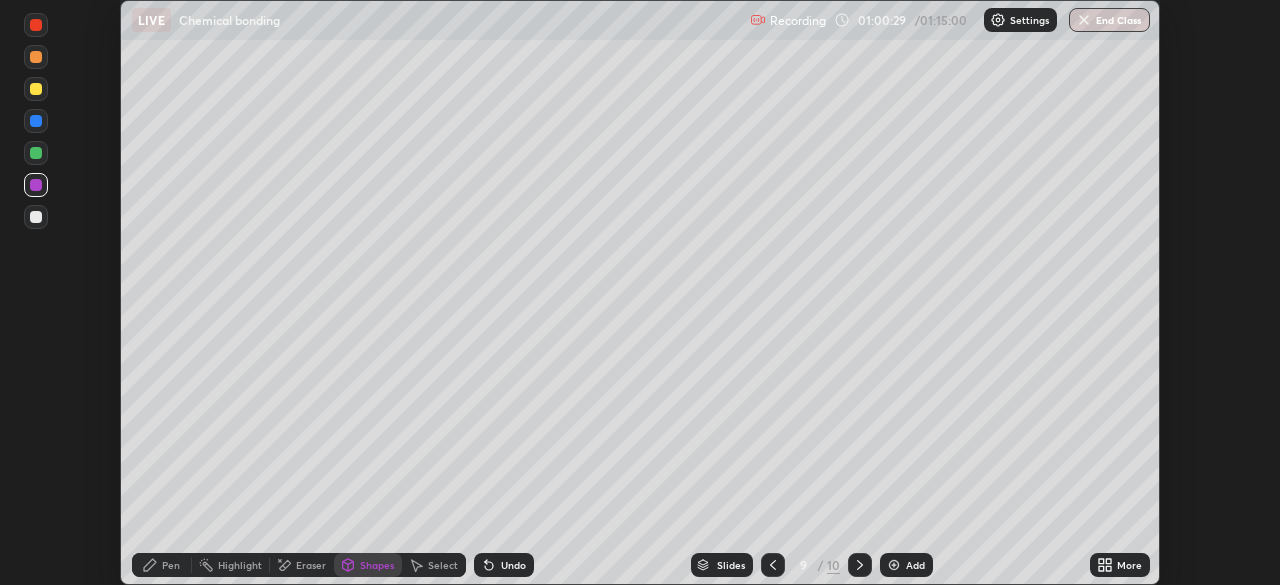 click on "Pen" at bounding box center (171, 565) 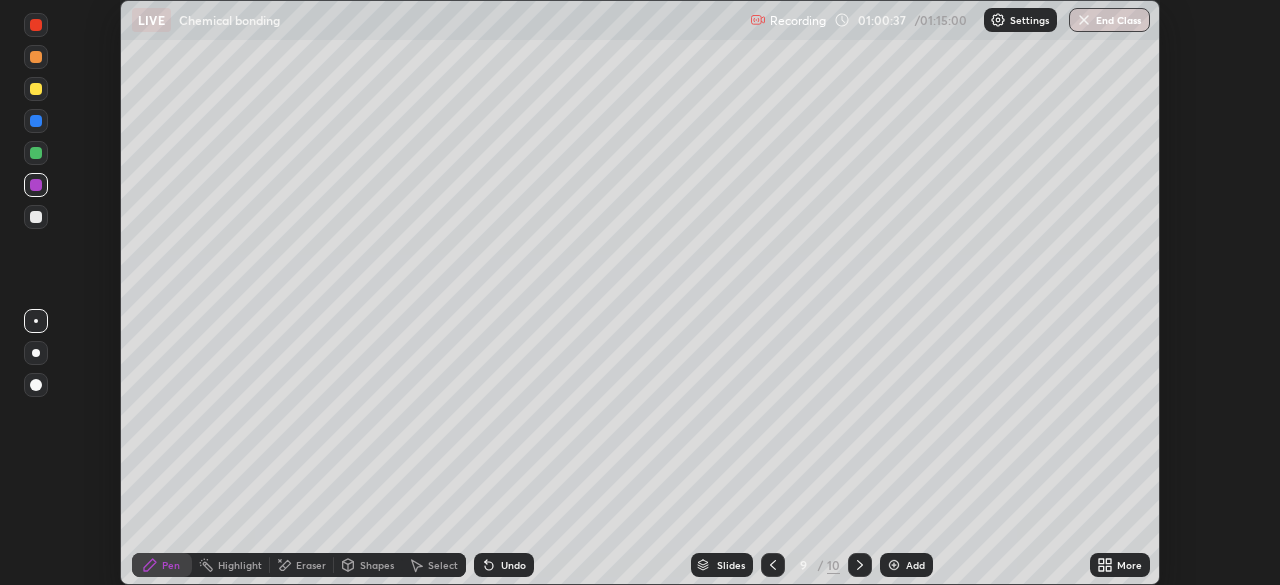 click at bounding box center (36, 121) 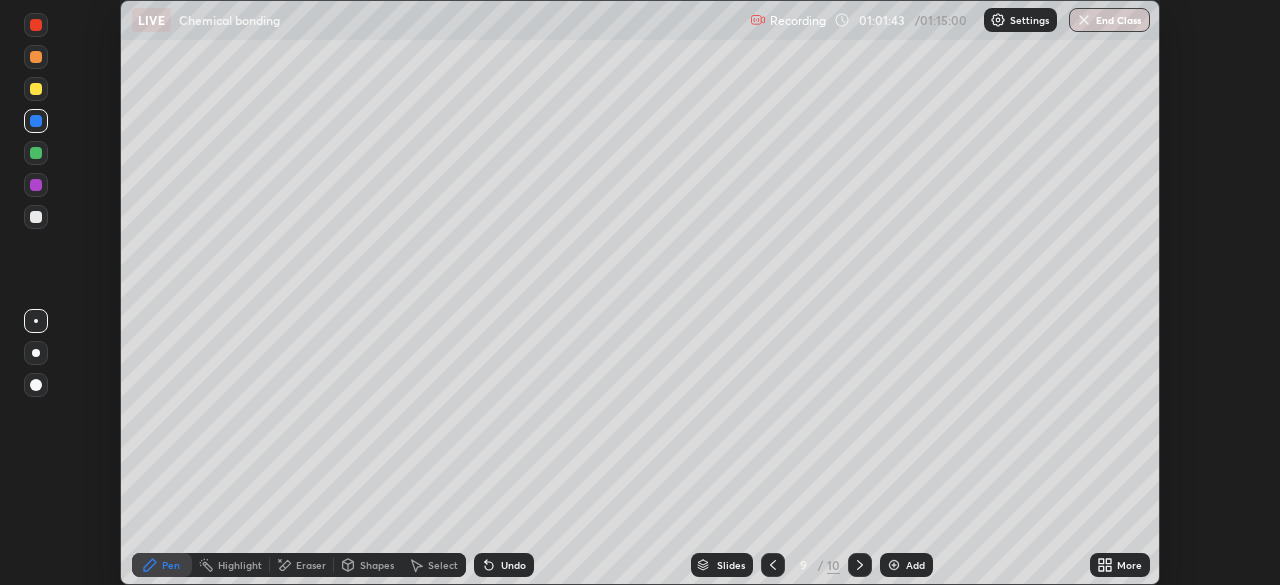 click 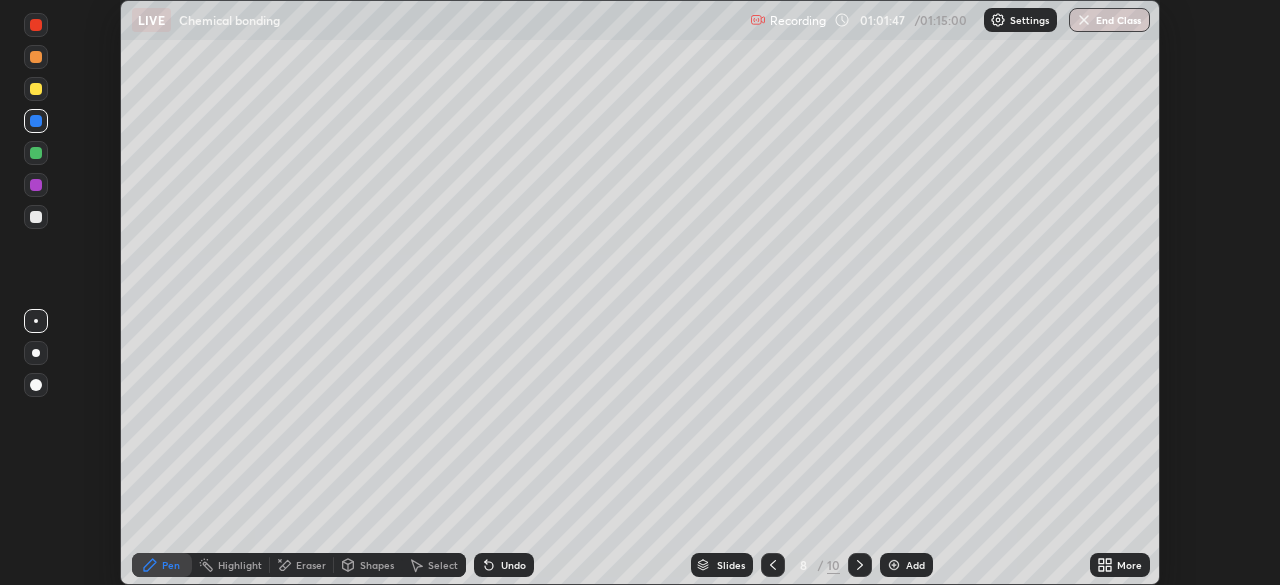 click 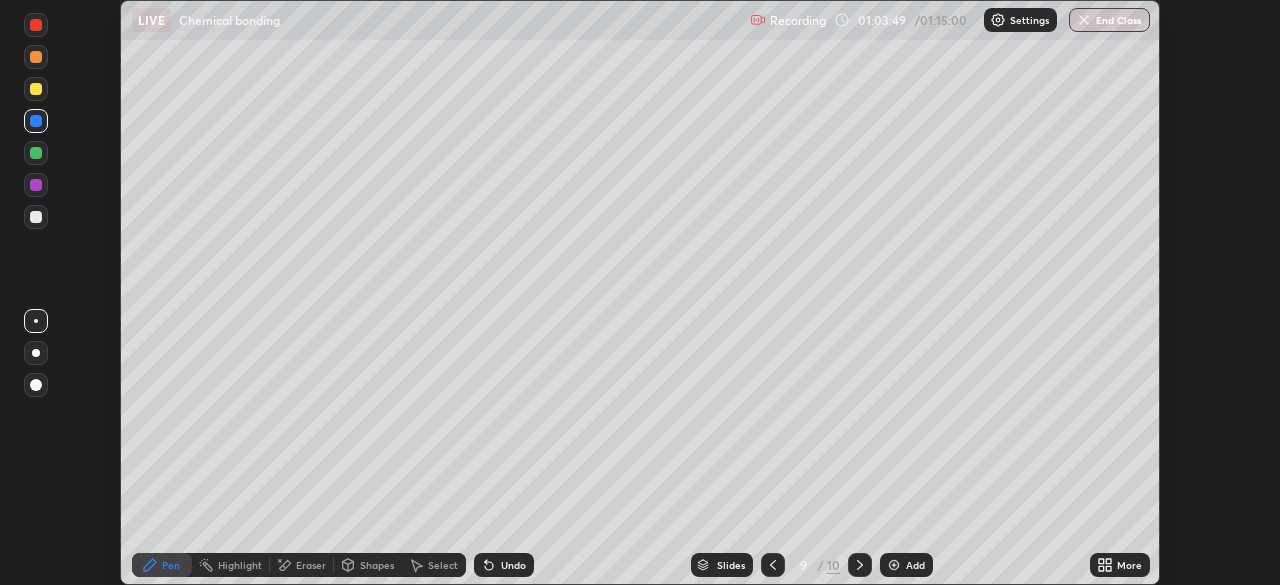 click 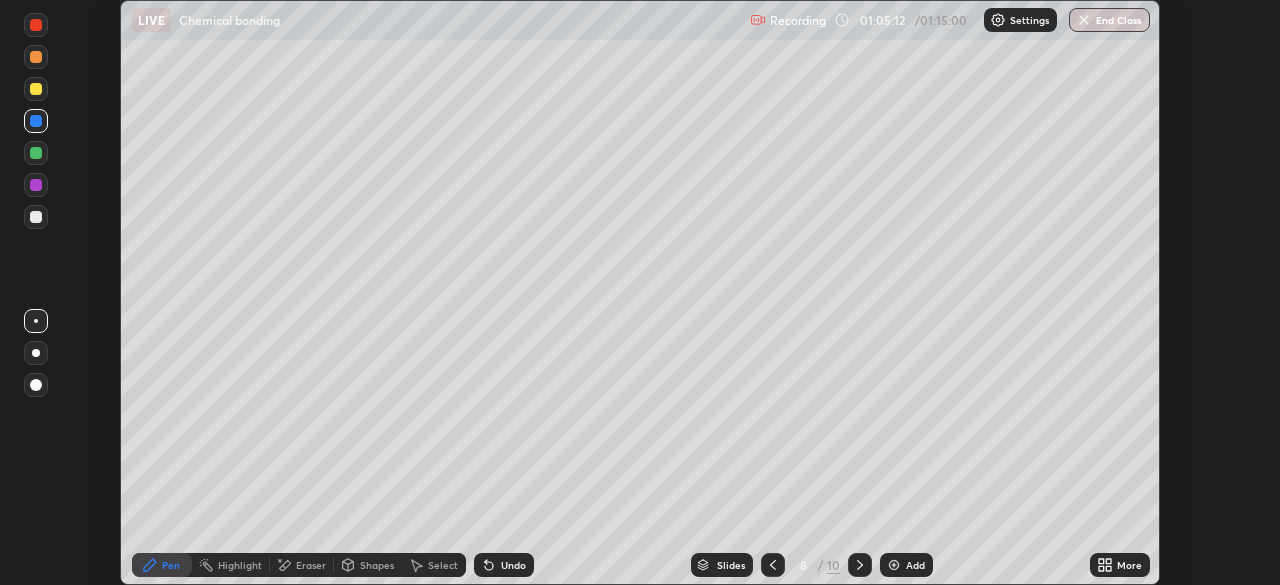 click on "Add" at bounding box center (906, 565) 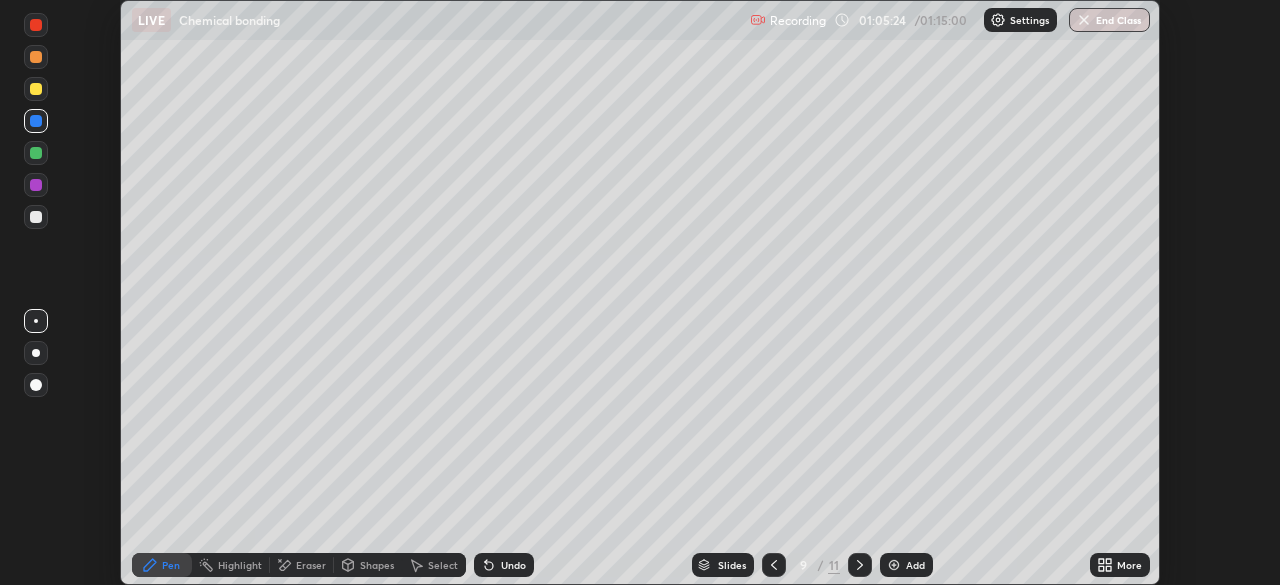 click at bounding box center (36, 153) 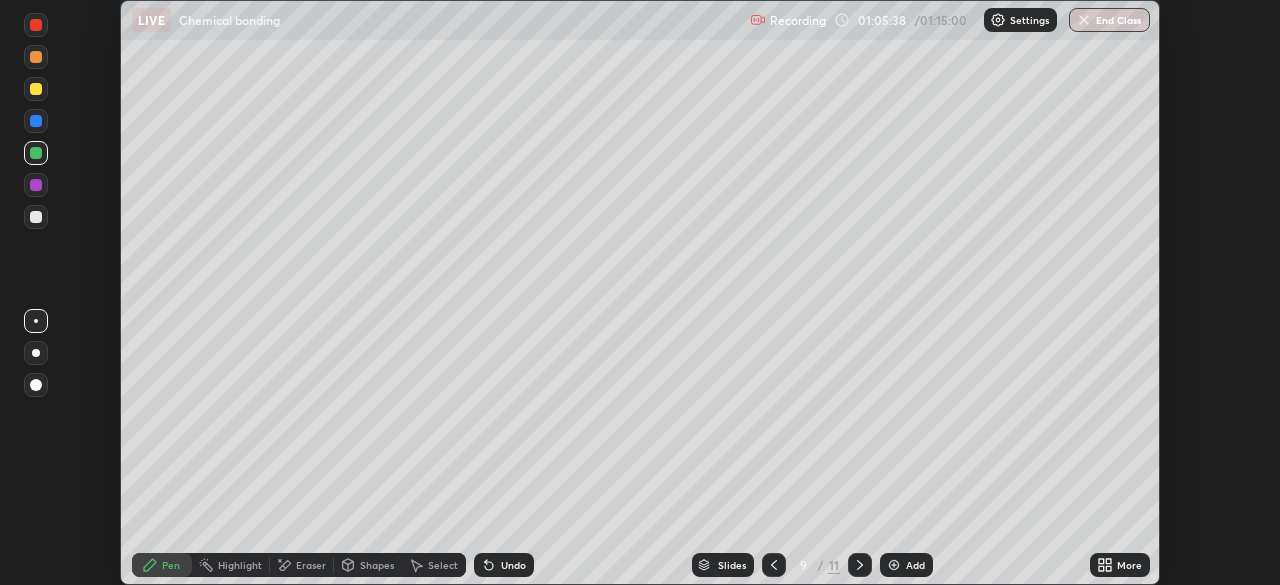 click 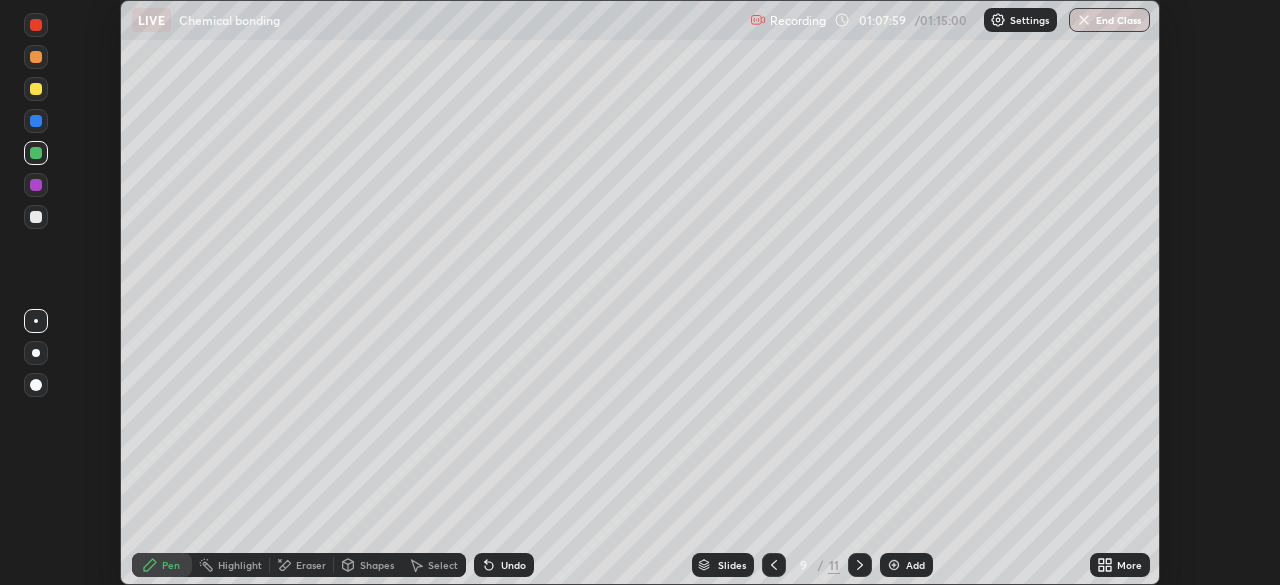click at bounding box center [36, 121] 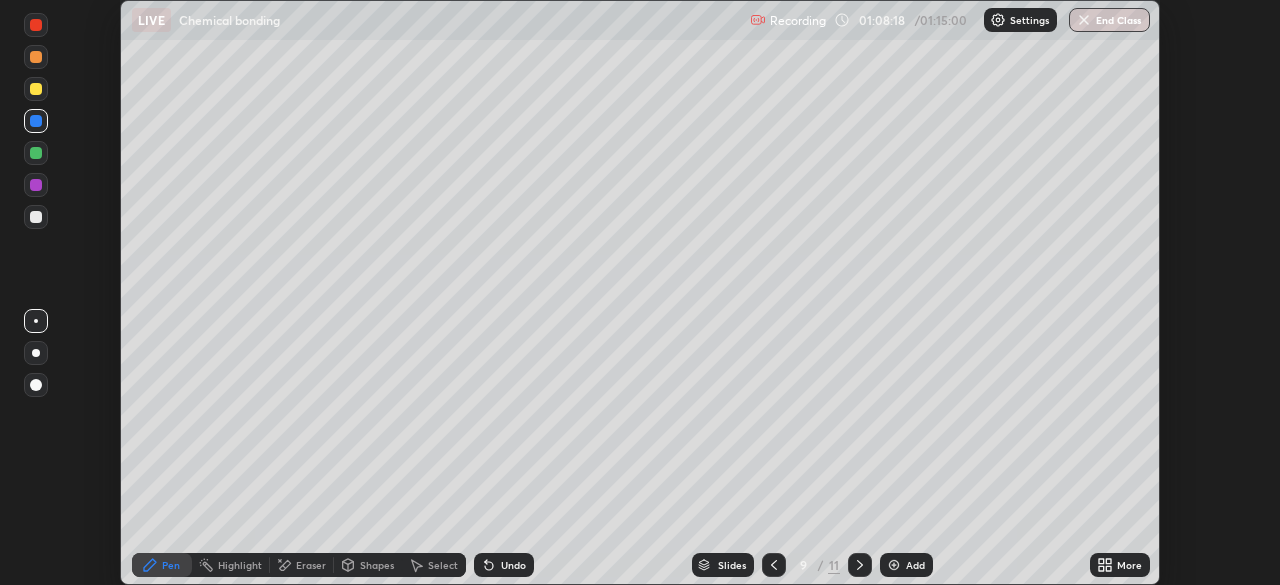 click at bounding box center (36, 153) 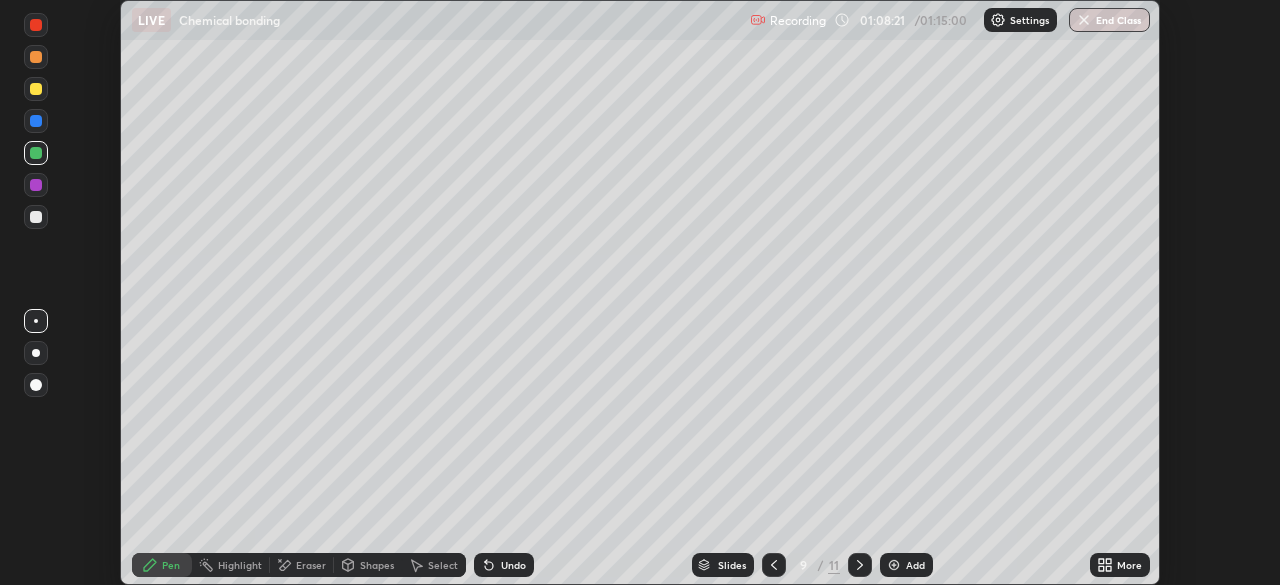 click at bounding box center [36, 121] 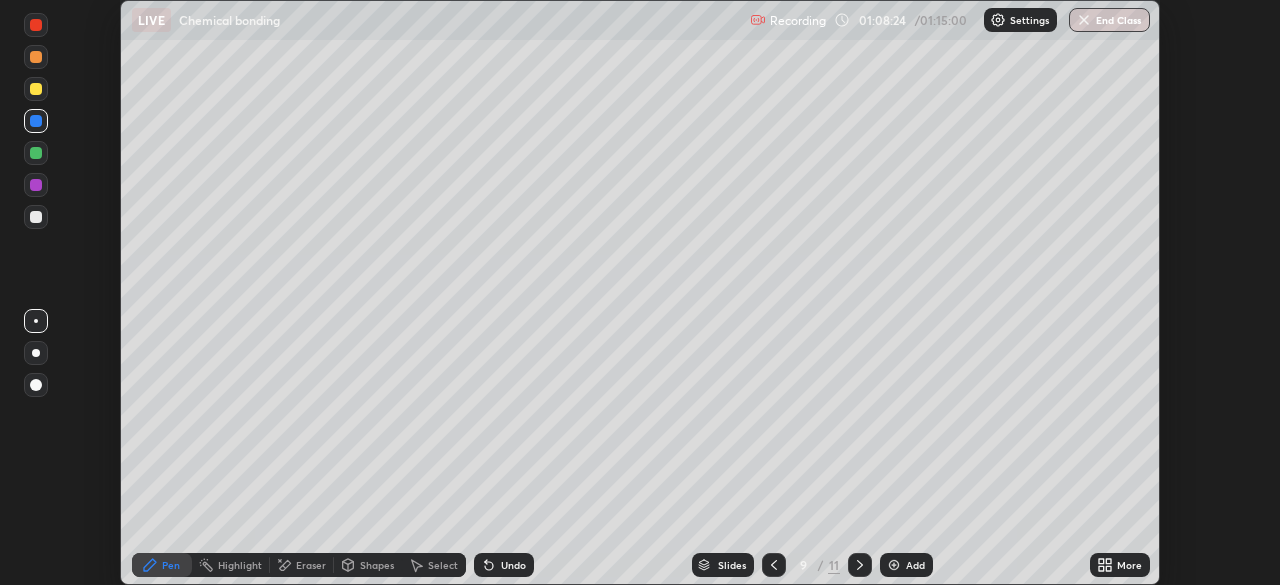 click on "Undo" at bounding box center [504, 565] 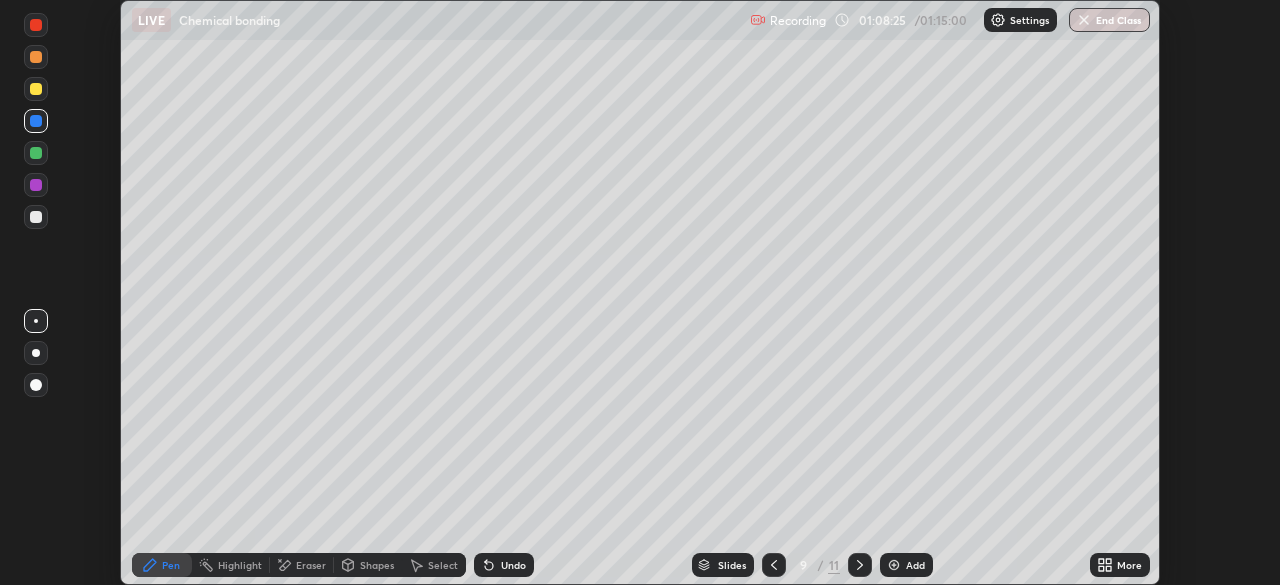 click at bounding box center (36, 217) 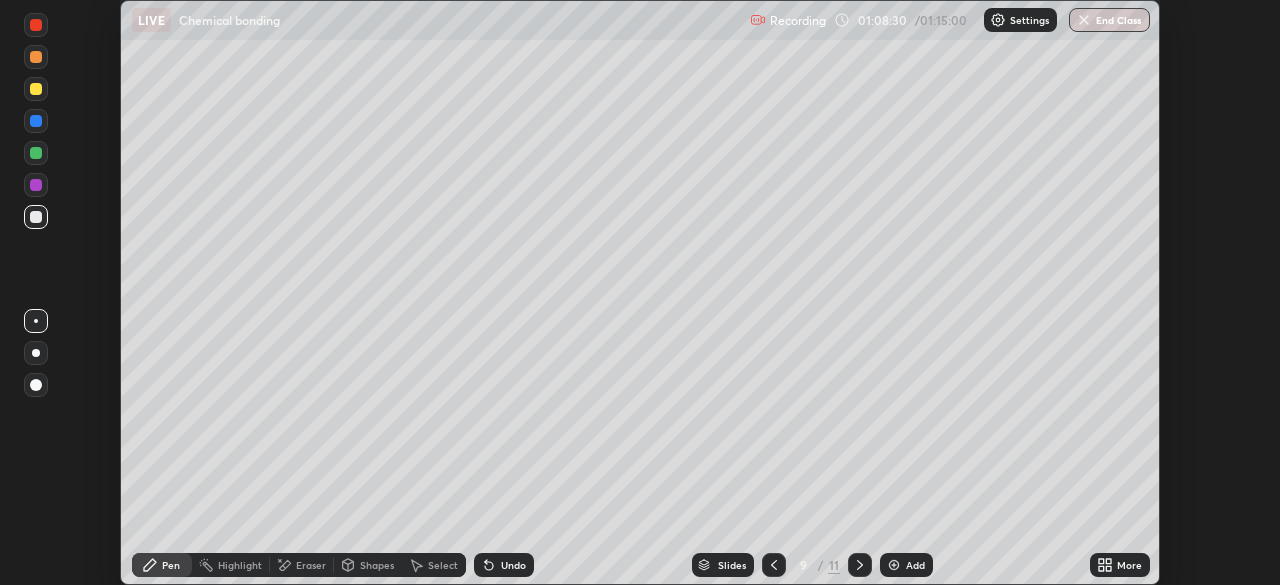 click at bounding box center [36, 89] 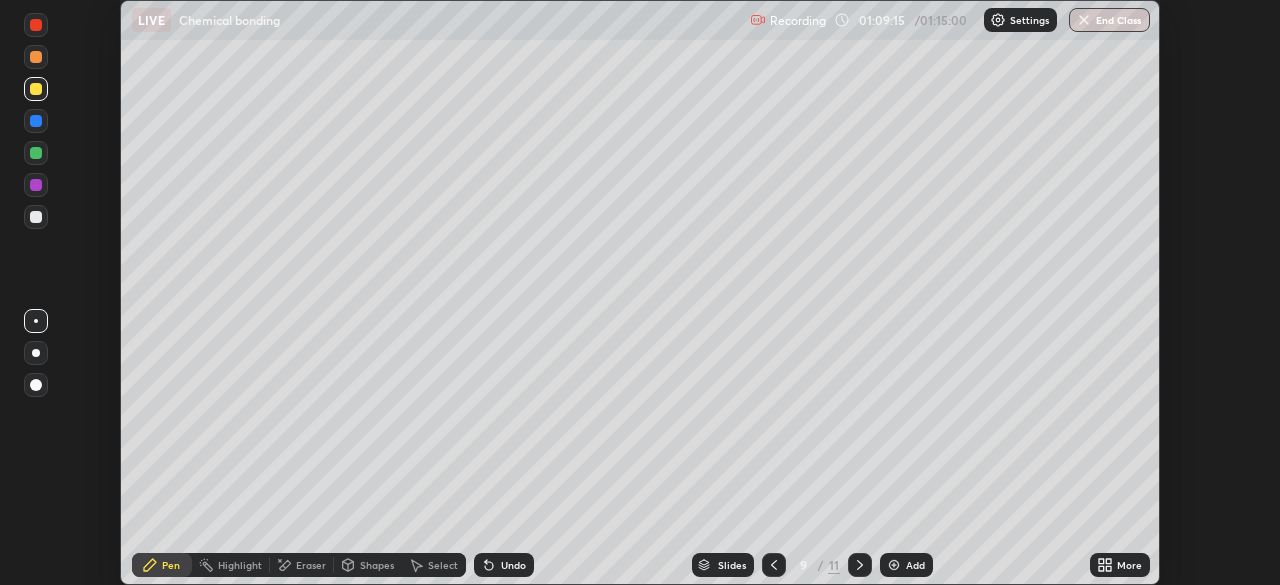 click at bounding box center [36, 153] 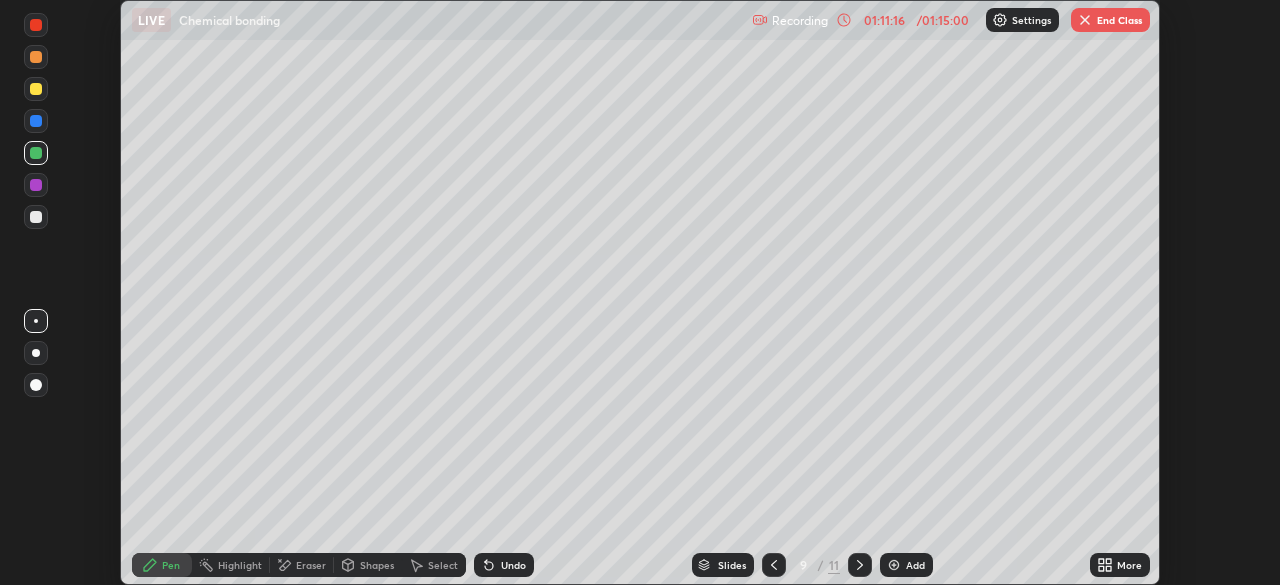 click 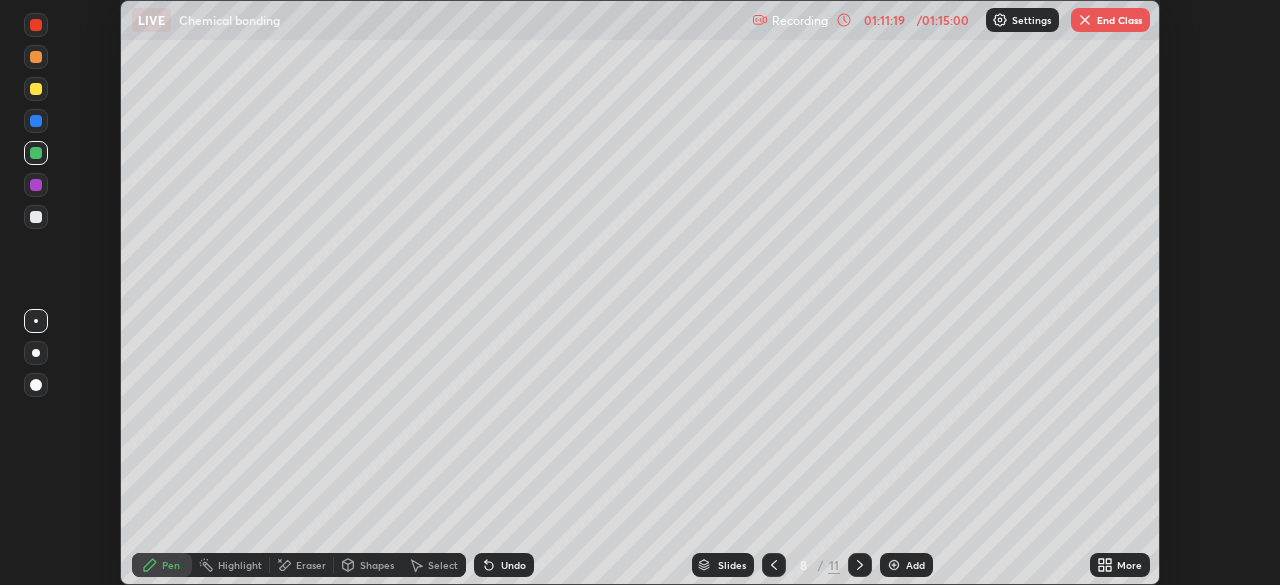click at bounding box center [774, 565] 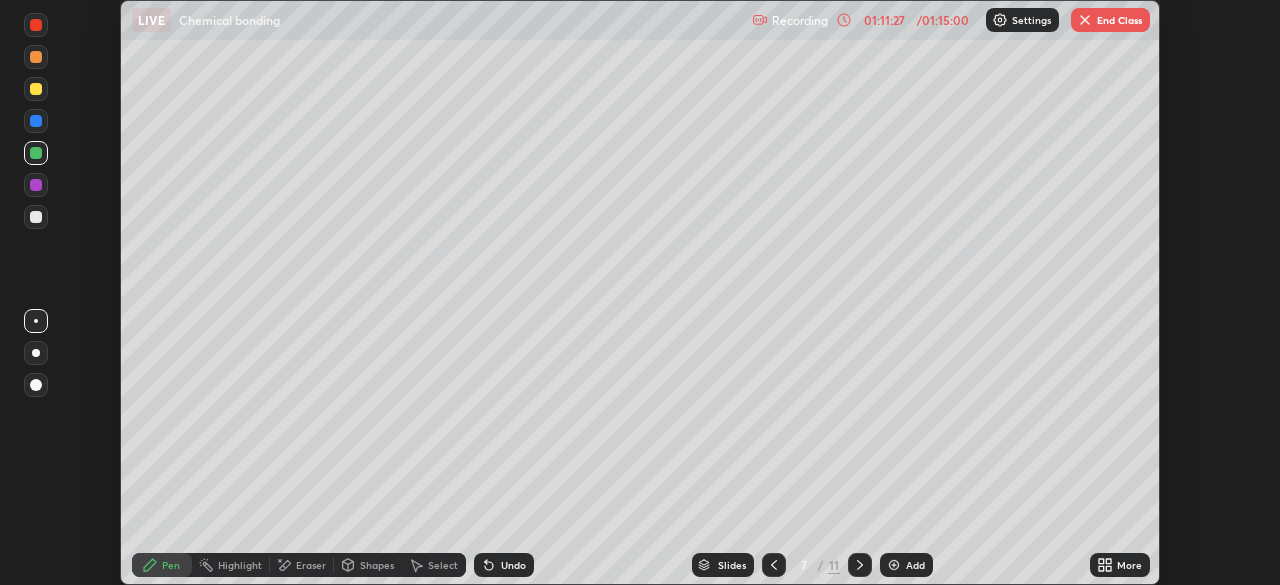 click at bounding box center [860, 565] 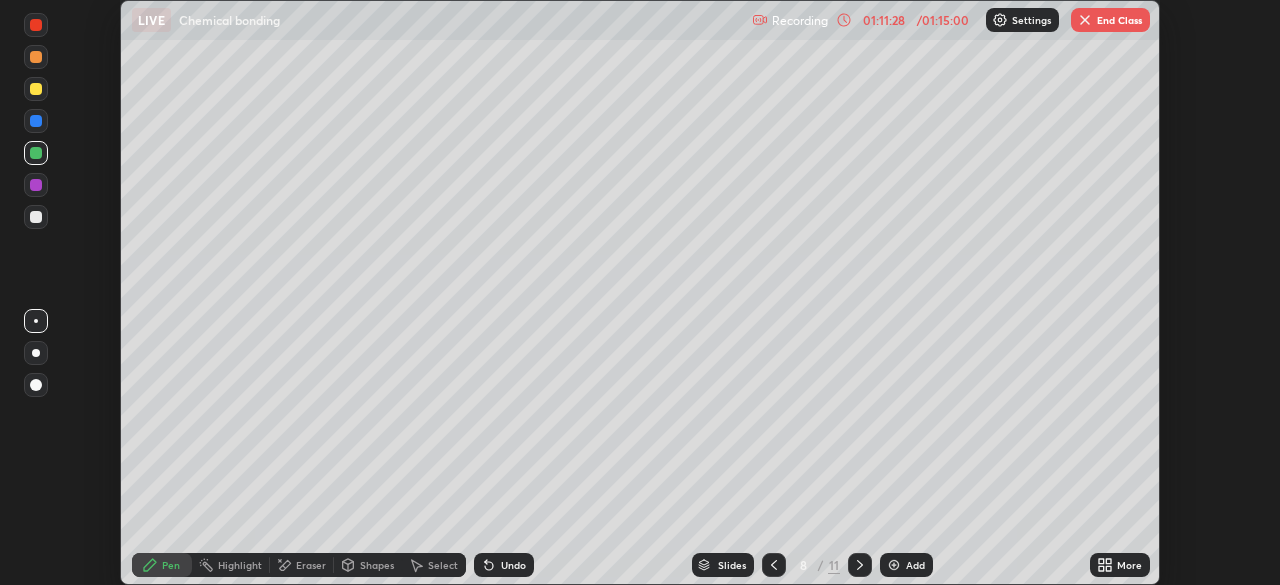 click at bounding box center (860, 565) 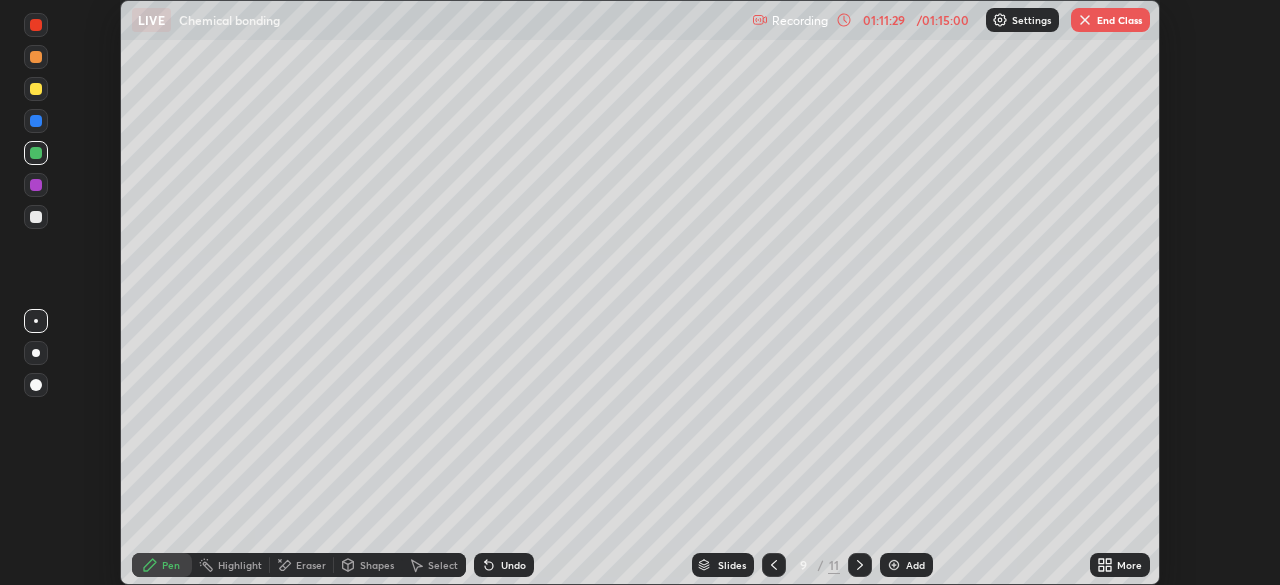 click 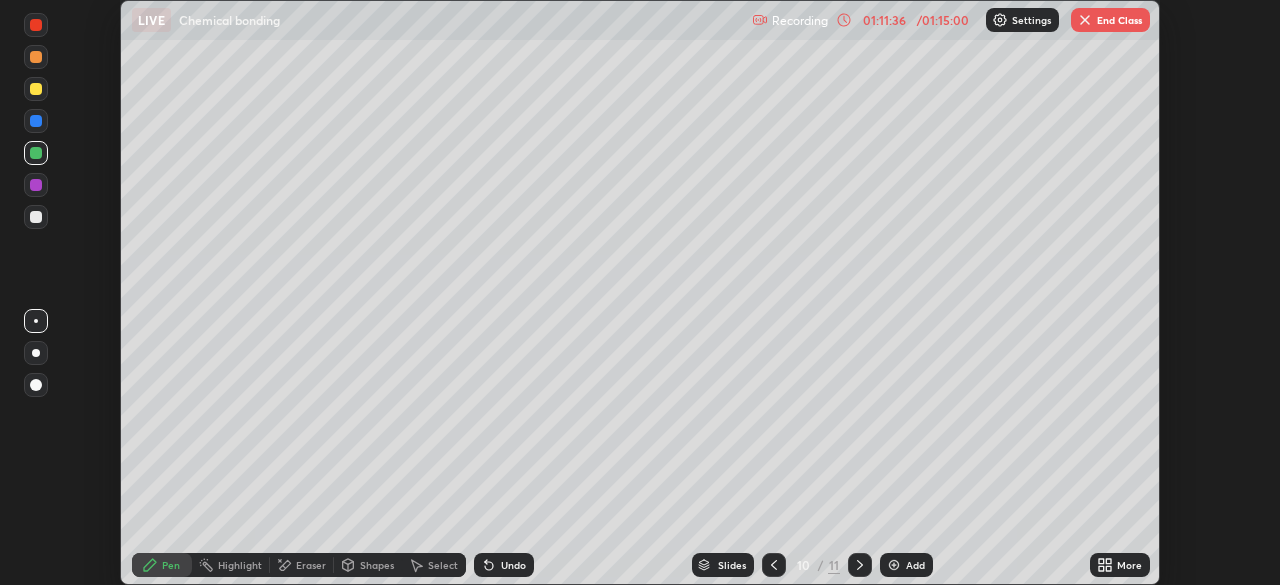 click on "End Class" at bounding box center (1110, 20) 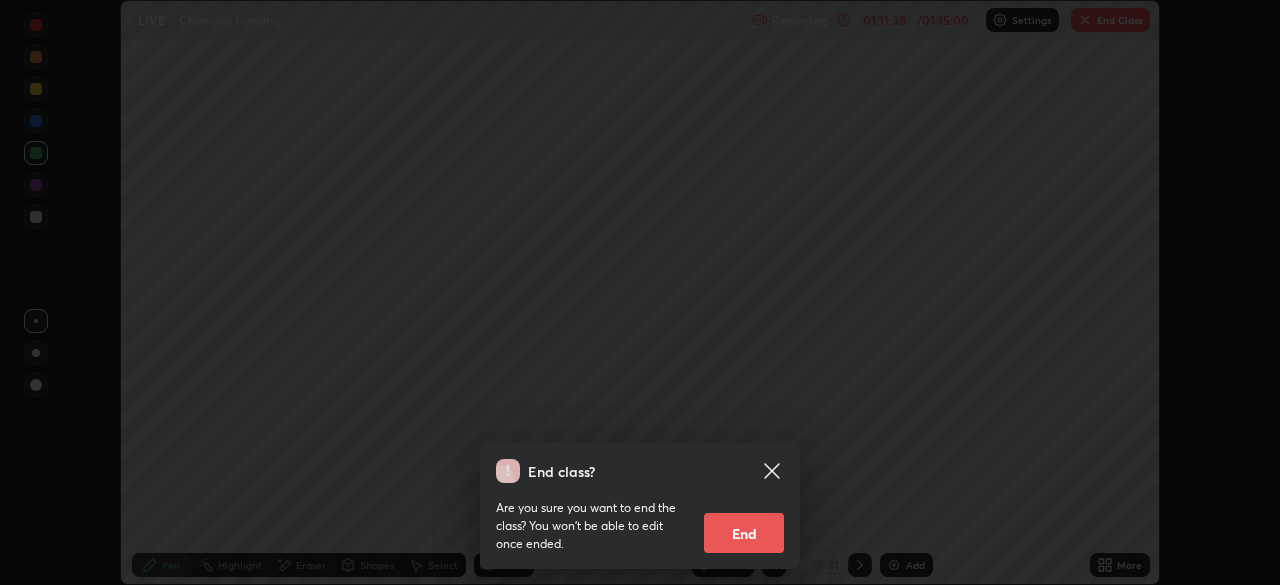 click on "End" at bounding box center [744, 533] 